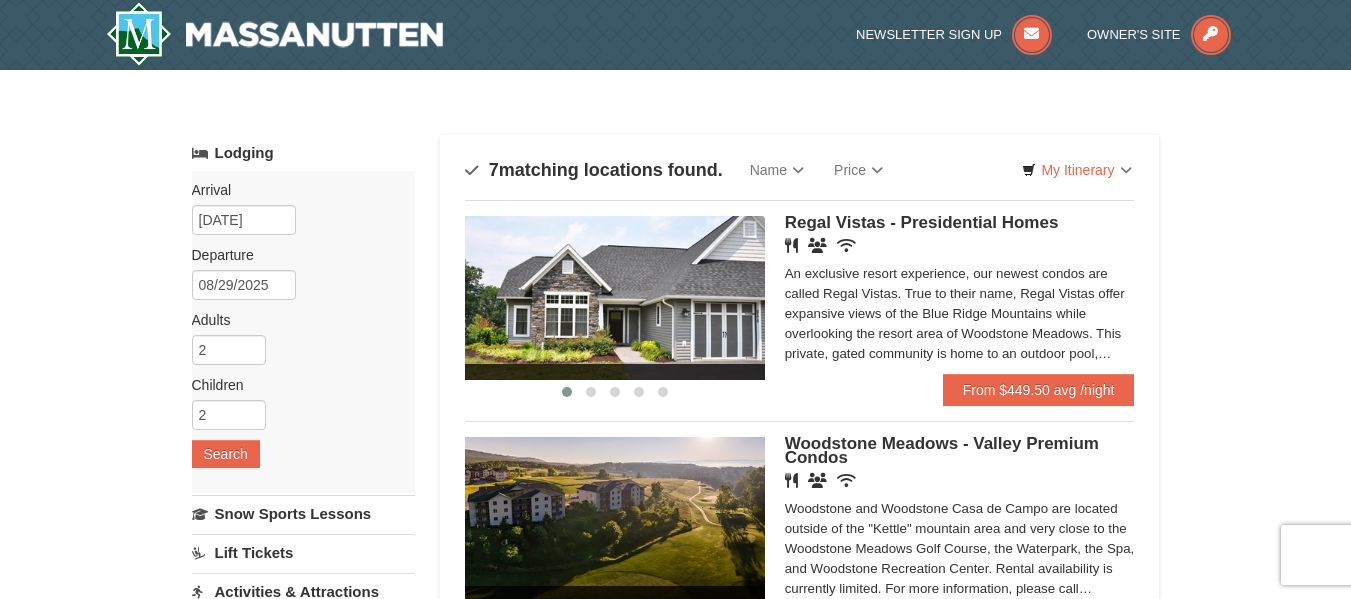 scroll, scrollTop: 360, scrollLeft: 0, axis: vertical 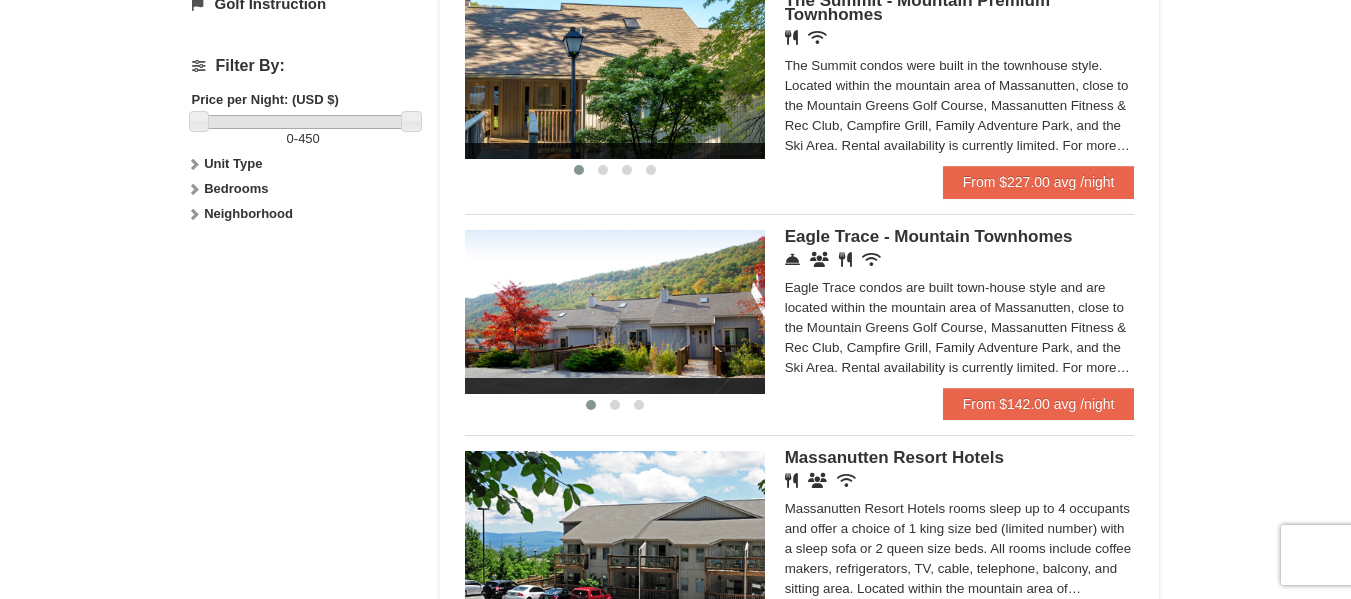 click at bounding box center (615, 312) 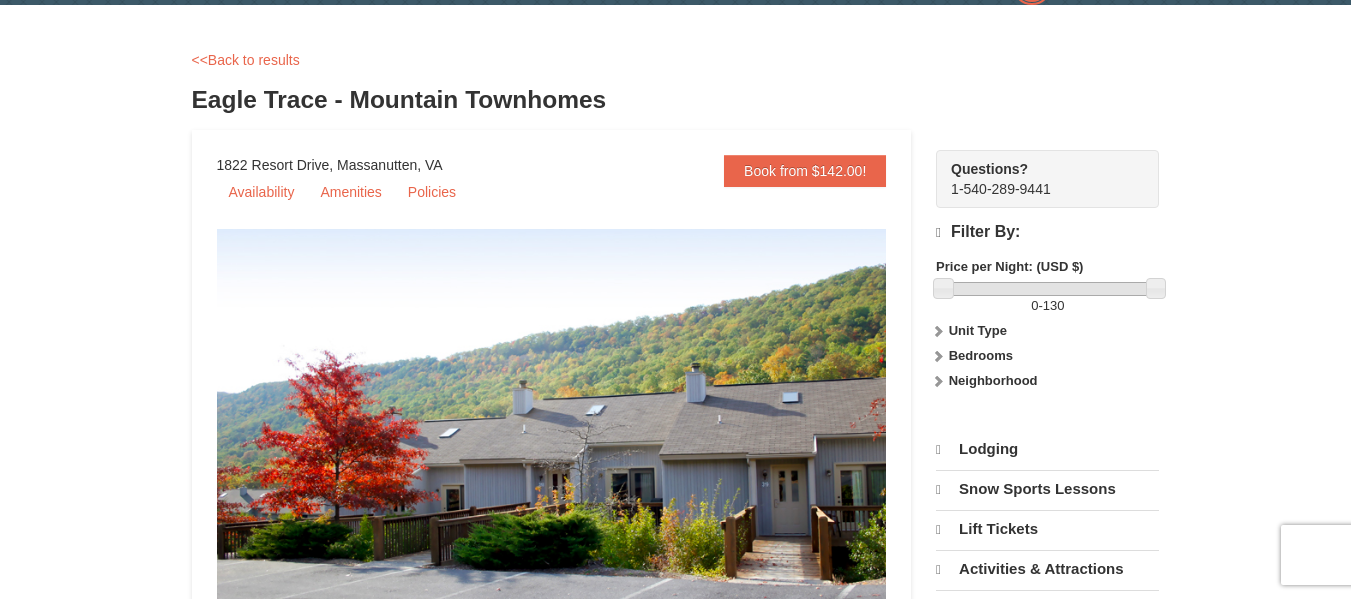 select on "8" 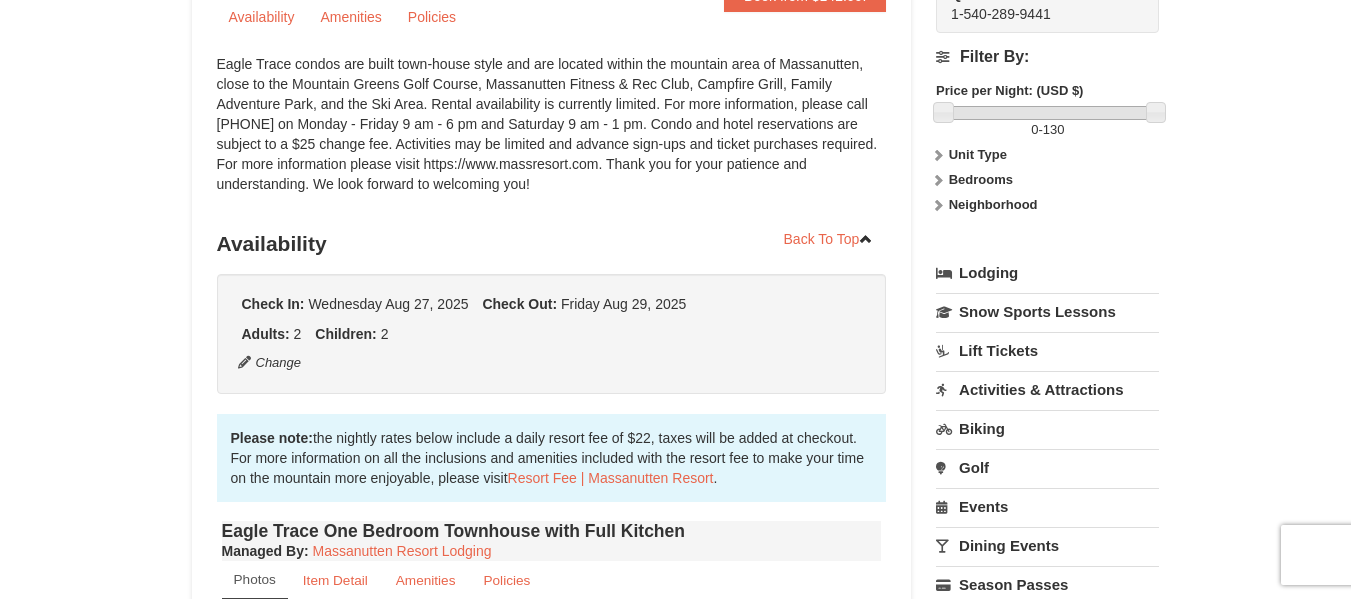 scroll, scrollTop: 4, scrollLeft: 0, axis: vertical 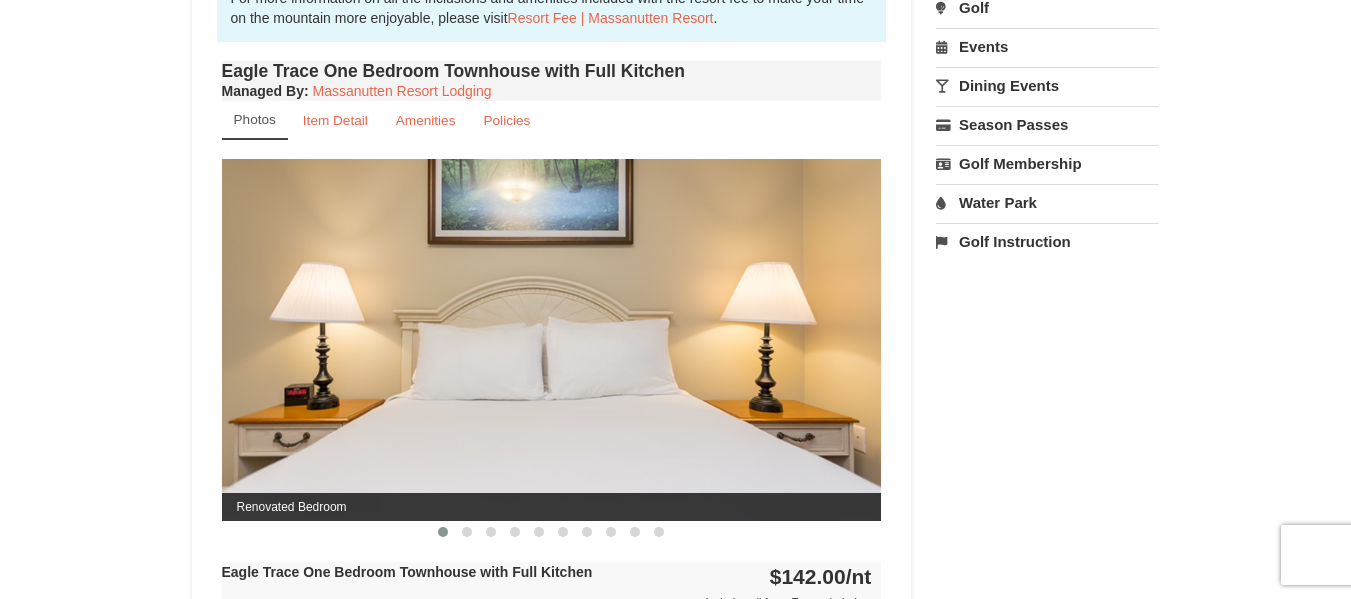 click at bounding box center (552, 339) 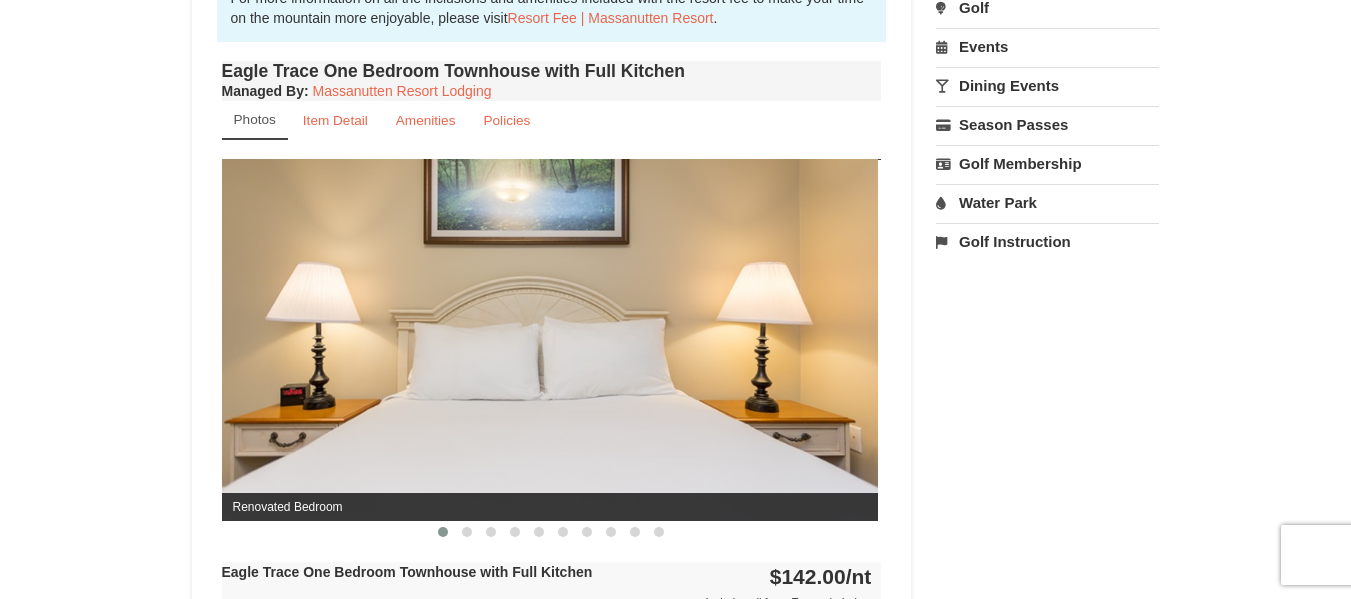 drag, startPoint x: 642, startPoint y: 344, endPoint x: 401, endPoint y: 331, distance: 241.35037 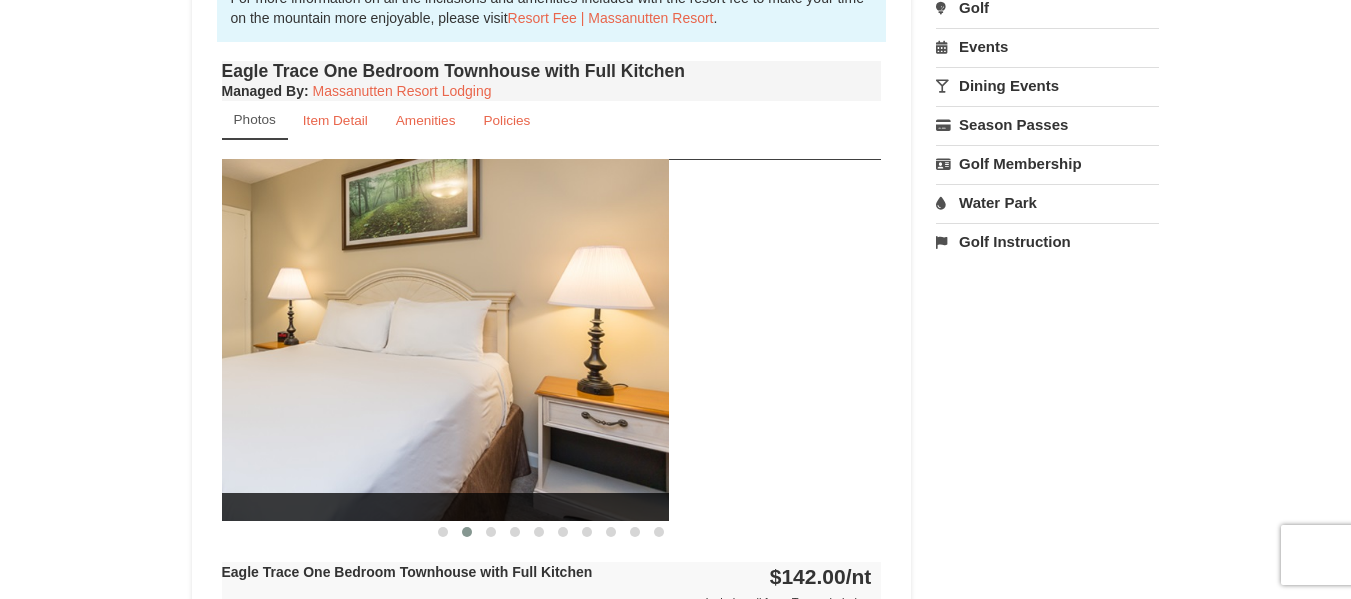 drag, startPoint x: 642, startPoint y: 346, endPoint x: 415, endPoint y: 315, distance: 229.10696 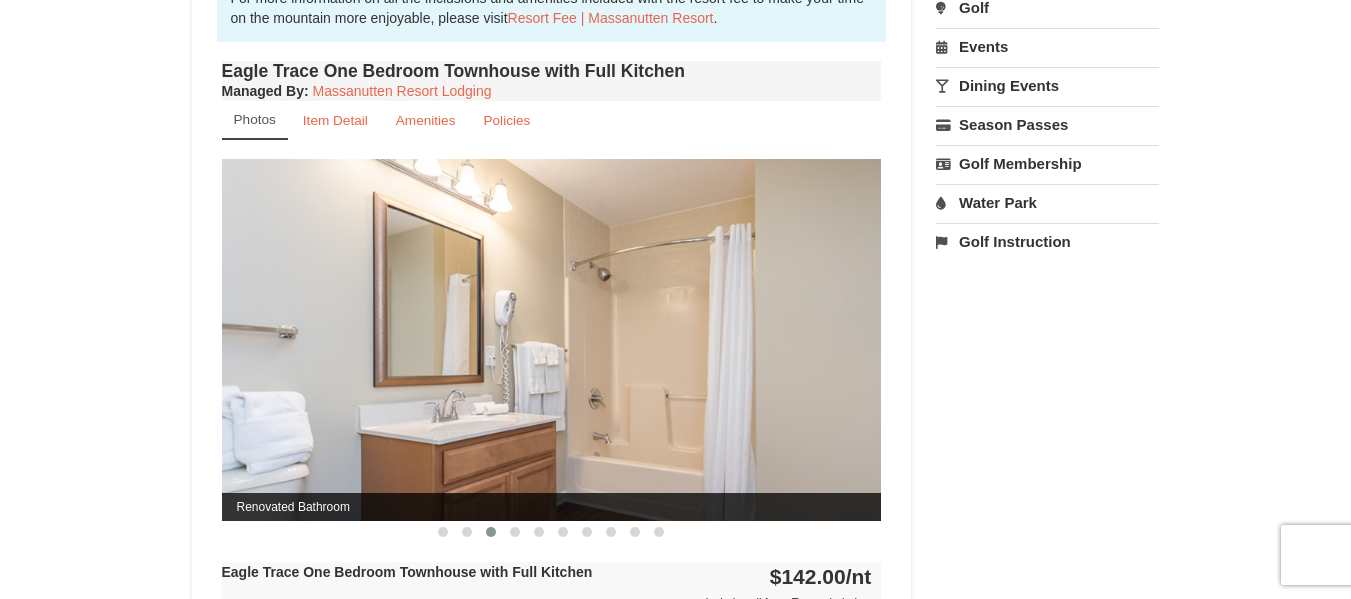 drag, startPoint x: 745, startPoint y: 345, endPoint x: 531, endPoint y: 329, distance: 214.59729 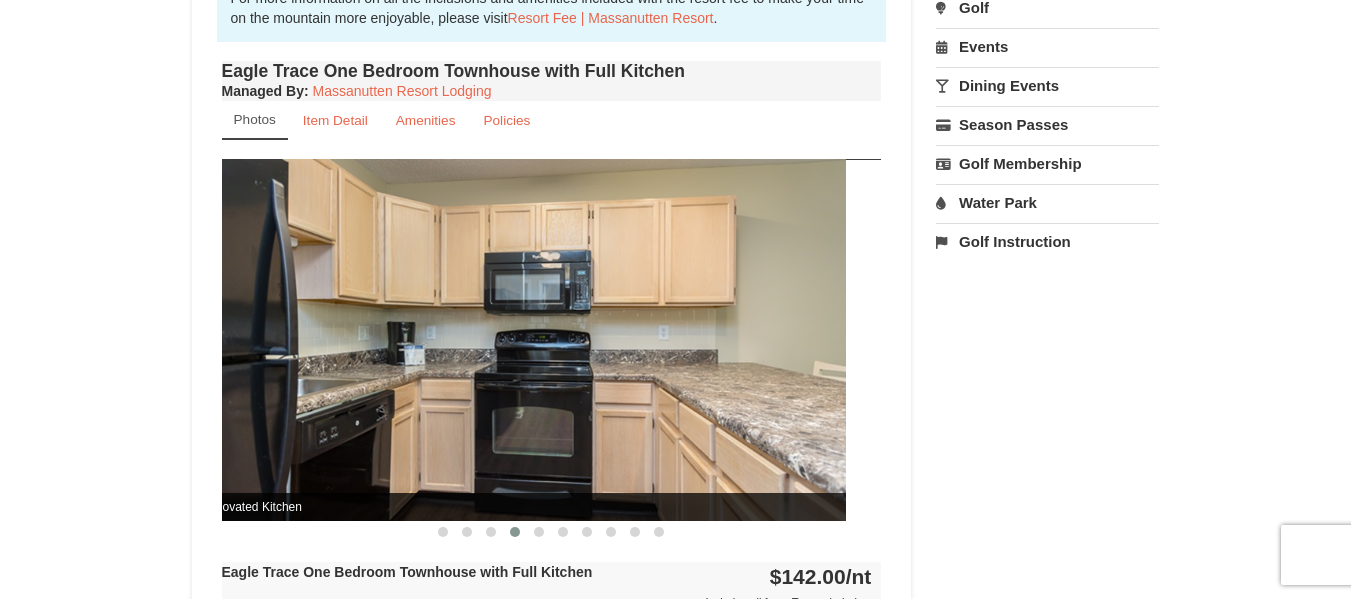 drag, startPoint x: 643, startPoint y: 338, endPoint x: 423, endPoint y: 315, distance: 221.199 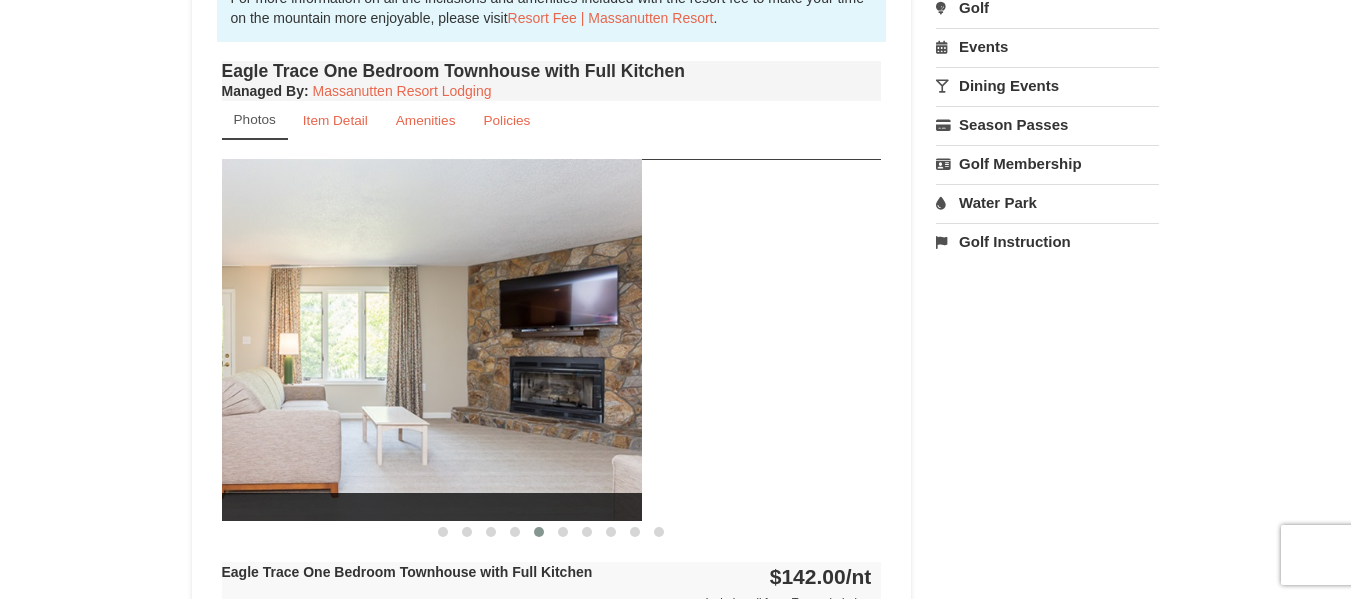 drag, startPoint x: 688, startPoint y: 333, endPoint x: 443, endPoint y: 305, distance: 246.5948 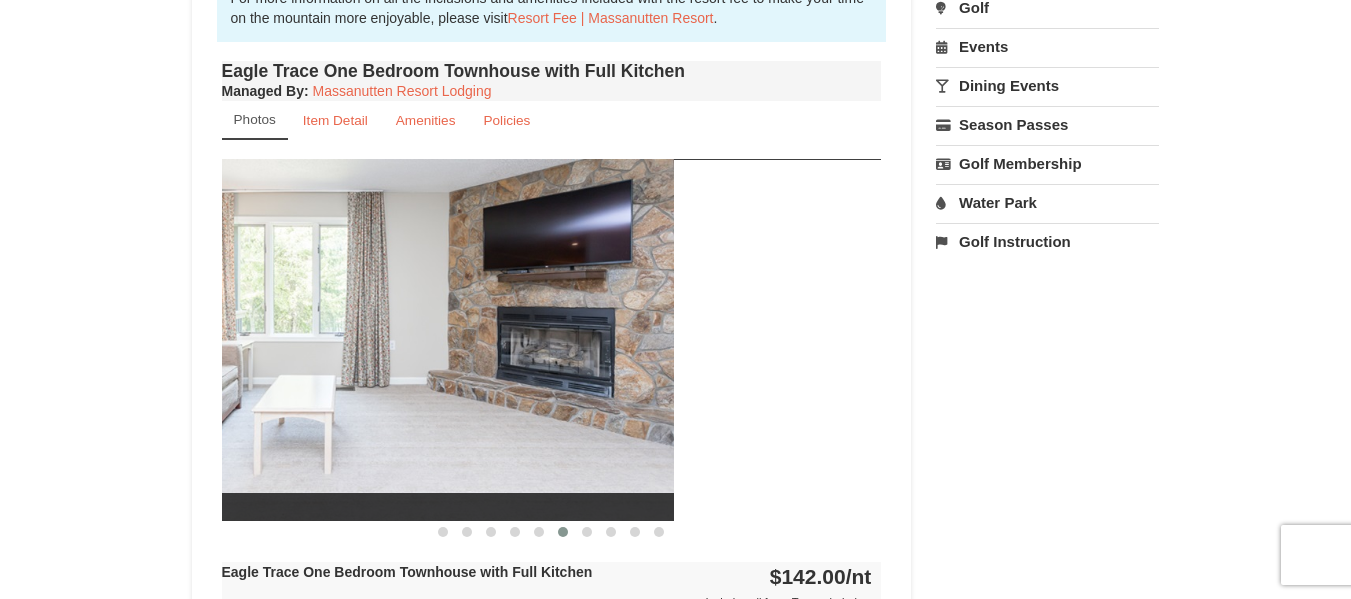 drag, startPoint x: 750, startPoint y: 329, endPoint x: 485, endPoint y: 287, distance: 268.30765 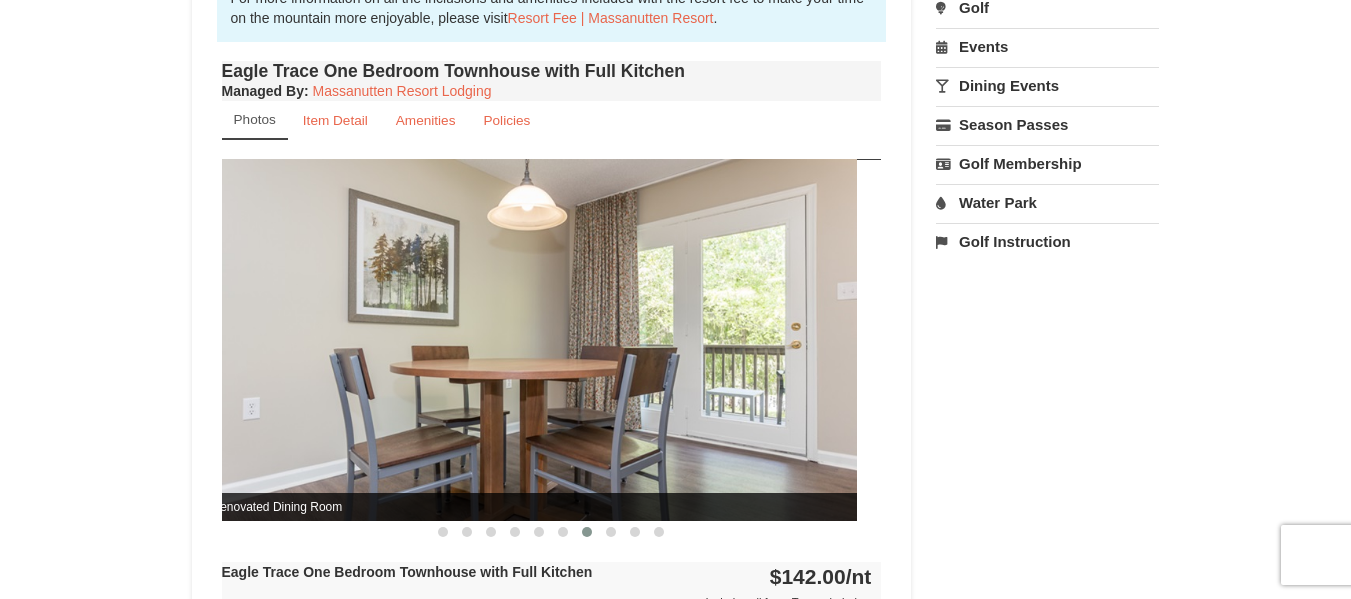 drag, startPoint x: 705, startPoint y: 310, endPoint x: 680, endPoint y: 310, distance: 25 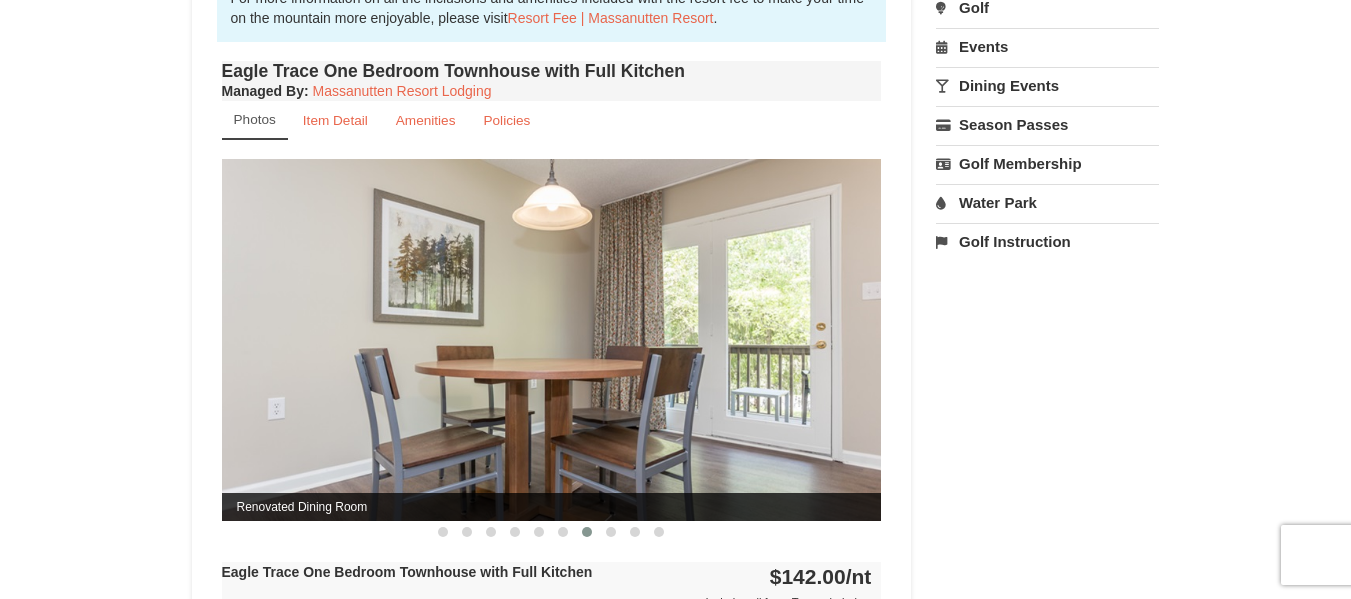 drag, startPoint x: 749, startPoint y: 318, endPoint x: 371, endPoint y: 294, distance: 378.76114 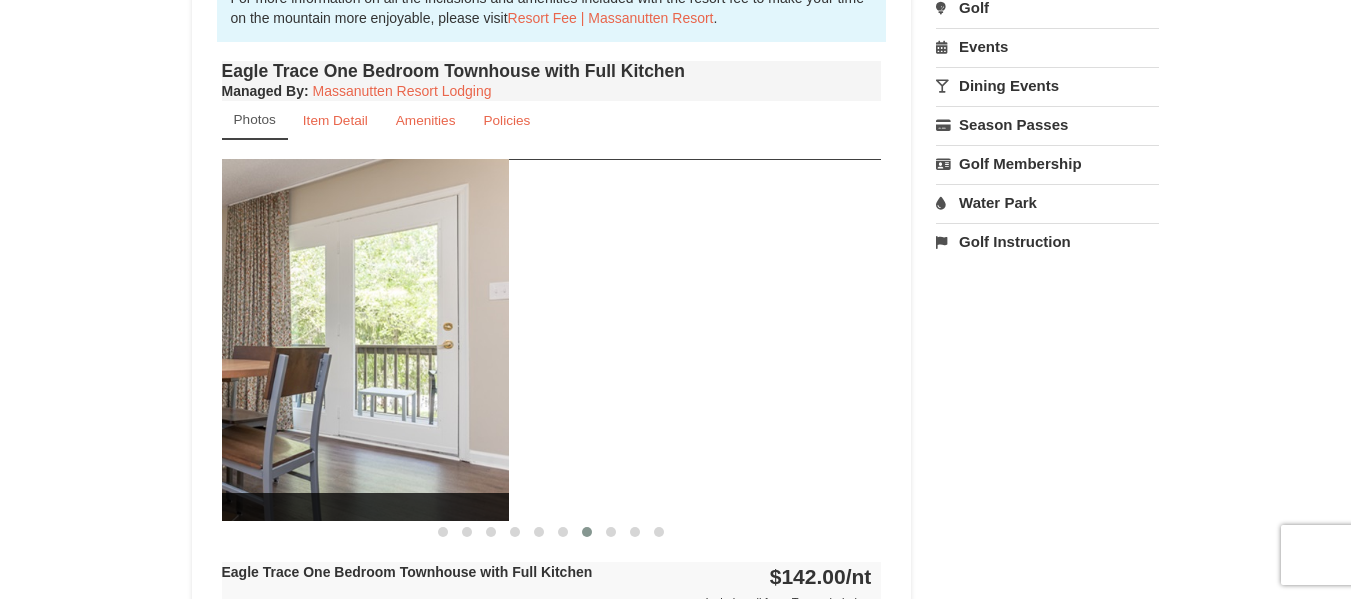 drag, startPoint x: 729, startPoint y: 318, endPoint x: 176, endPoint y: 271, distance: 554.9937 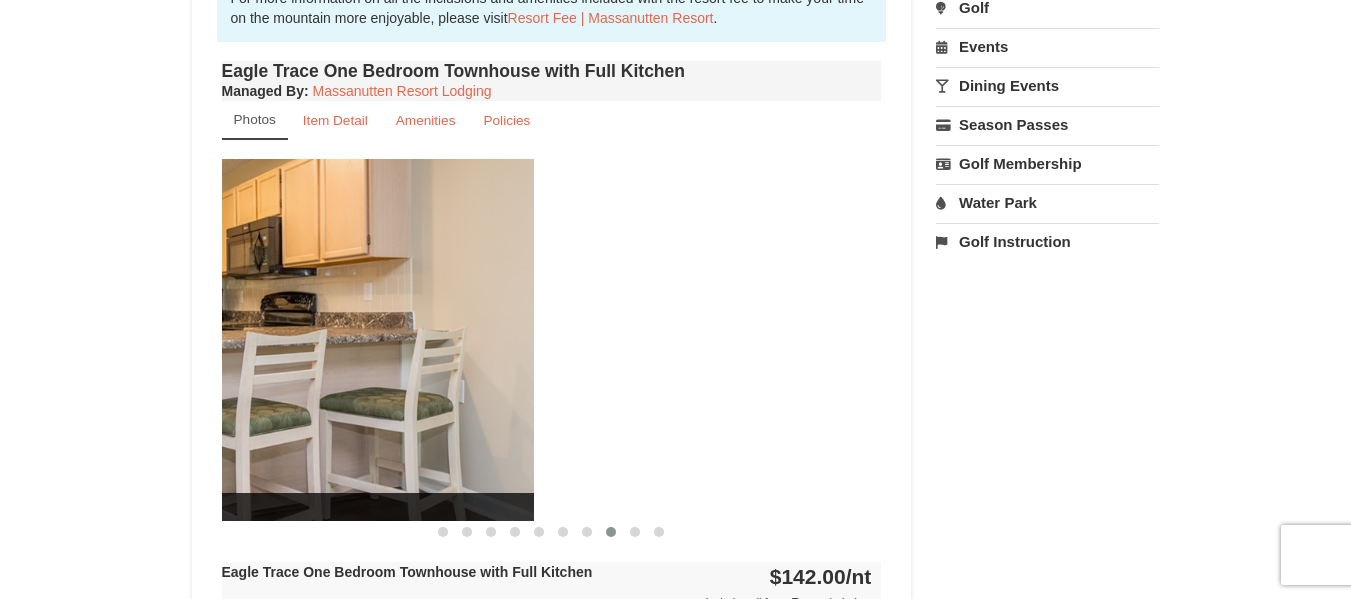 drag, startPoint x: 636, startPoint y: 287, endPoint x: 200, endPoint y: 276, distance: 436.13873 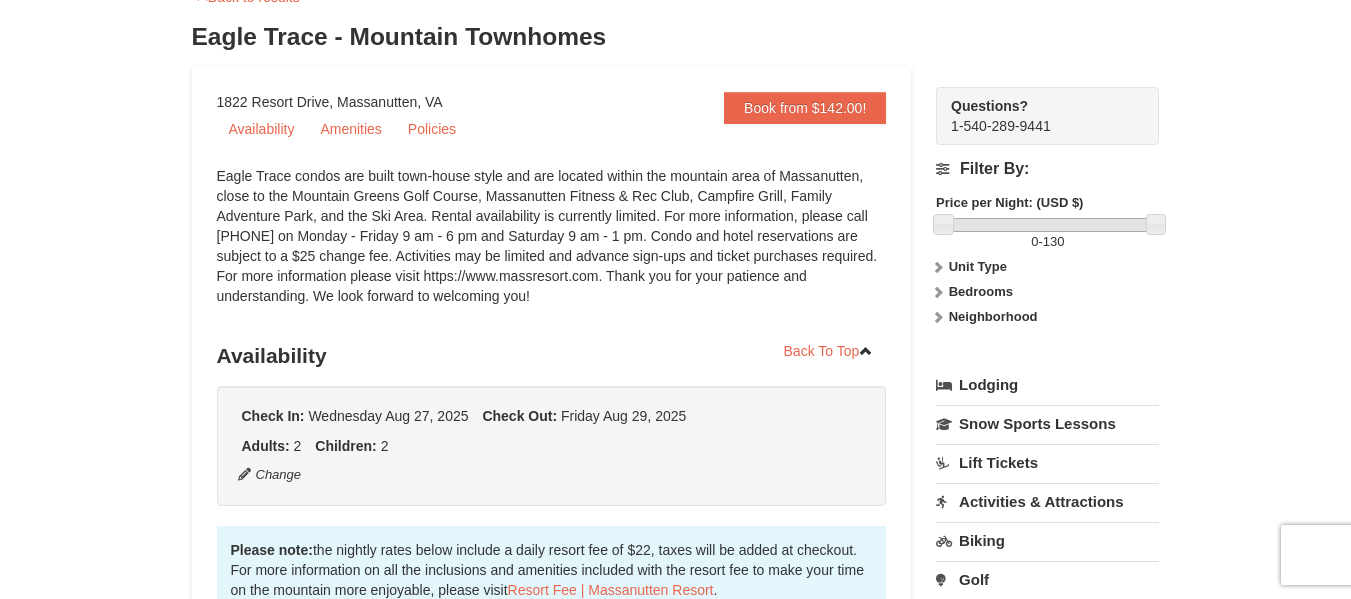 scroll, scrollTop: 0, scrollLeft: 0, axis: both 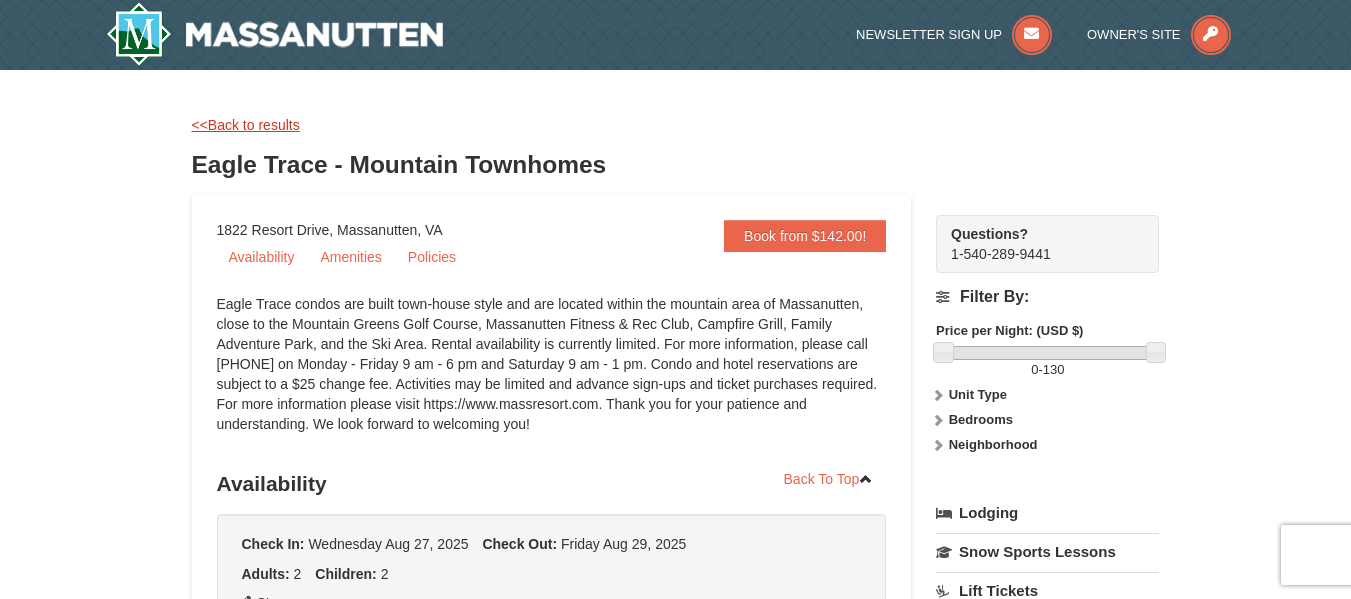 click on "<<Back to results" at bounding box center (246, 125) 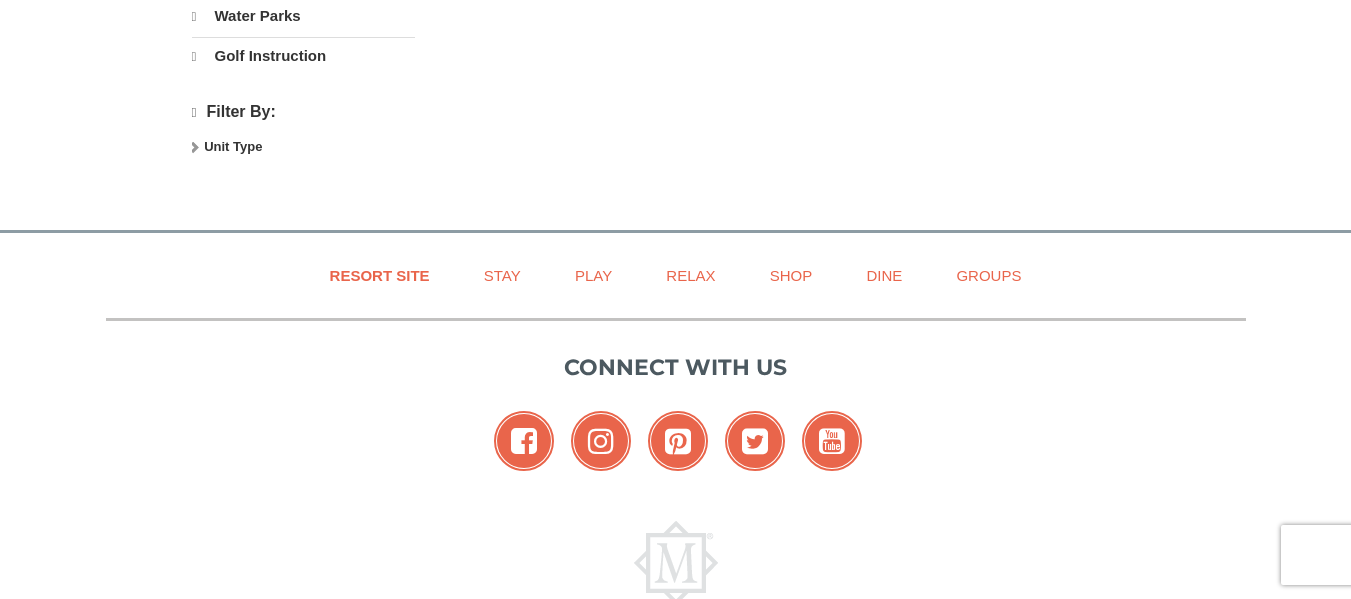 select on "8" 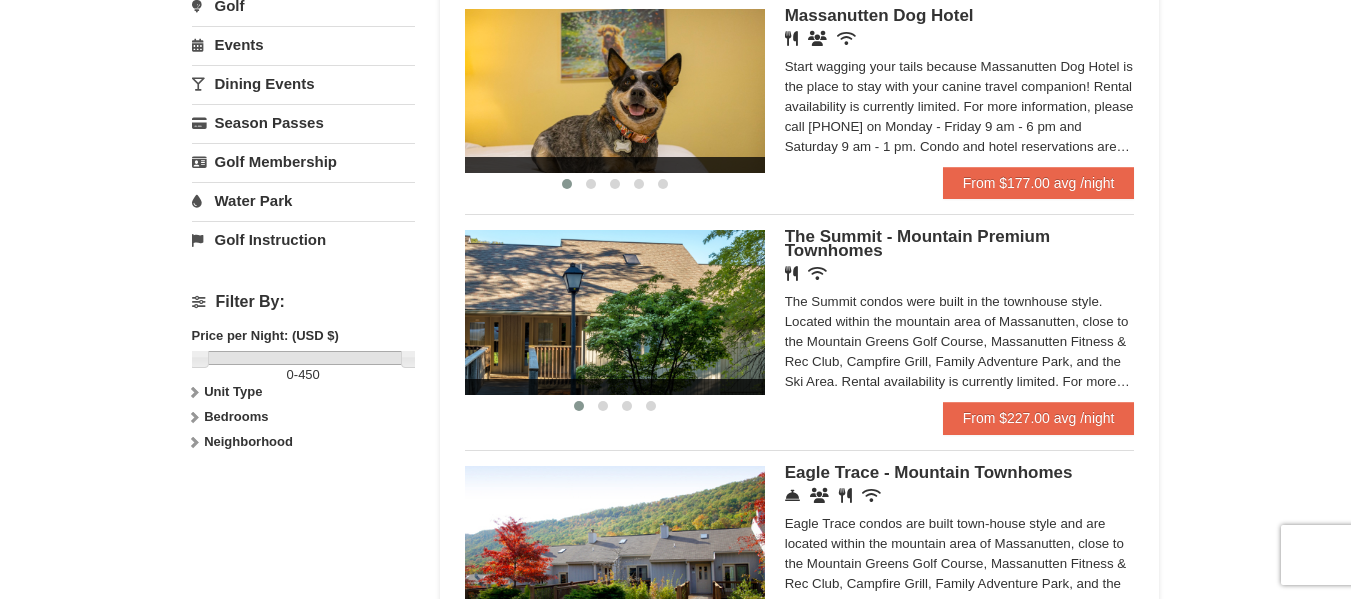 scroll, scrollTop: 990, scrollLeft: 0, axis: vertical 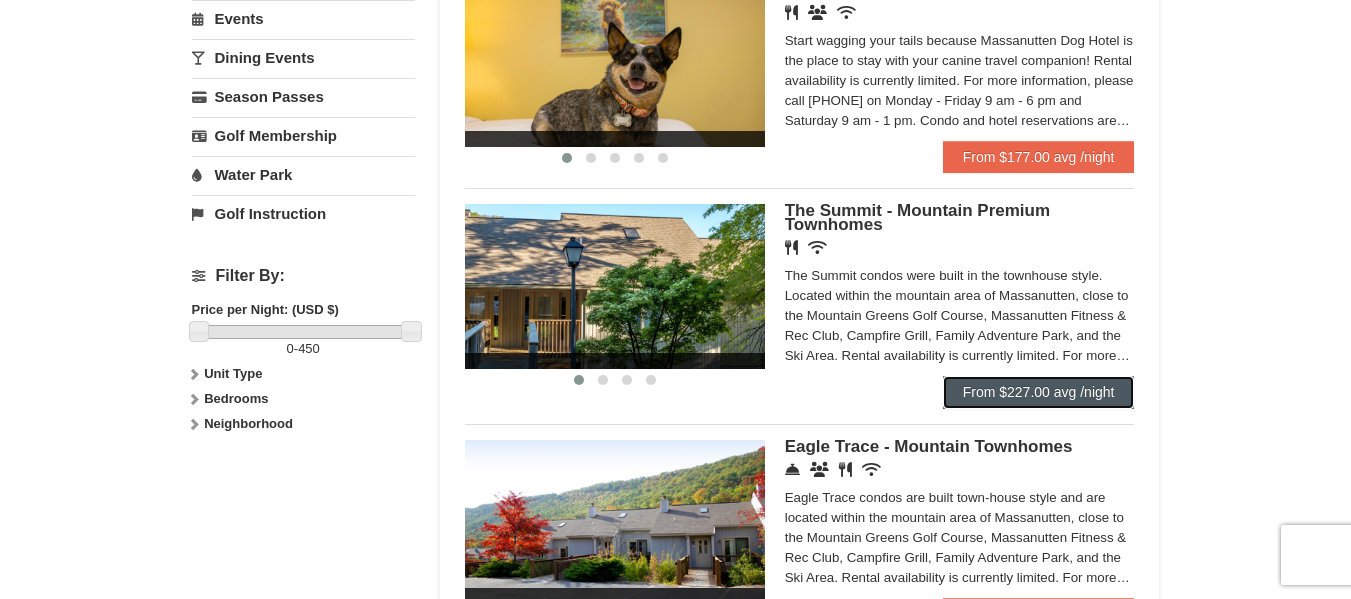click on "From $227.00 avg /night" at bounding box center [1039, 392] 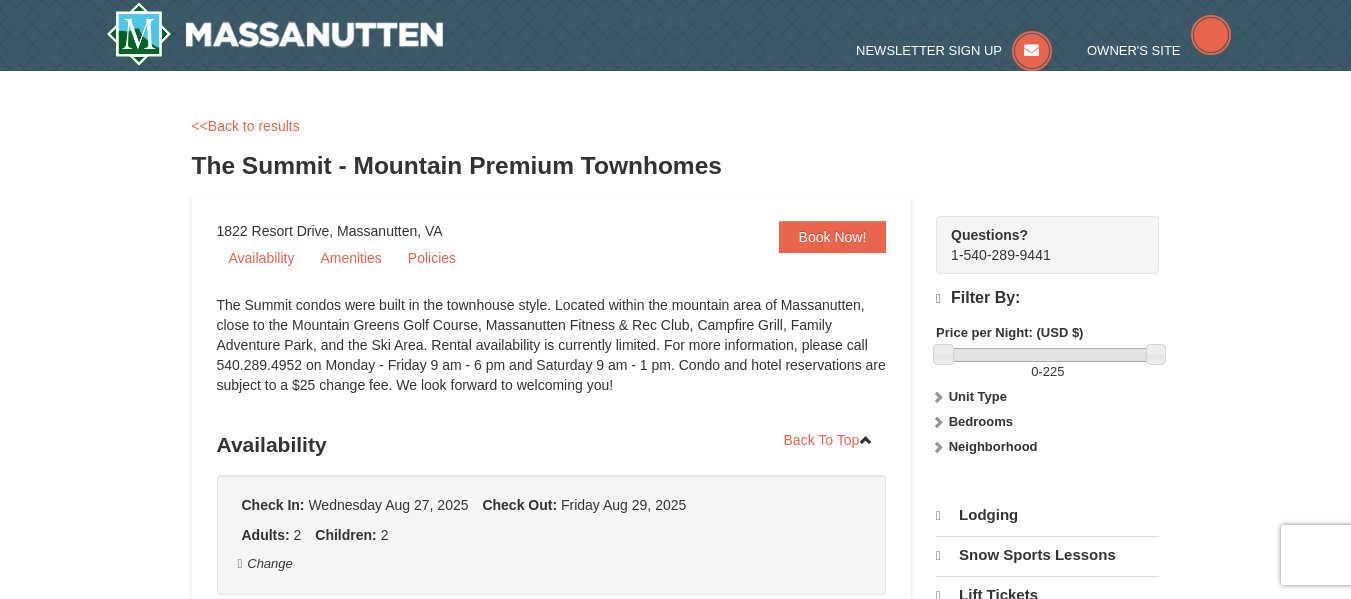 scroll, scrollTop: 400, scrollLeft: 0, axis: vertical 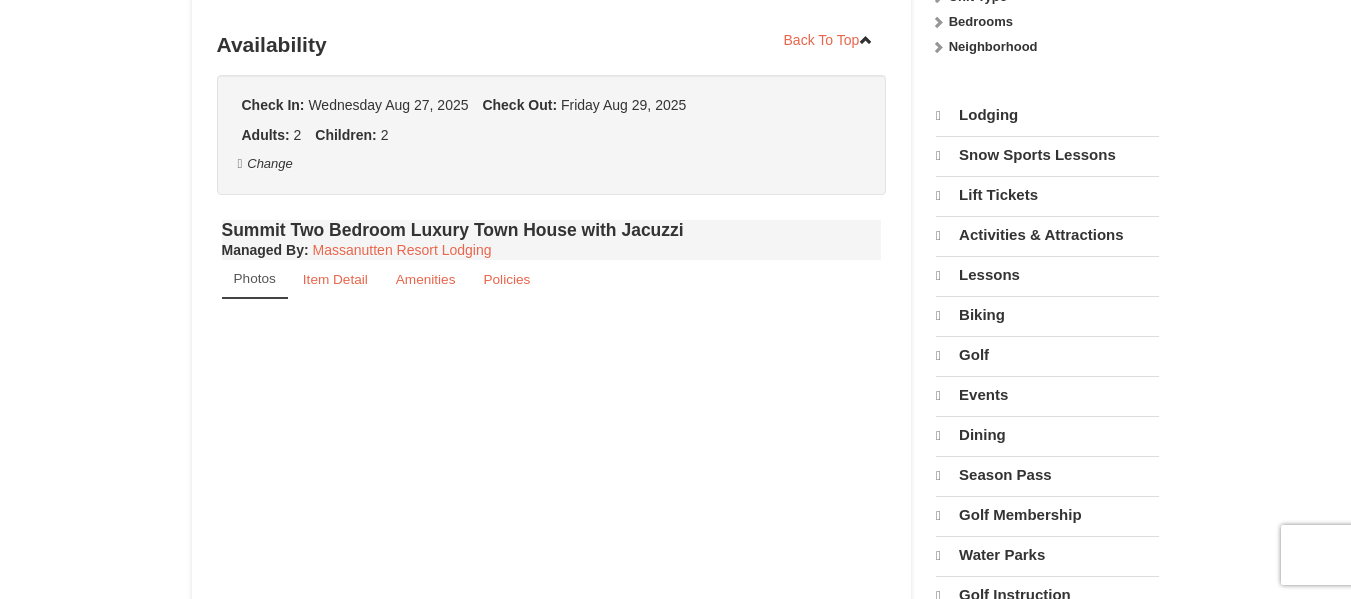 select on "8" 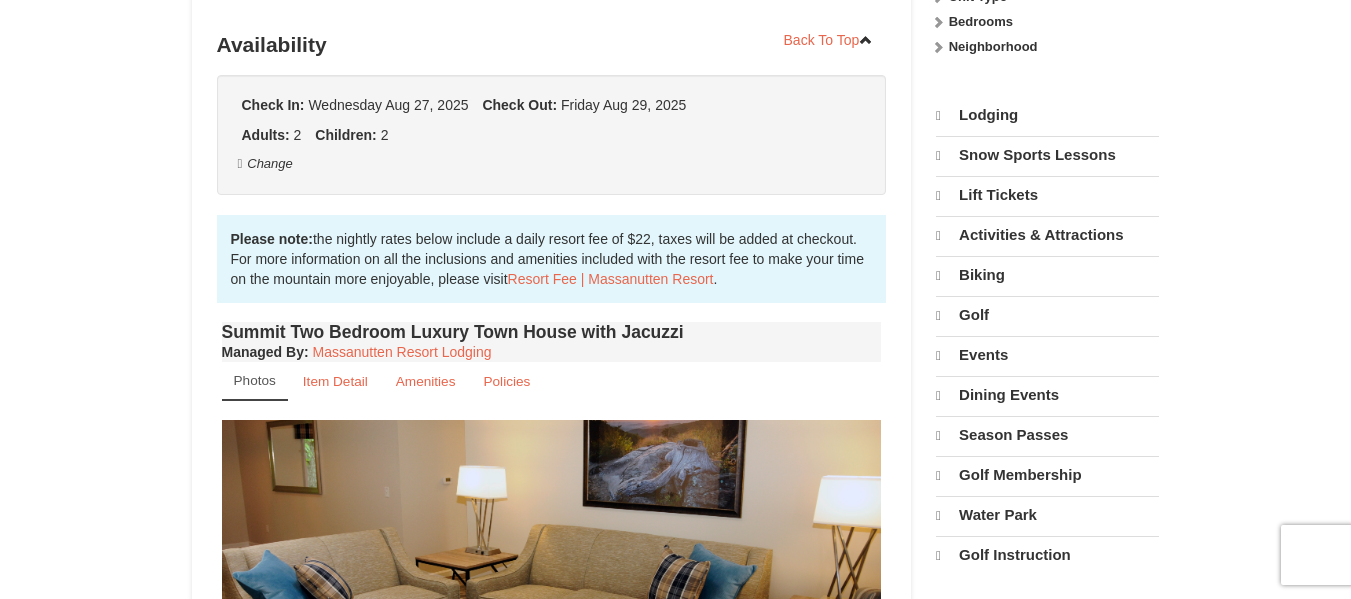scroll, scrollTop: 499, scrollLeft: 0, axis: vertical 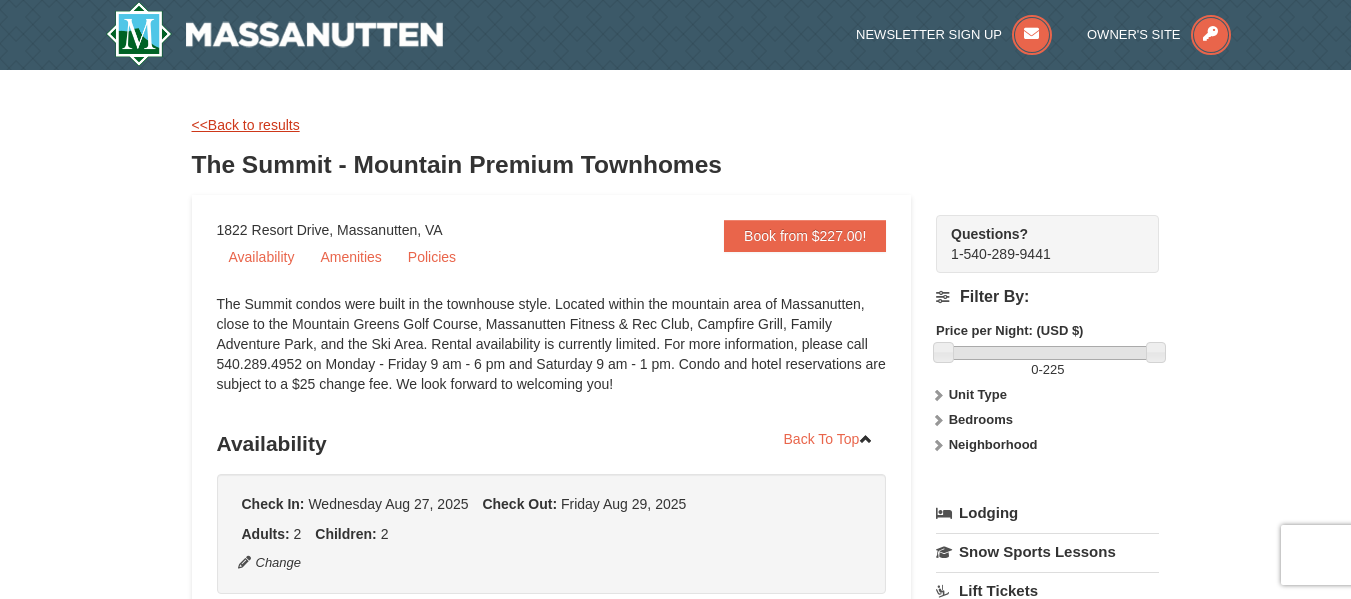 click on "<<Back to results" at bounding box center [246, 125] 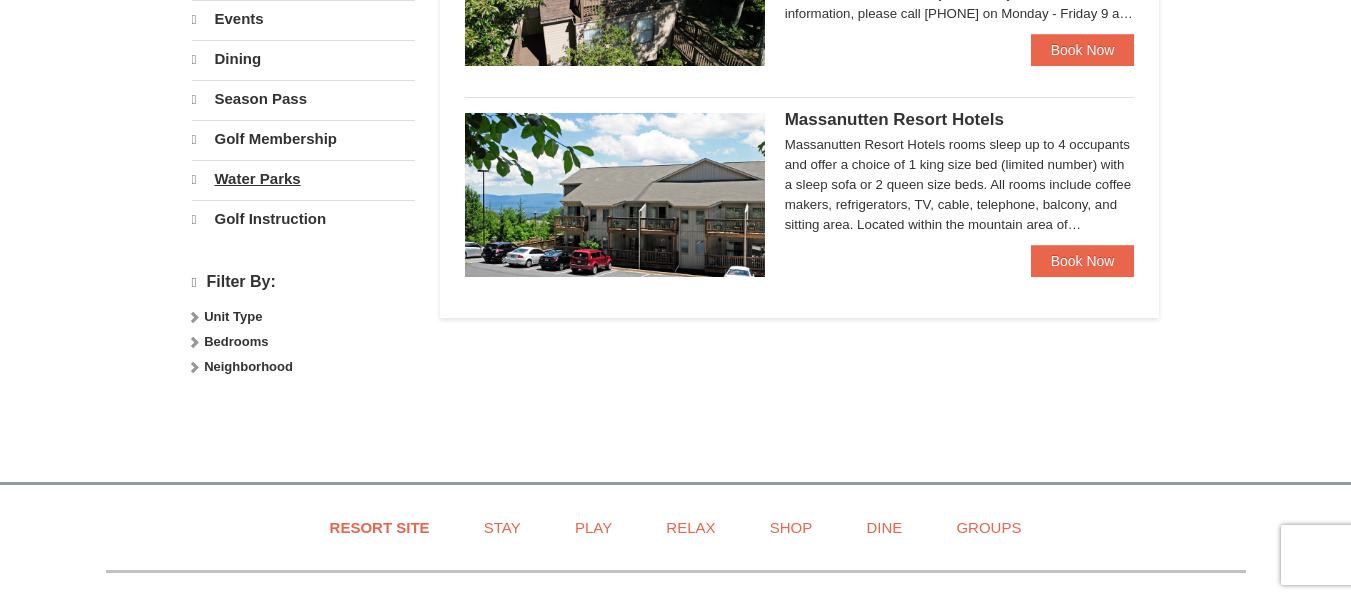 select on "8" 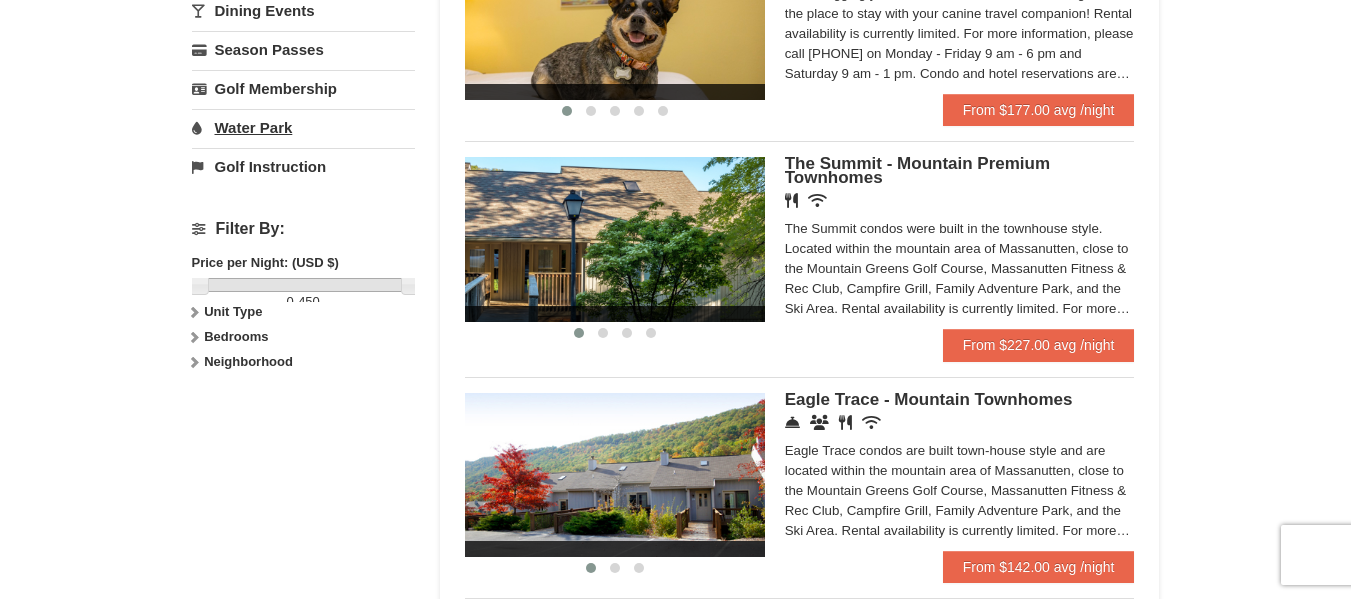 scroll, scrollTop: 729, scrollLeft: 0, axis: vertical 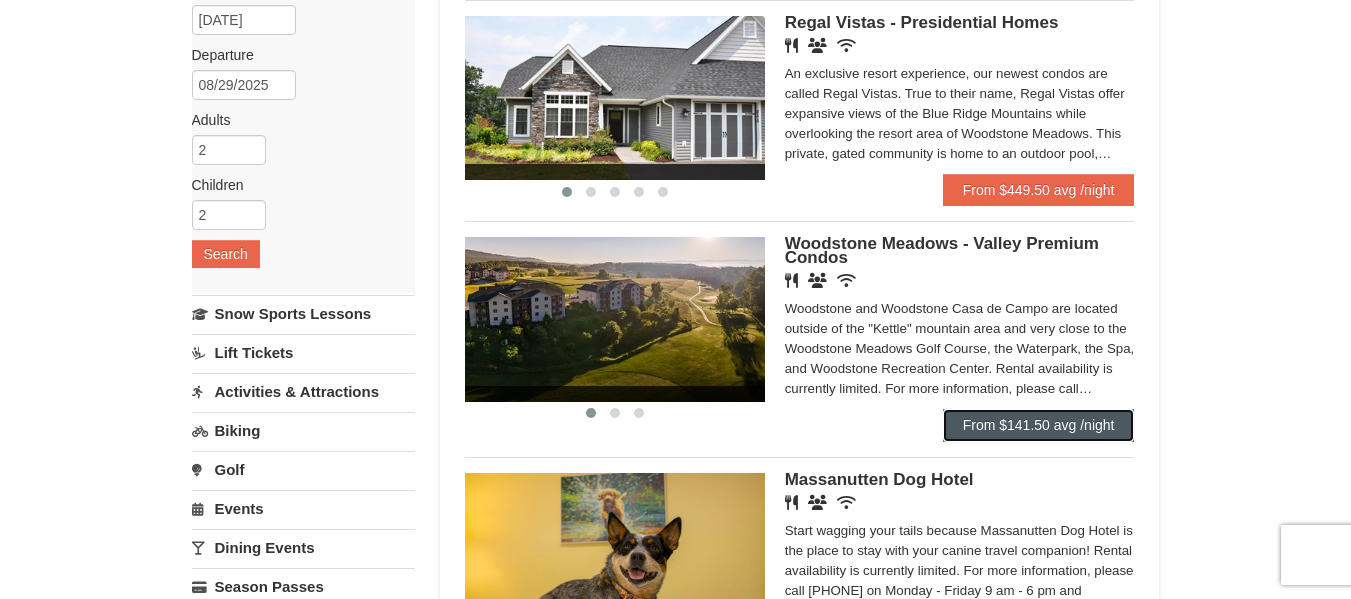 click on "From $141.50 avg /night" at bounding box center (1039, 425) 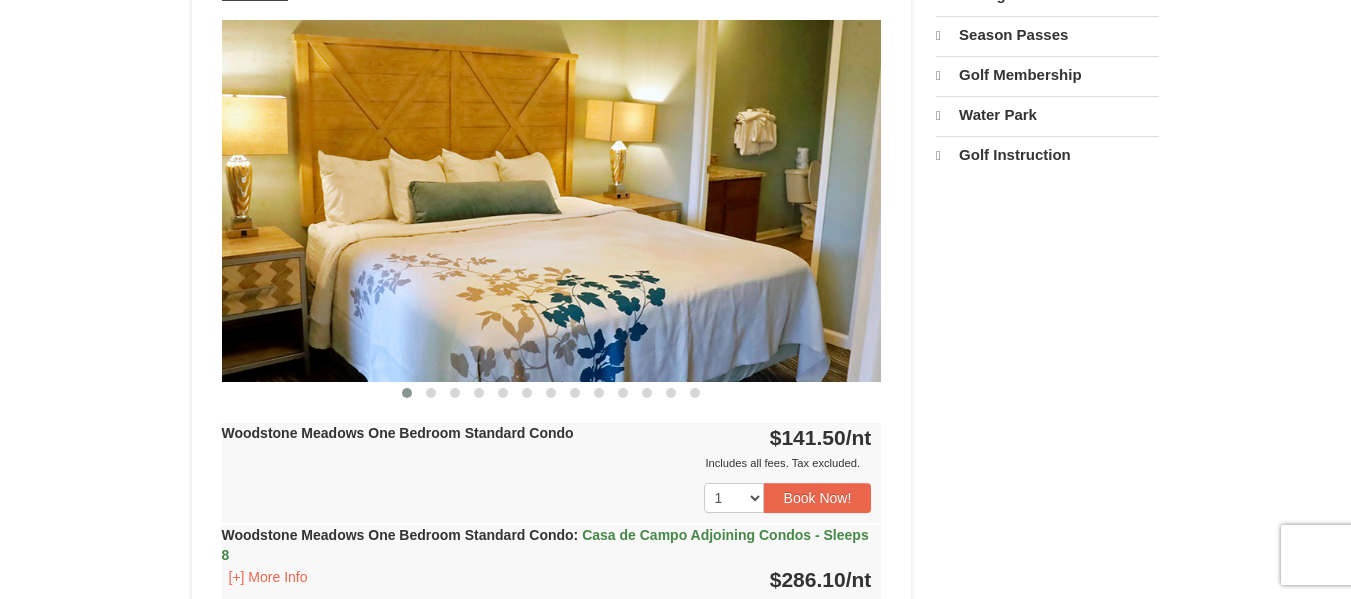 select on "8" 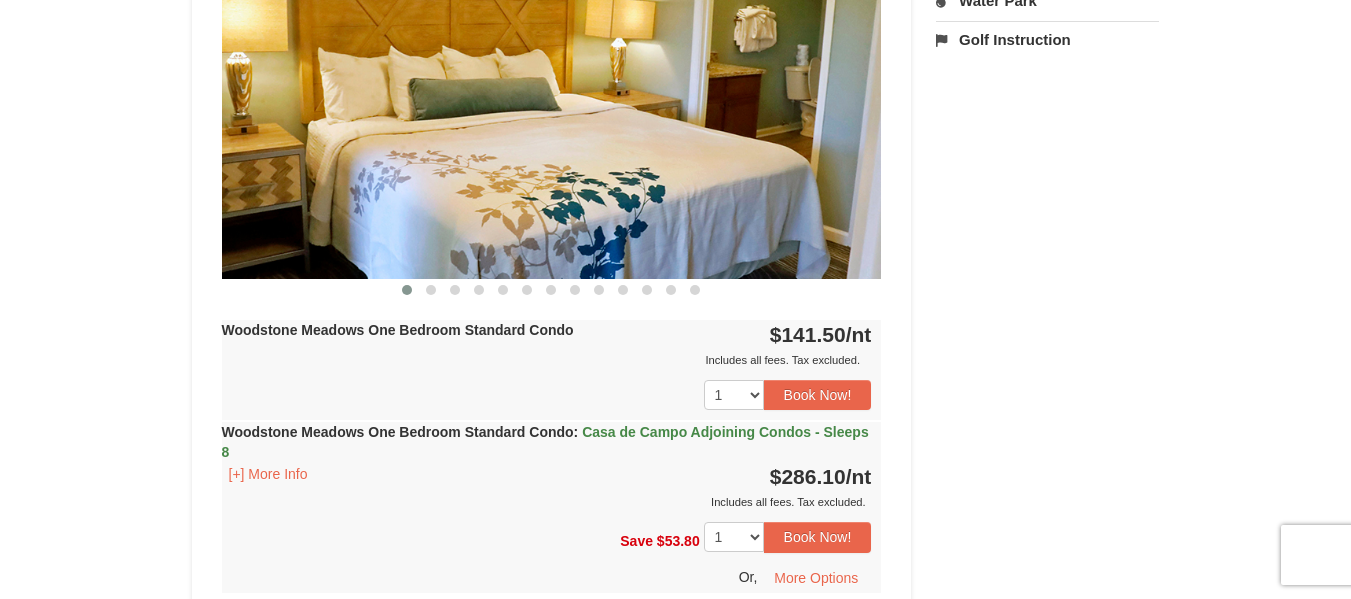 scroll, scrollTop: 1008, scrollLeft: 0, axis: vertical 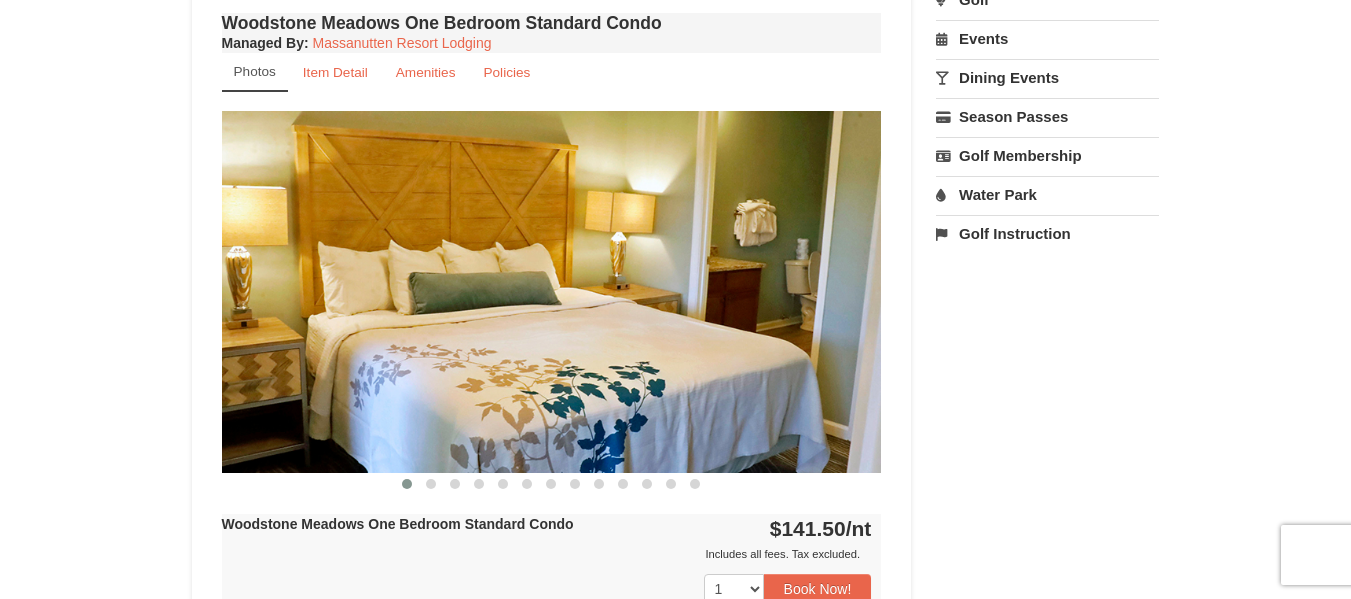 drag, startPoint x: 686, startPoint y: 310, endPoint x: 335, endPoint y: 286, distance: 351.81955 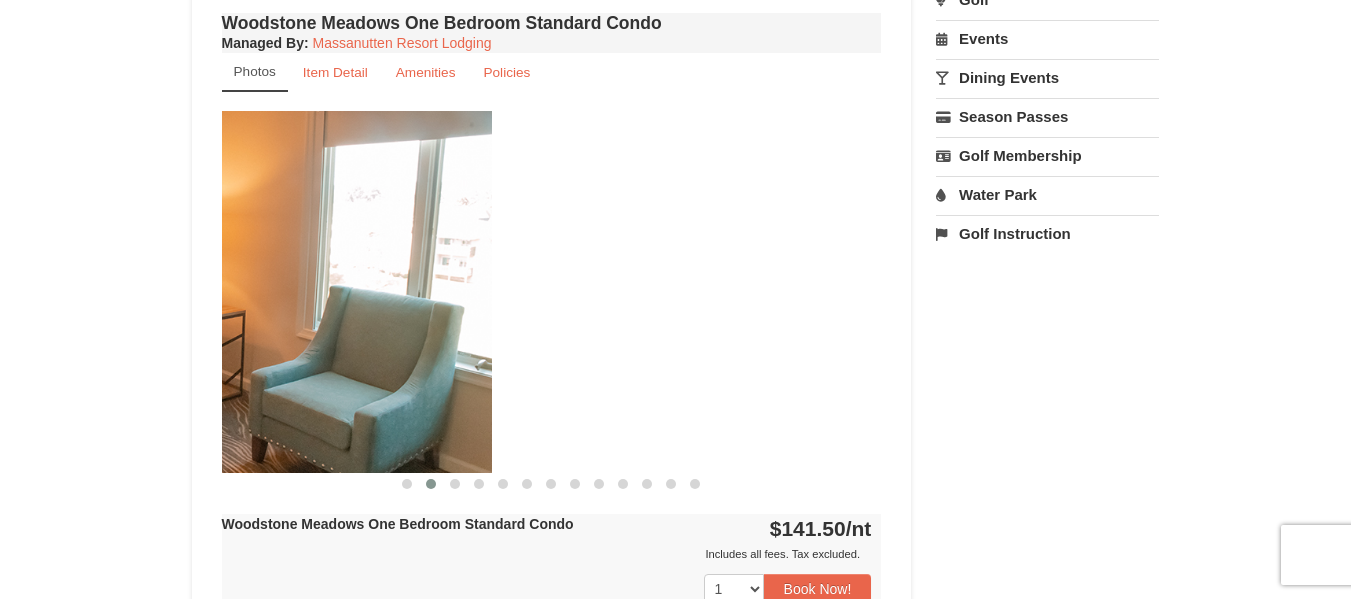 drag, startPoint x: 725, startPoint y: 302, endPoint x: 320, endPoint y: 260, distance: 407.17197 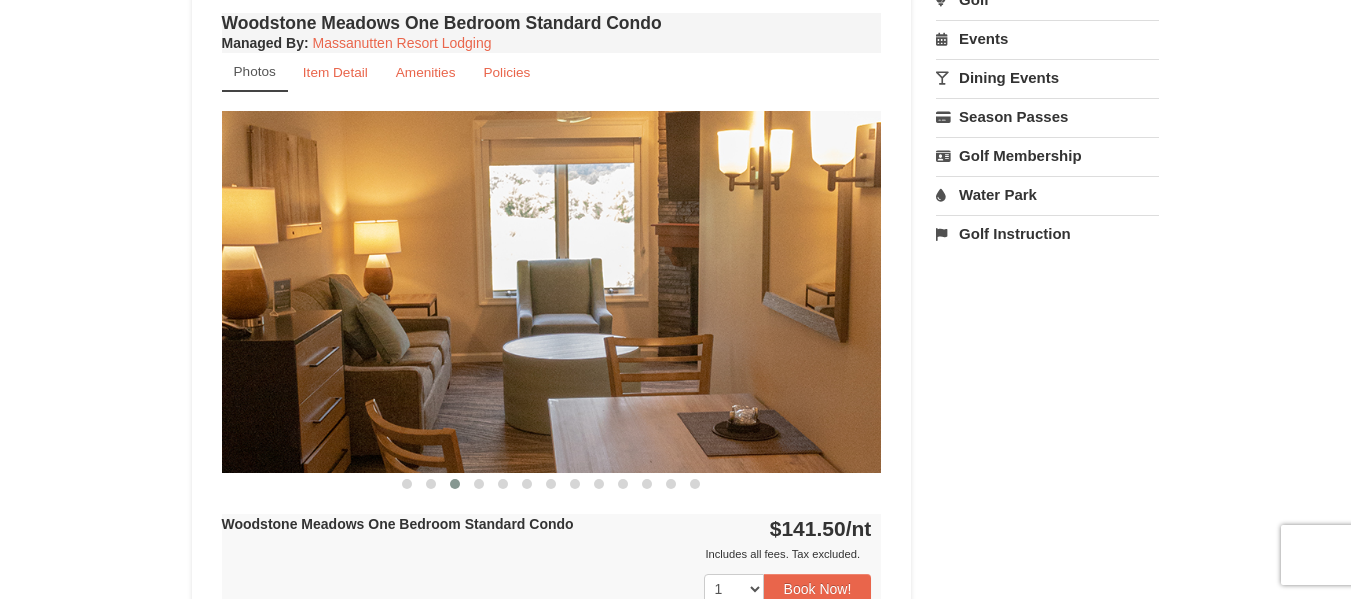 drag, startPoint x: 636, startPoint y: 285, endPoint x: 288, endPoint y: 248, distance: 349.96143 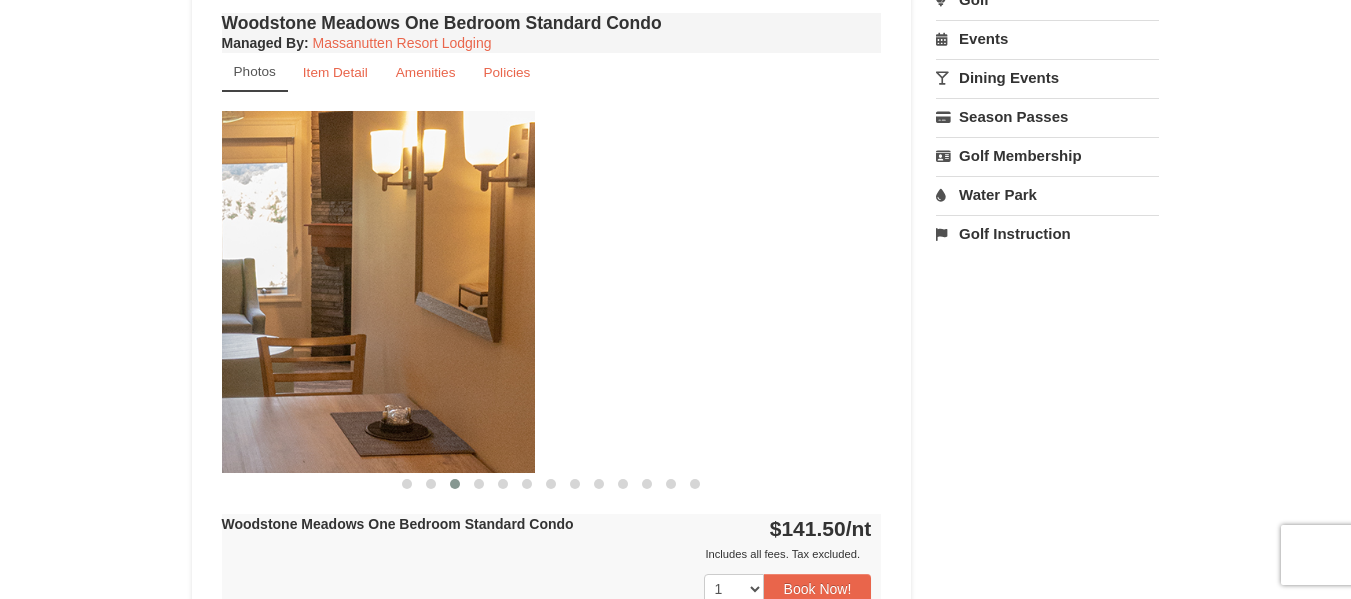 drag, startPoint x: 610, startPoint y: 321, endPoint x: 351, endPoint y: 293, distance: 260.50912 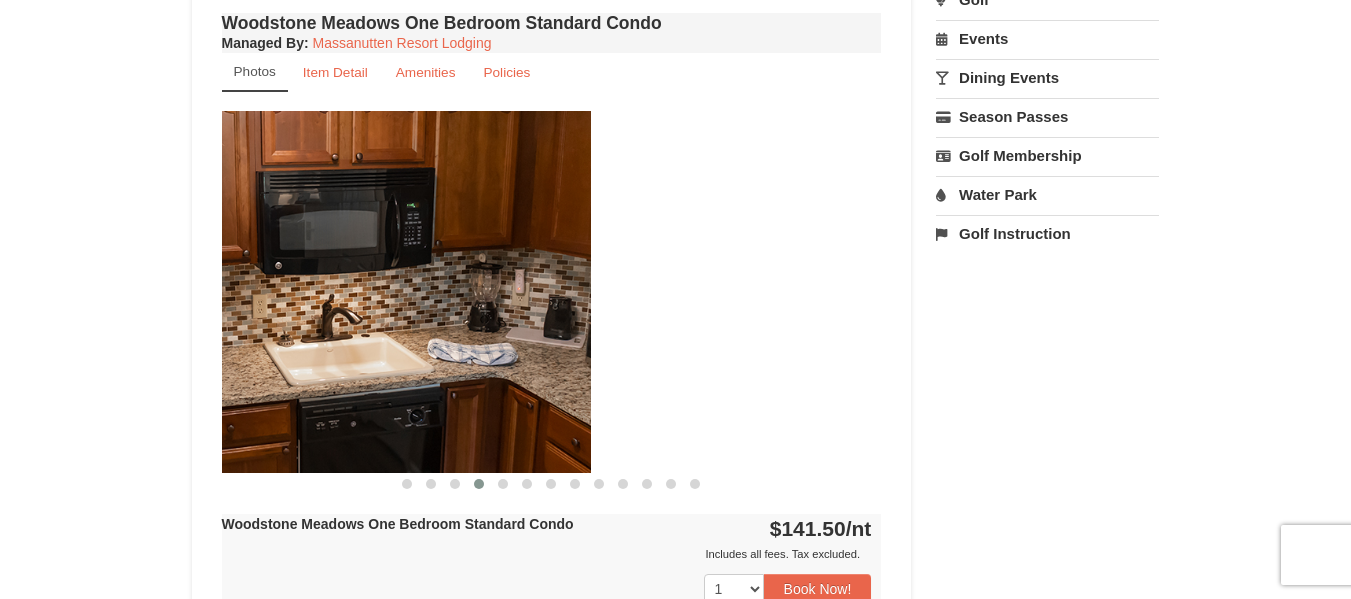drag, startPoint x: 737, startPoint y: 290, endPoint x: 420, endPoint y: 276, distance: 317.309 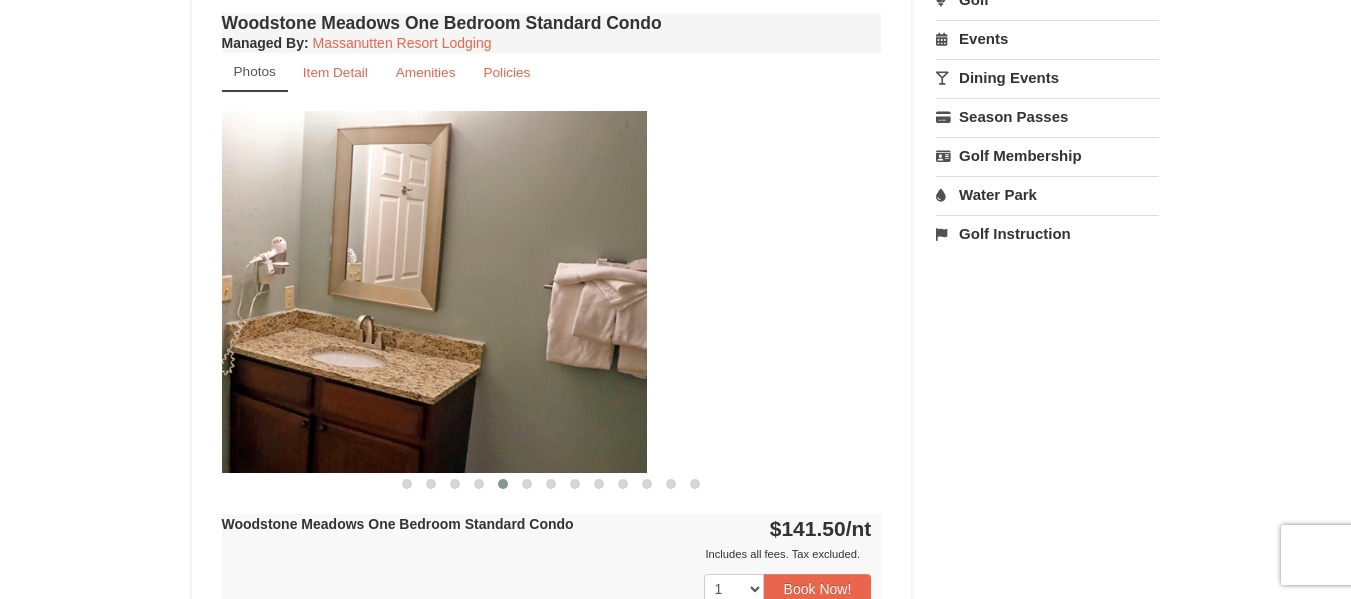 drag, startPoint x: 707, startPoint y: 303, endPoint x: 420, endPoint y: 267, distance: 289.24902 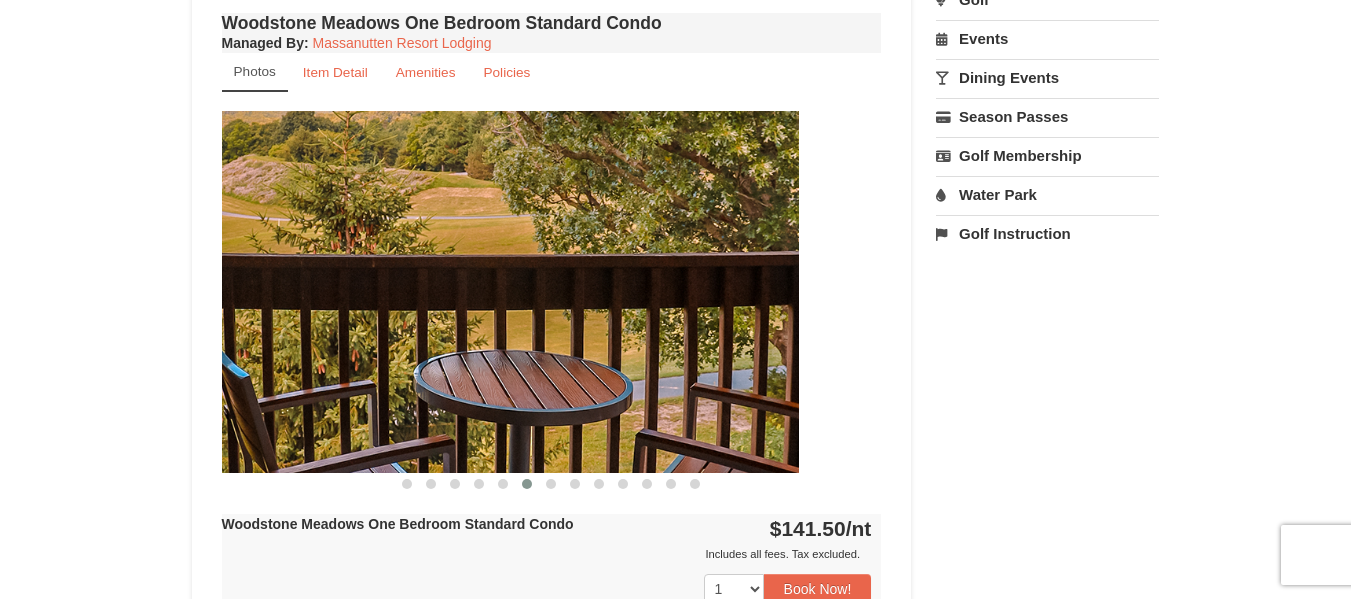drag, startPoint x: 742, startPoint y: 330, endPoint x: 664, endPoint y: 371, distance: 88.11924 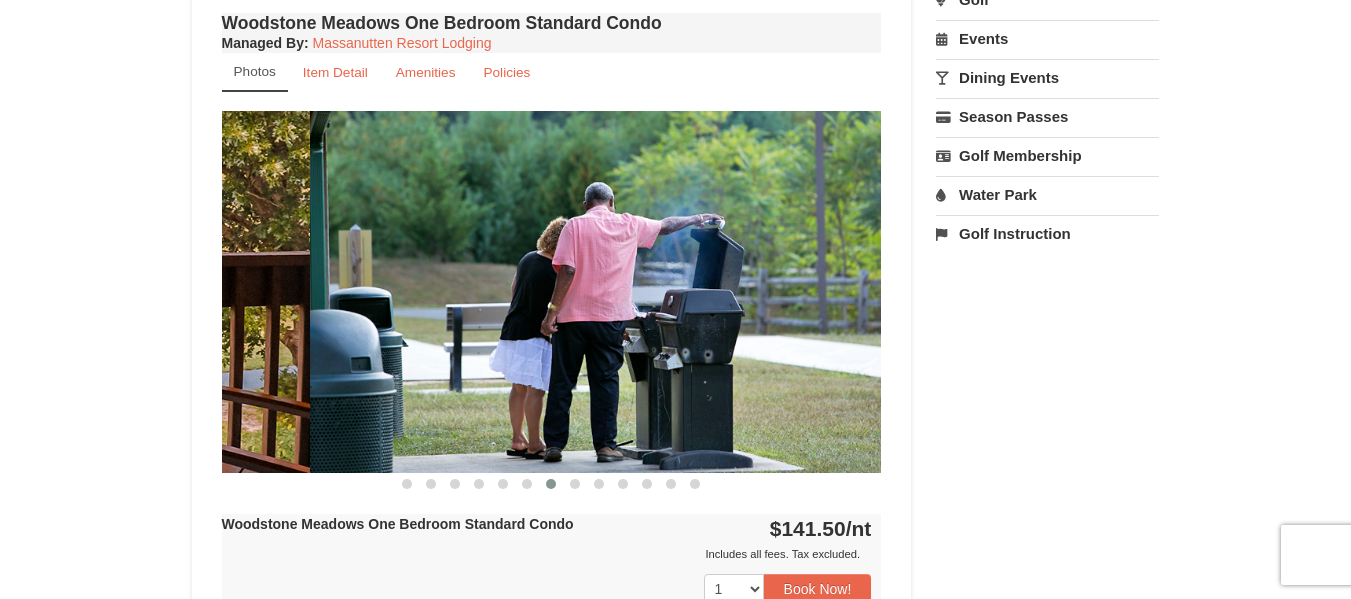 drag, startPoint x: 464, startPoint y: 297, endPoint x: 787, endPoint y: 391, distance: 336.40005 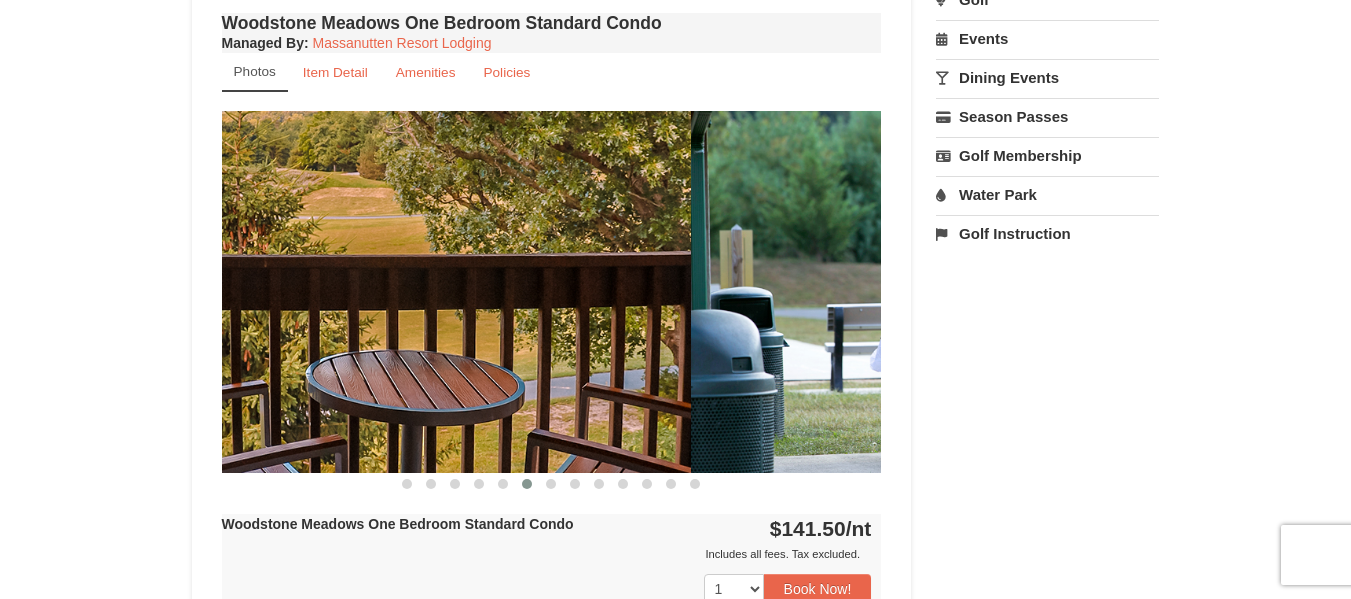 drag, startPoint x: 725, startPoint y: 353, endPoint x: 460, endPoint y: 321, distance: 266.92508 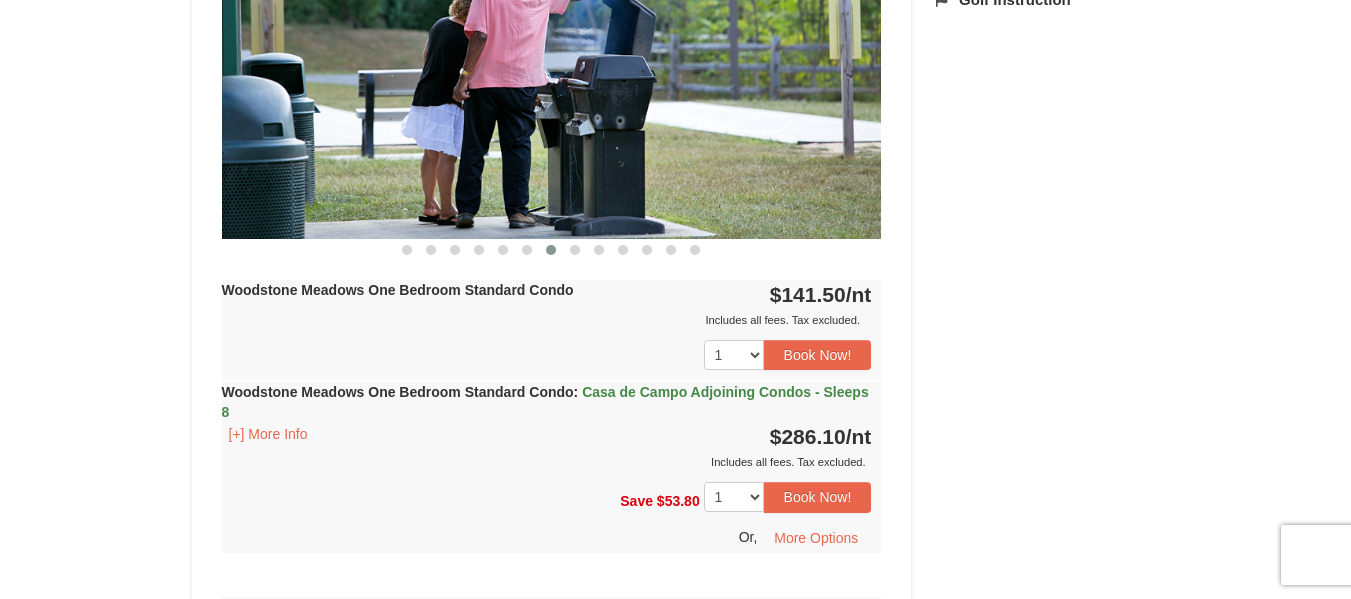 scroll, scrollTop: 1108, scrollLeft: 0, axis: vertical 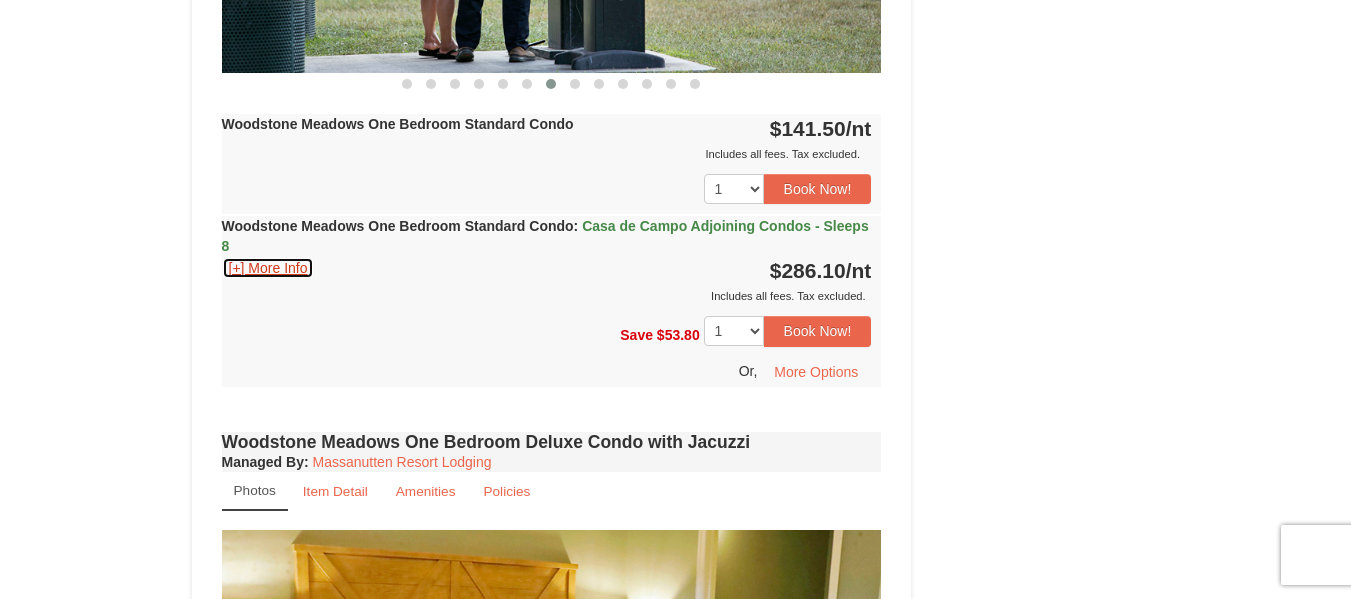 click on "[+] More Info" at bounding box center [268, 268] 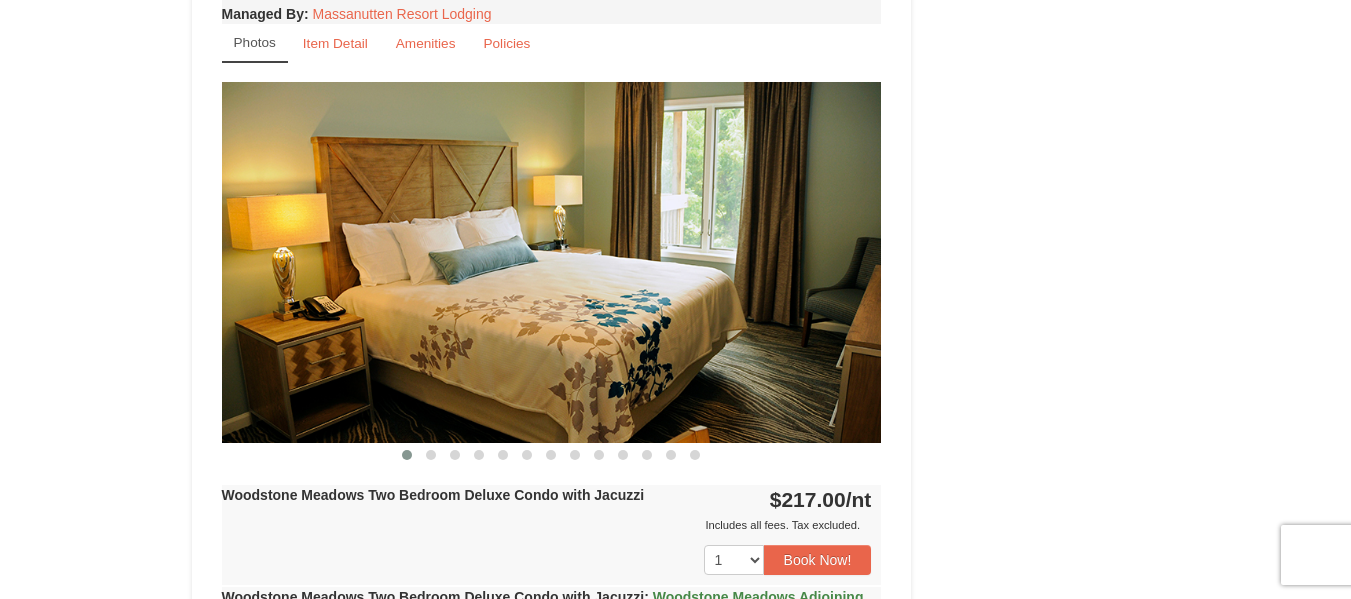 scroll, scrollTop: 2608, scrollLeft: 0, axis: vertical 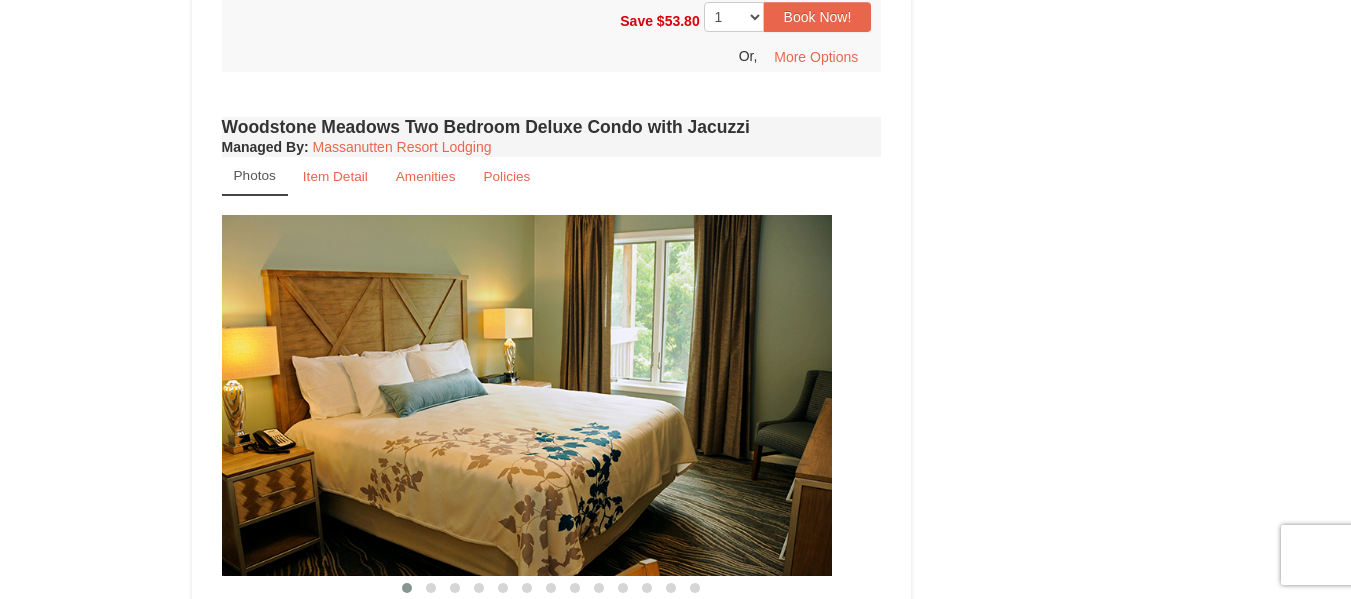 drag, startPoint x: 687, startPoint y: 404, endPoint x: 396, endPoint y: 382, distance: 291.83044 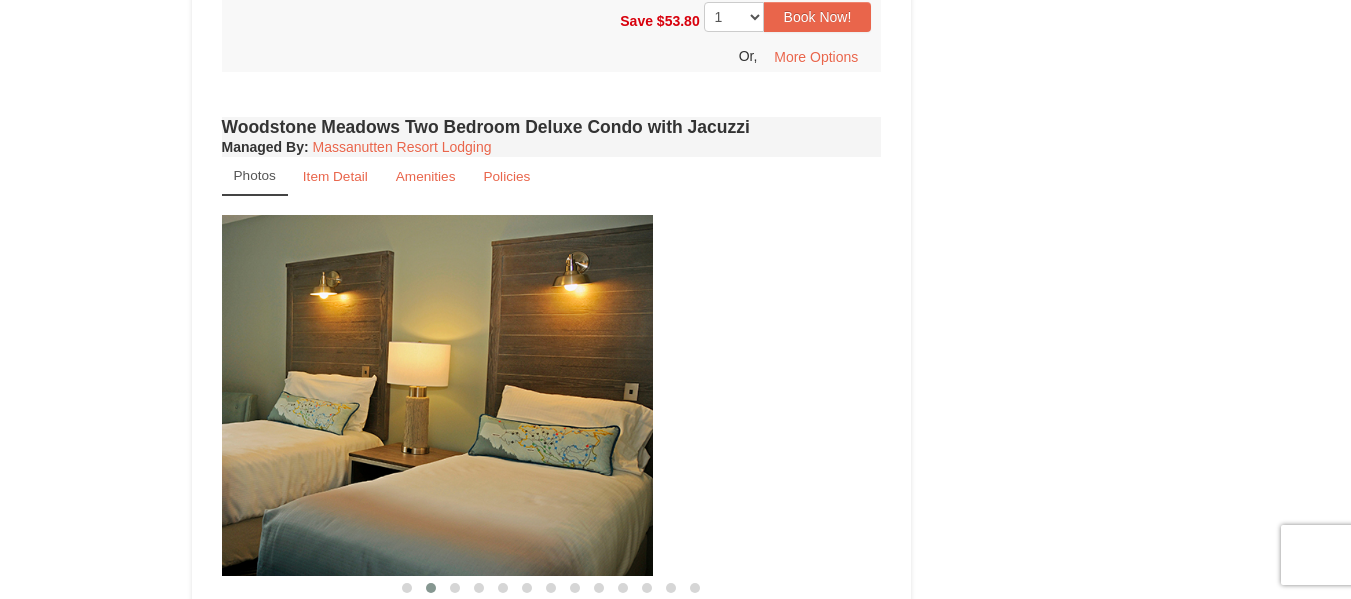 drag, startPoint x: 643, startPoint y: 410, endPoint x: 344, endPoint y: 378, distance: 300.7075 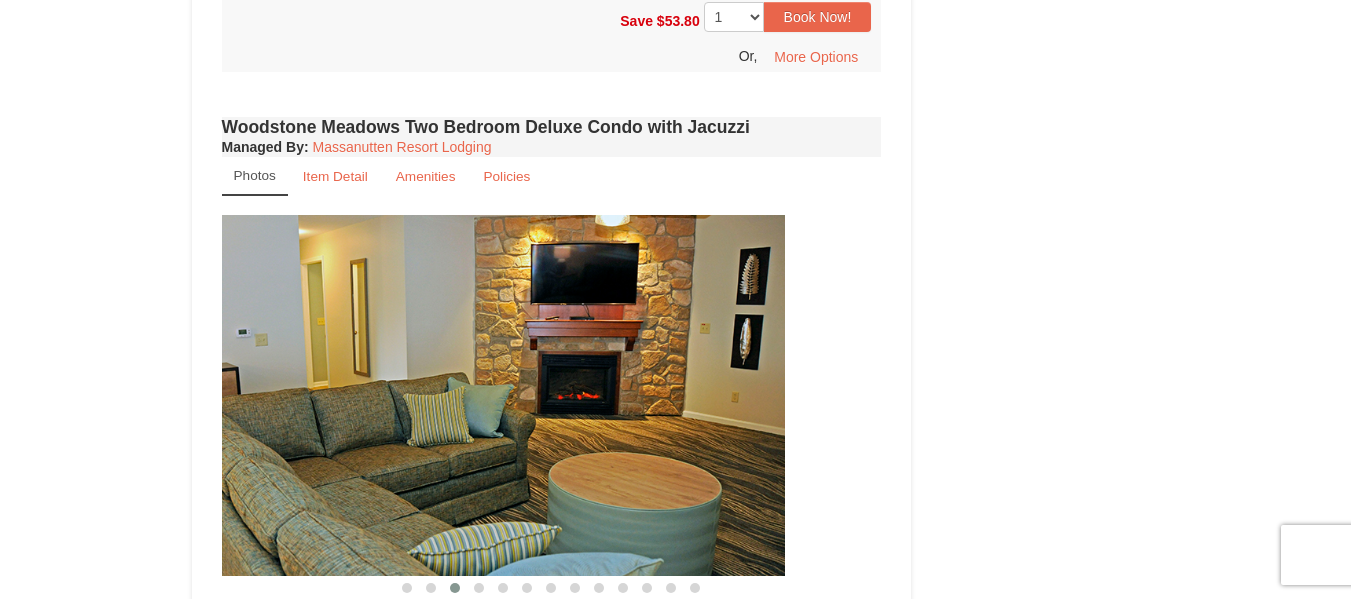 drag, startPoint x: 651, startPoint y: 405, endPoint x: 349, endPoint y: 379, distance: 303.11713 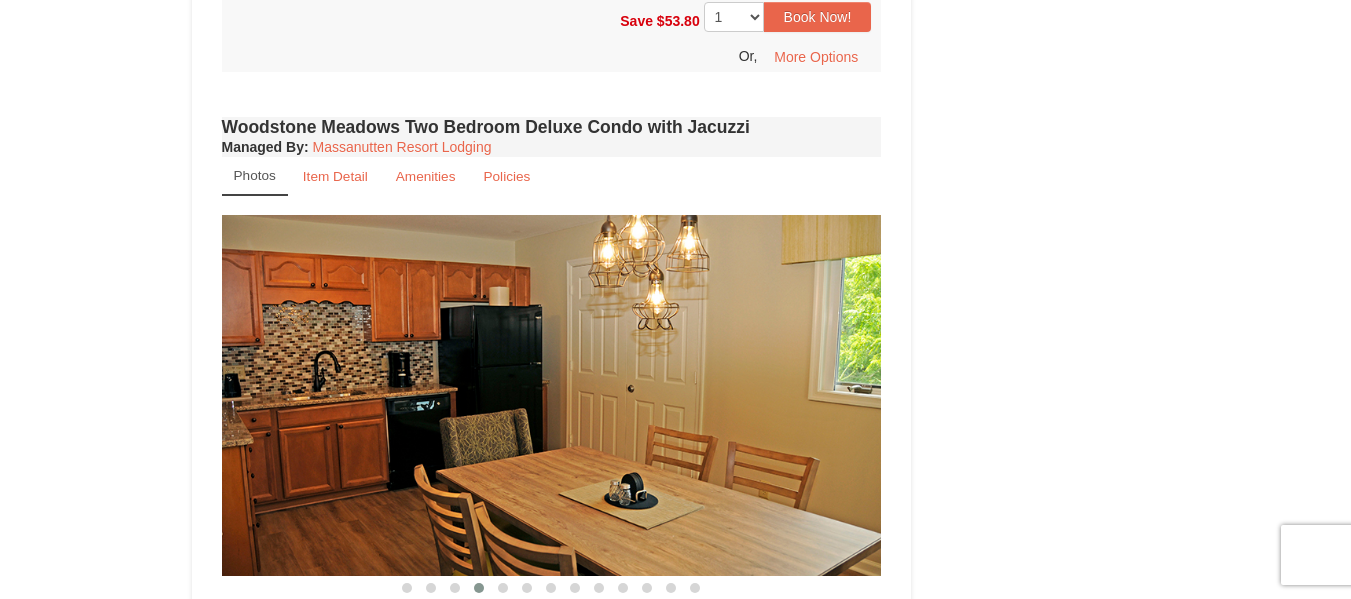 drag, startPoint x: 620, startPoint y: 406, endPoint x: 337, endPoint y: 379, distance: 284.28506 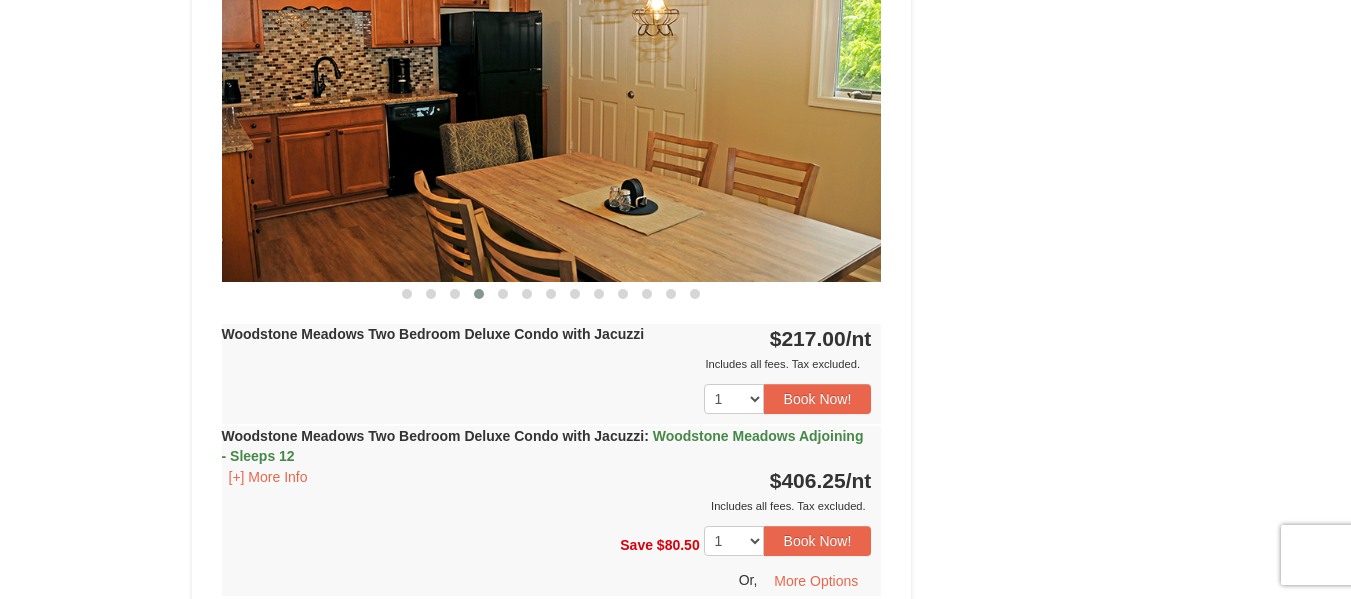 scroll, scrollTop: 2908, scrollLeft: 0, axis: vertical 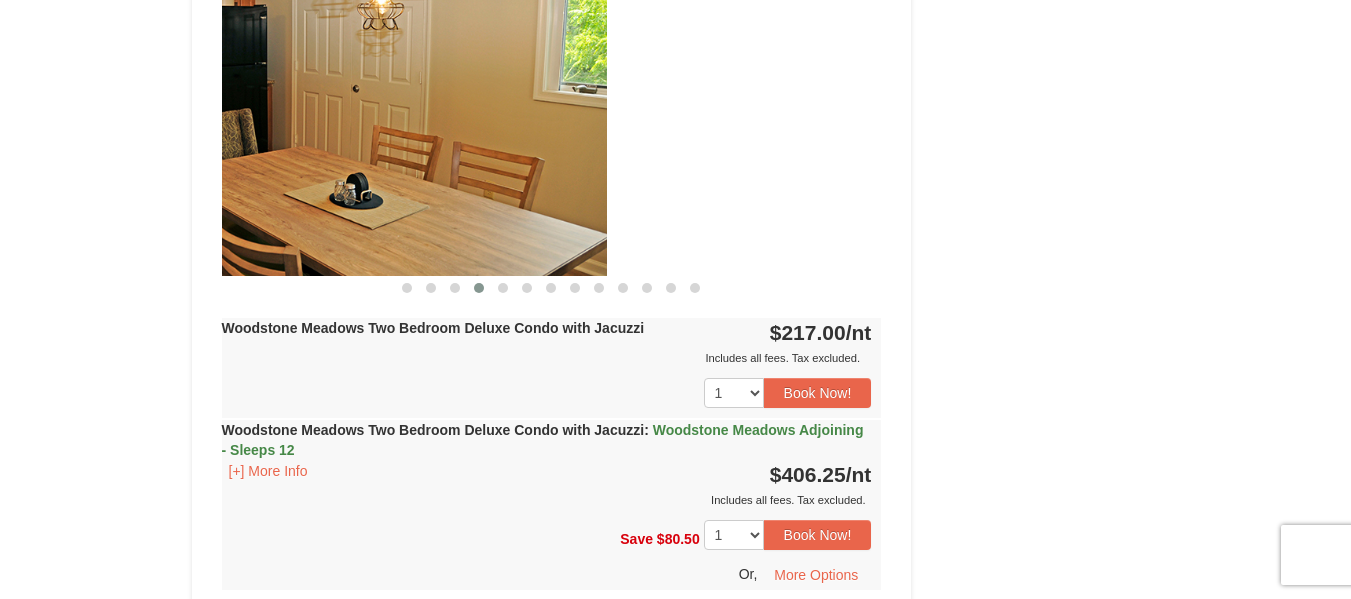 drag, startPoint x: 673, startPoint y: 120, endPoint x: 347, endPoint y: 119, distance: 326.00153 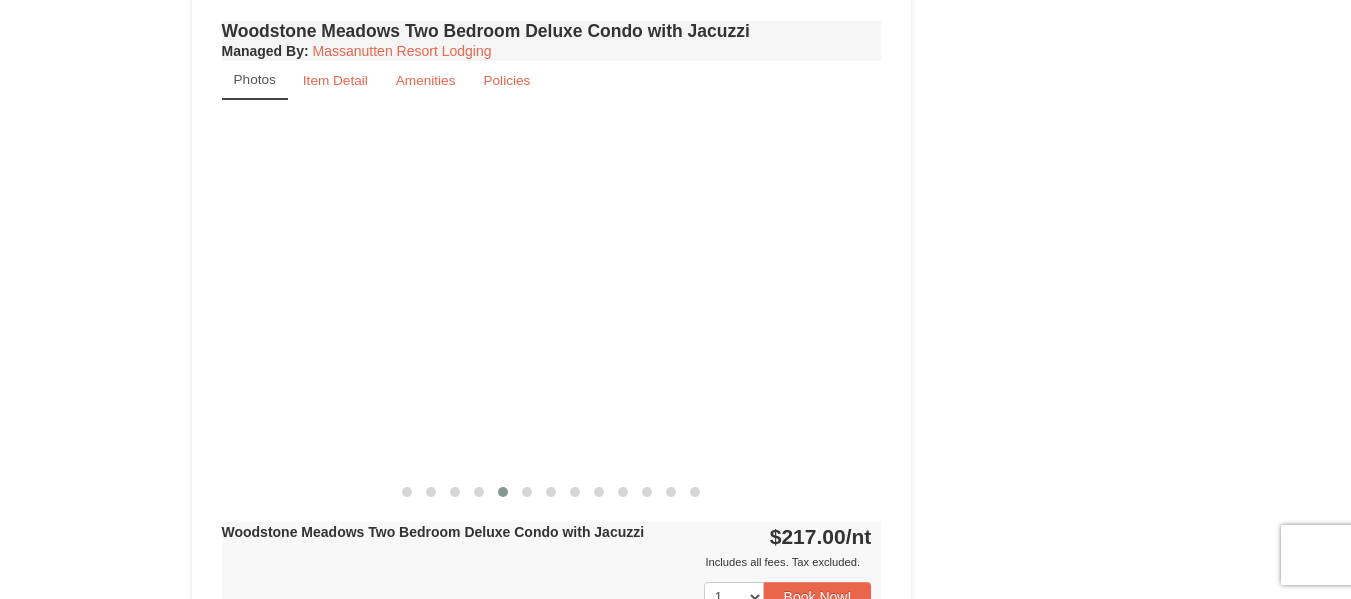 scroll, scrollTop: 2608, scrollLeft: 0, axis: vertical 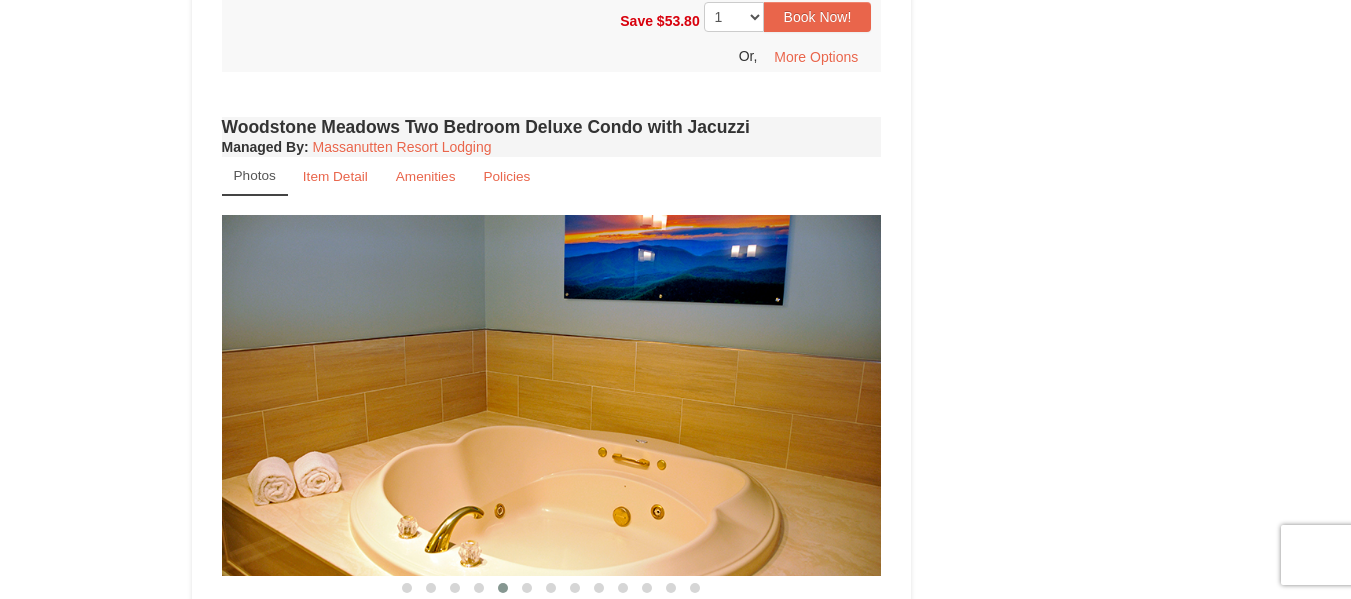 drag, startPoint x: 724, startPoint y: 391, endPoint x: 327, endPoint y: 353, distance: 398.81448 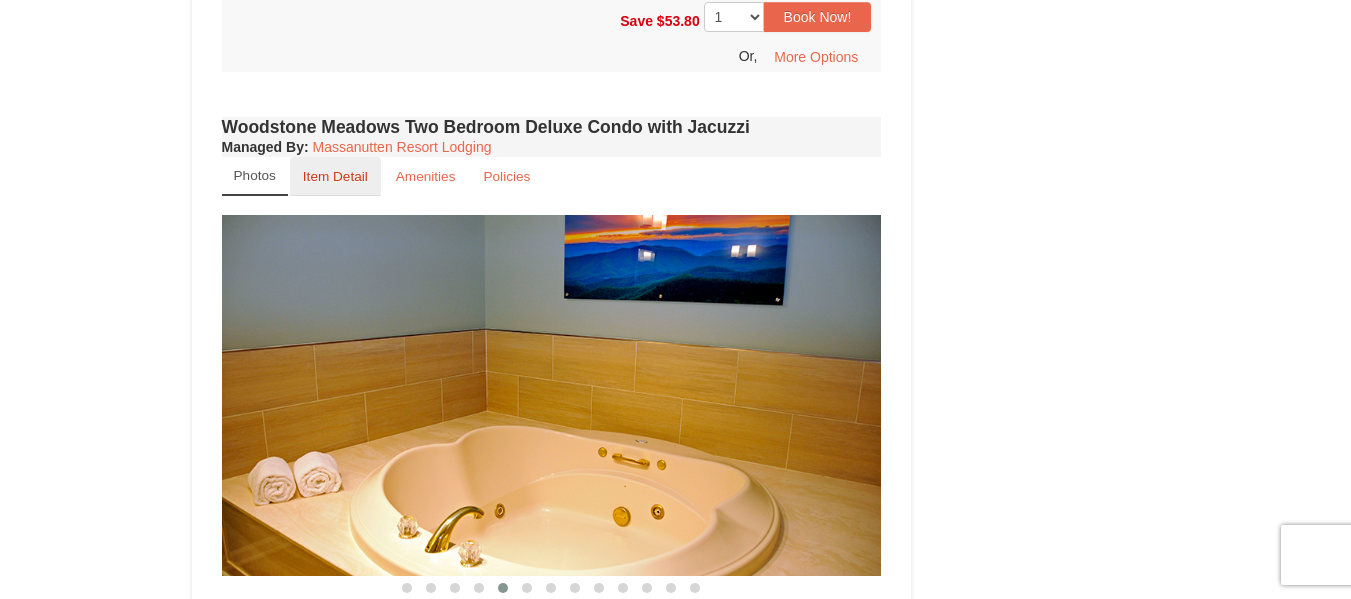 click on "Item Detail" at bounding box center [335, 176] 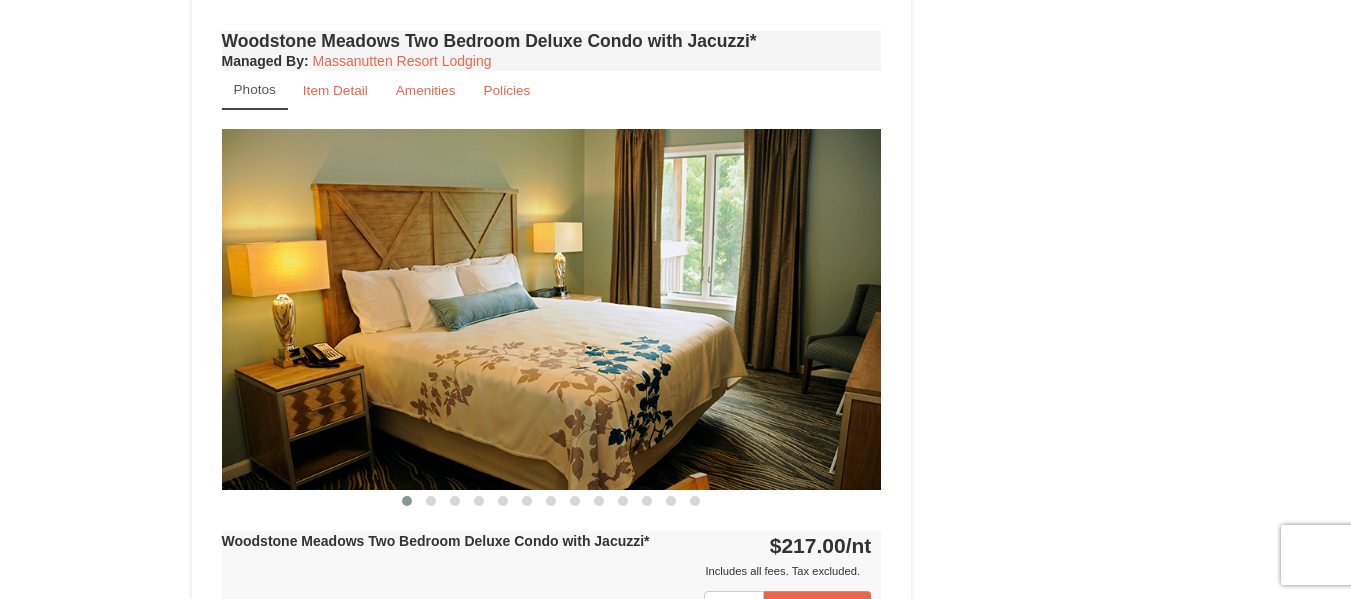 scroll, scrollTop: 3208, scrollLeft: 0, axis: vertical 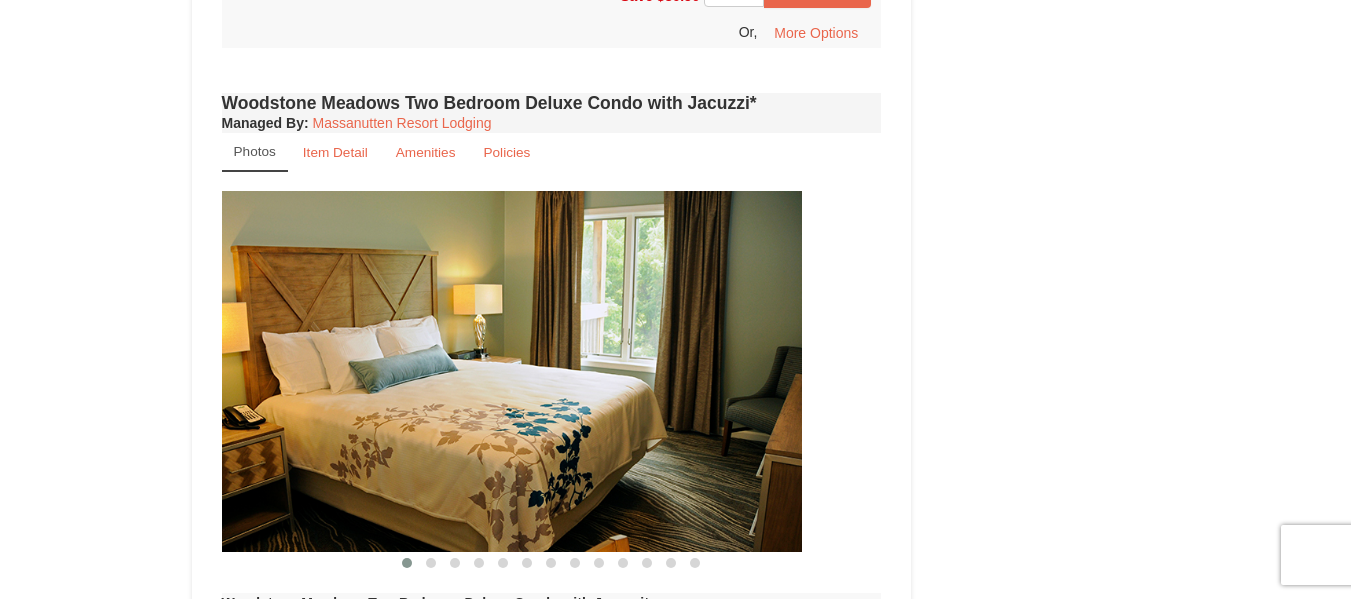 drag, startPoint x: 543, startPoint y: 311, endPoint x: 236, endPoint y: 283, distance: 308.27423 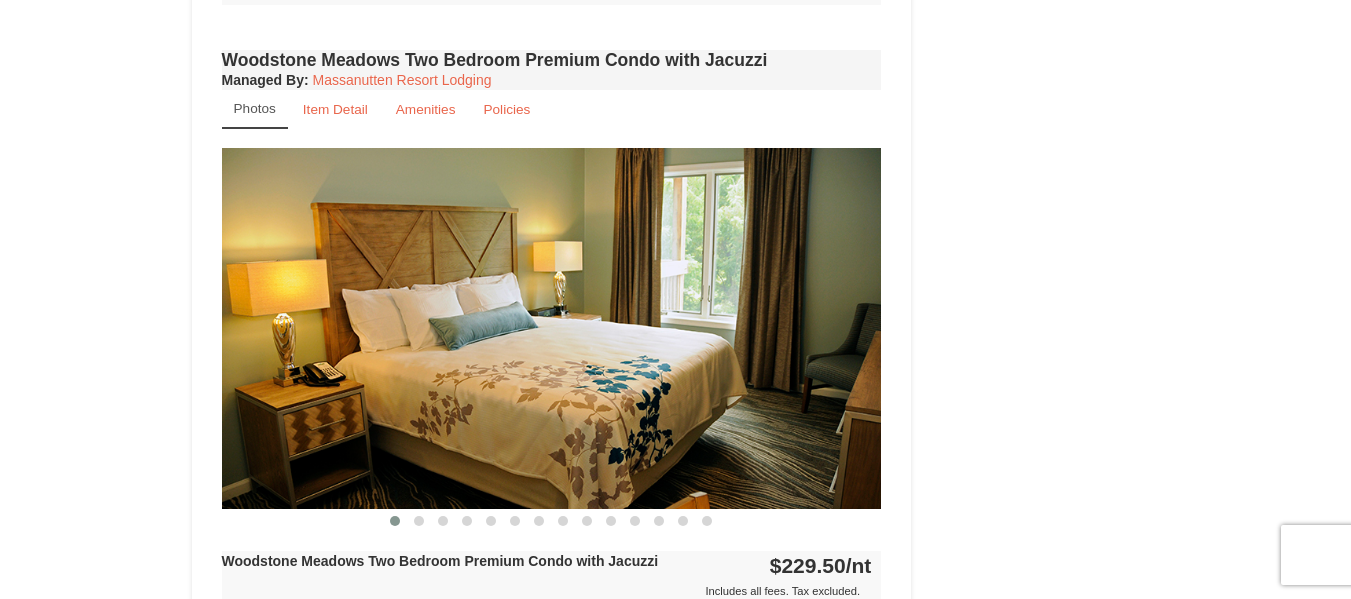 scroll, scrollTop: 4008, scrollLeft: 0, axis: vertical 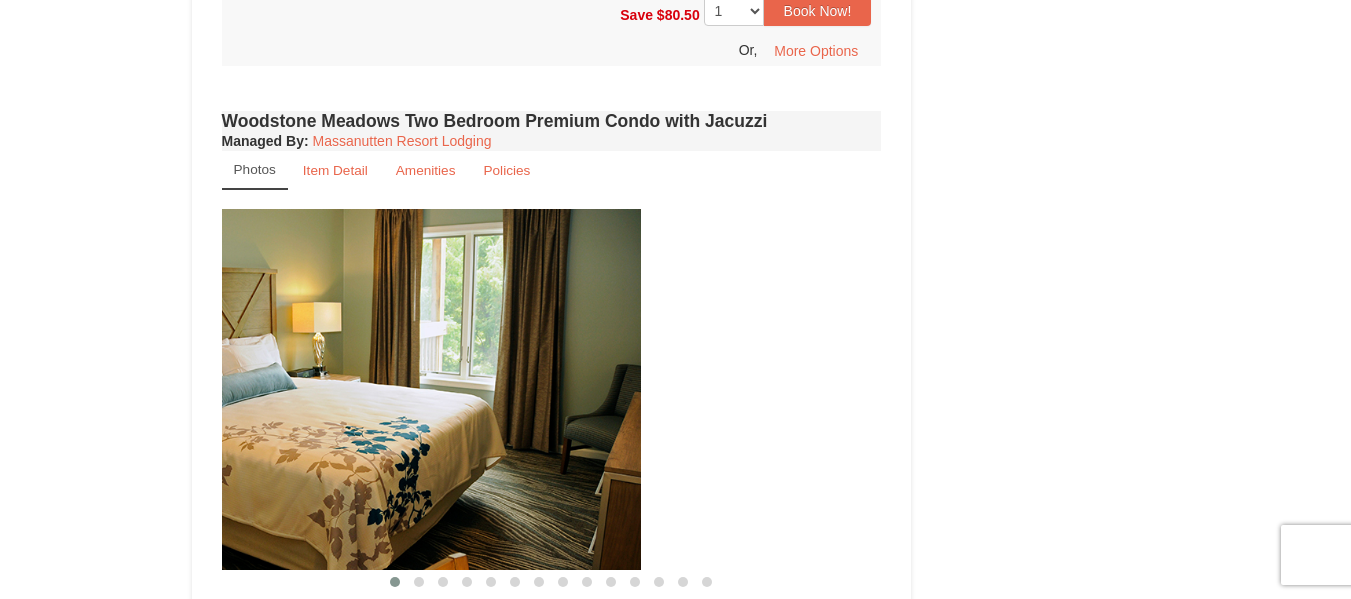 drag, startPoint x: 675, startPoint y: 346, endPoint x: 213, endPoint y: 353, distance: 462.05304 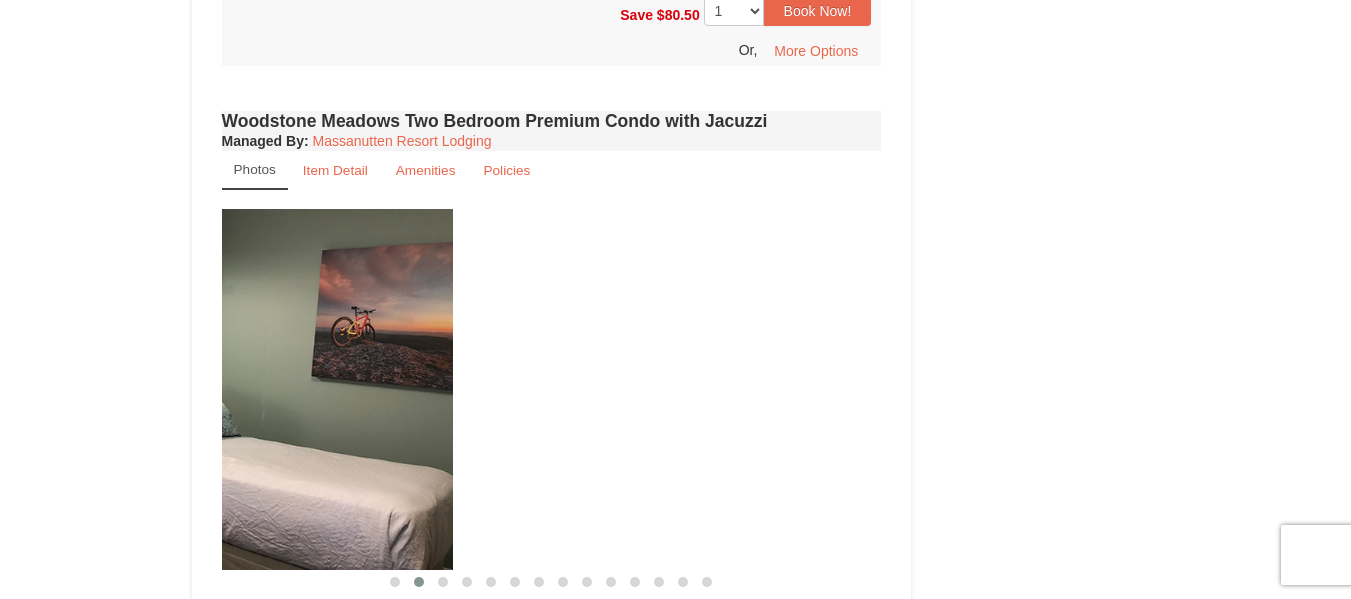 drag, startPoint x: 687, startPoint y: 389, endPoint x: 159, endPoint y: 348, distance: 529.5895 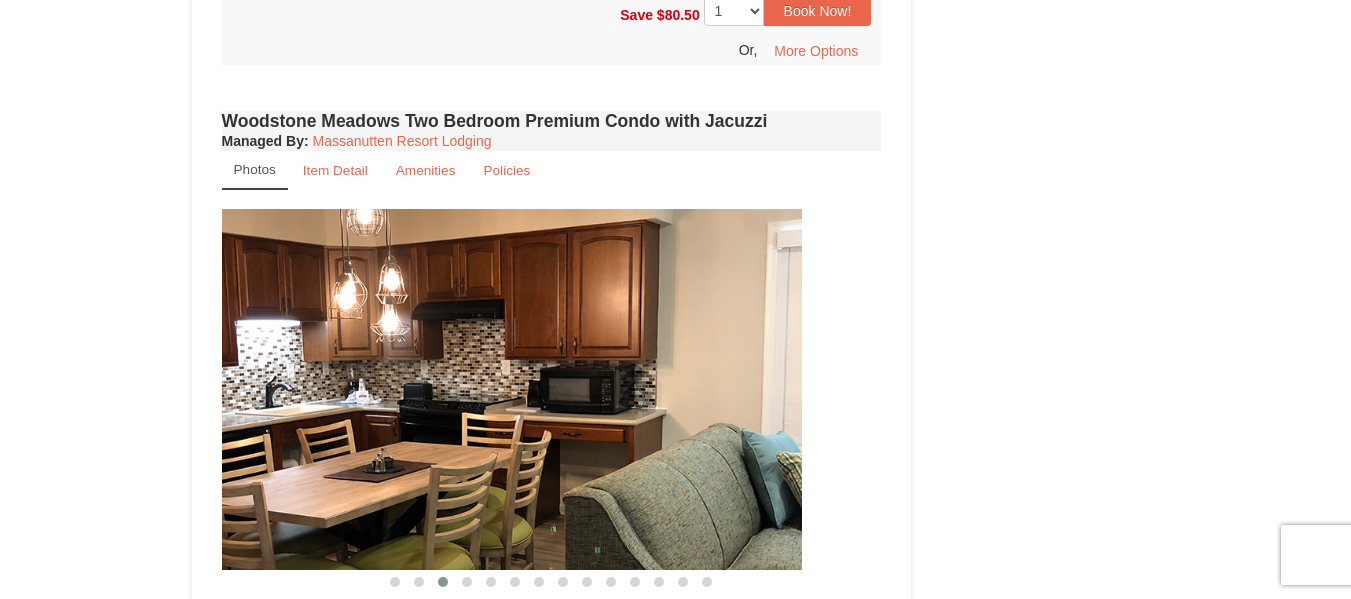 drag, startPoint x: 748, startPoint y: 363, endPoint x: 711, endPoint y: 420, distance: 67.95587 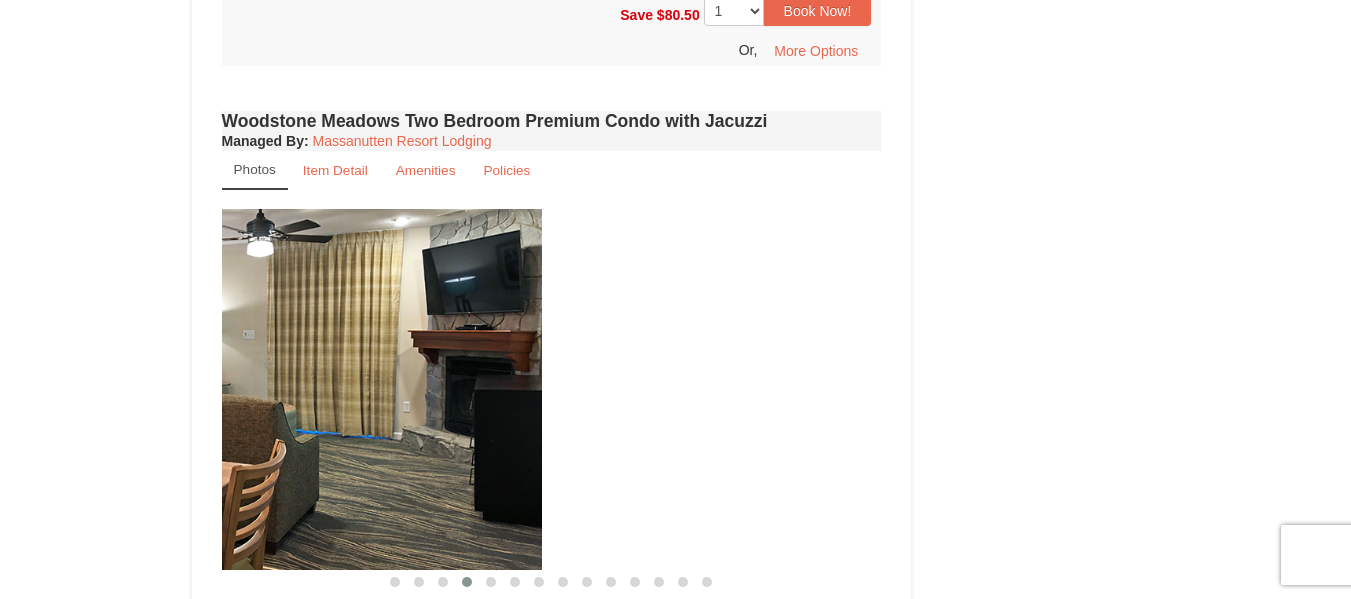 drag, startPoint x: 751, startPoint y: 347, endPoint x: 289, endPoint y: 323, distance: 462.62296 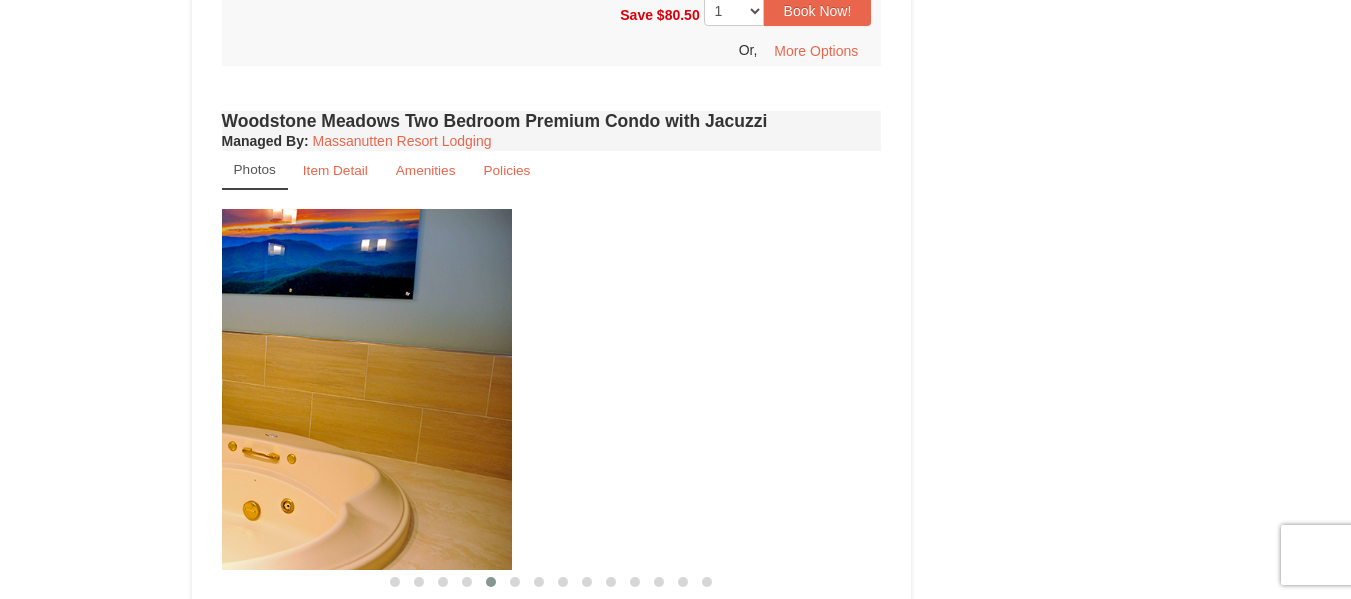 drag, startPoint x: 702, startPoint y: 361, endPoint x: 255, endPoint y: 319, distance: 448.9688 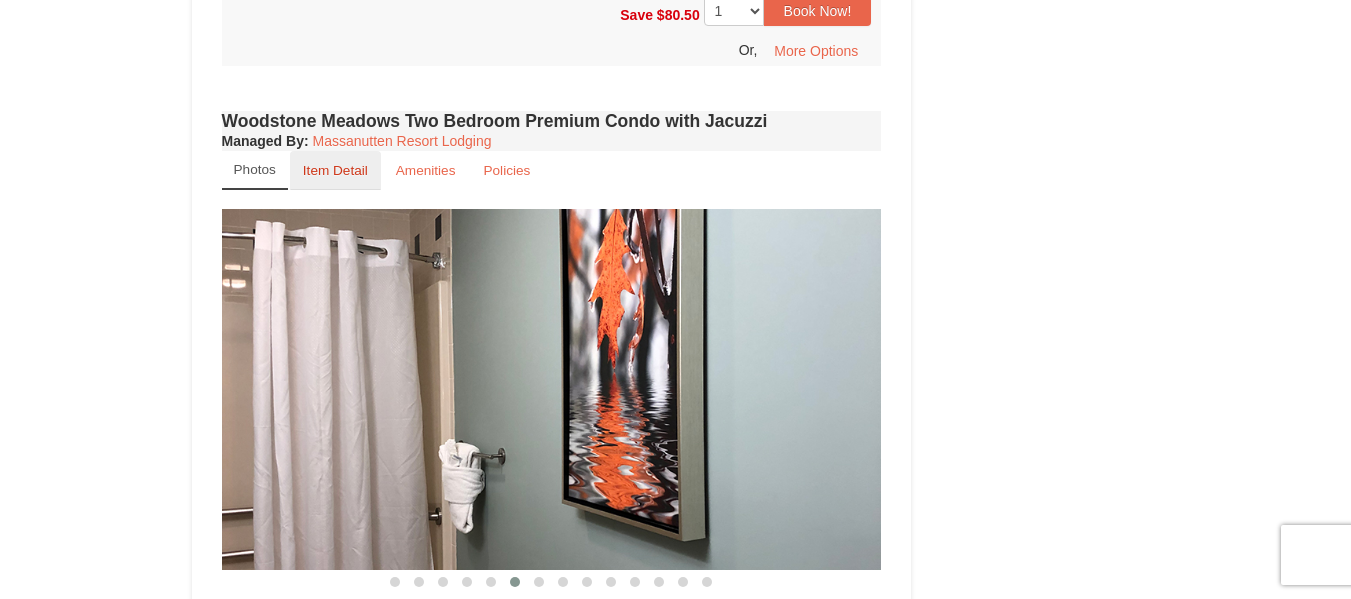 click on "Item Detail" at bounding box center [335, 170] 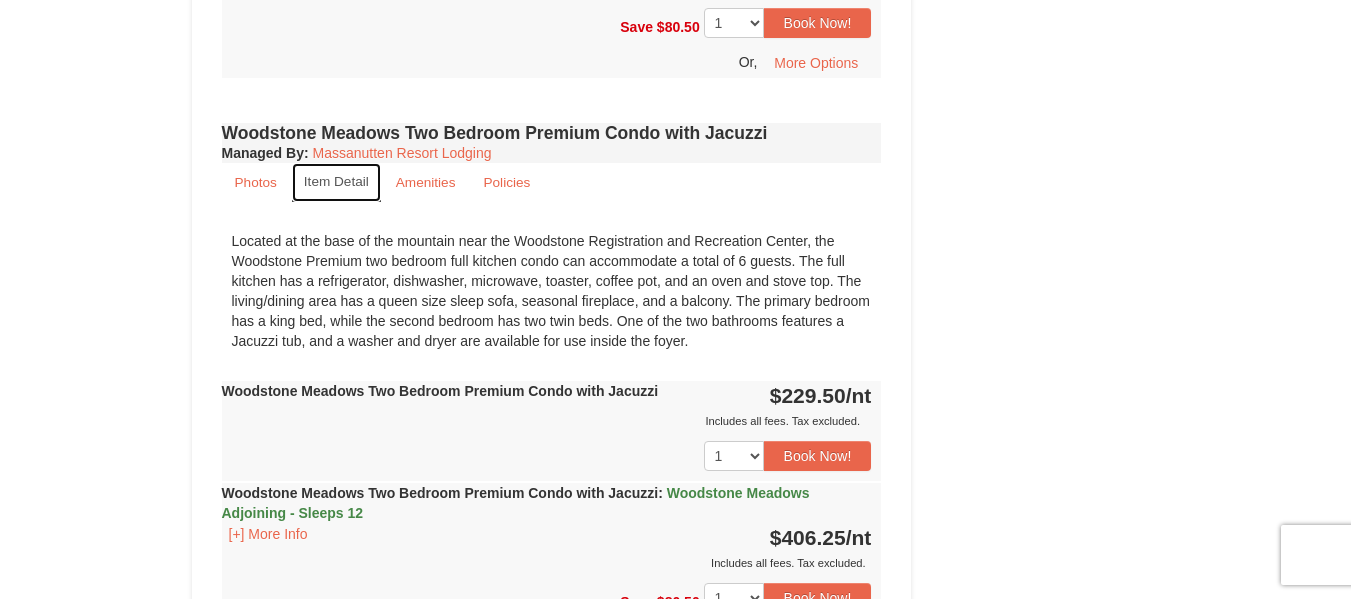 scroll, scrollTop: 4008, scrollLeft: 0, axis: vertical 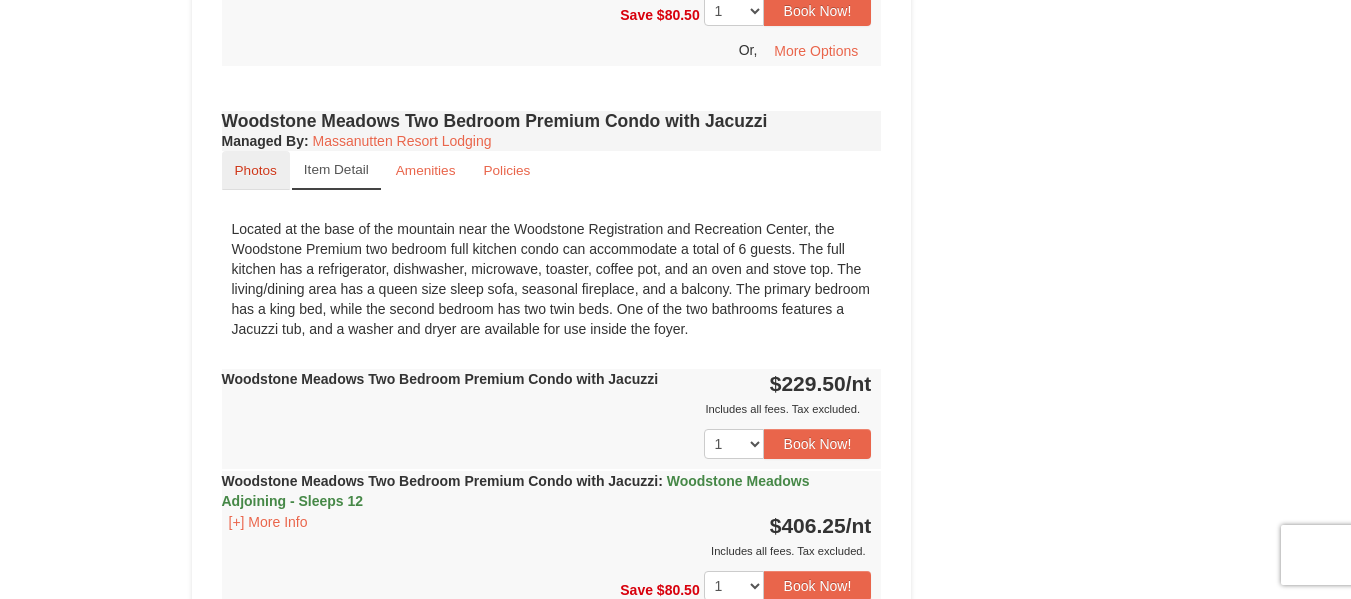 click on "Photos" at bounding box center (256, 170) 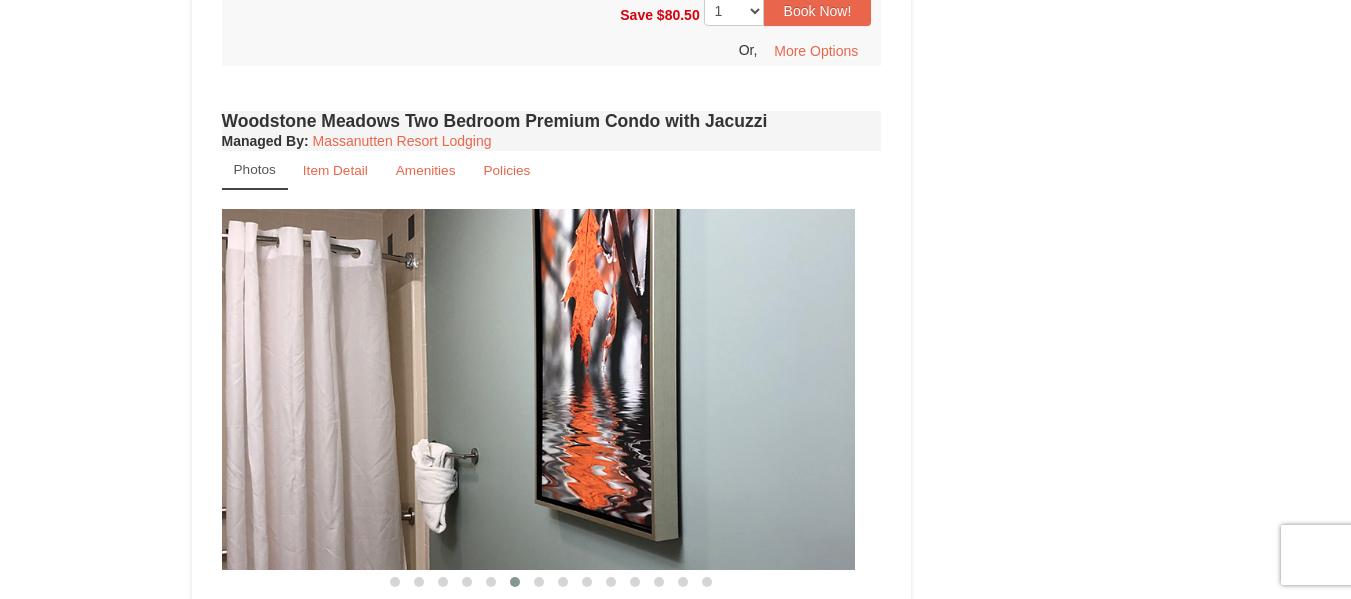 drag, startPoint x: 713, startPoint y: 340, endPoint x: 406, endPoint y: 301, distance: 309.4673 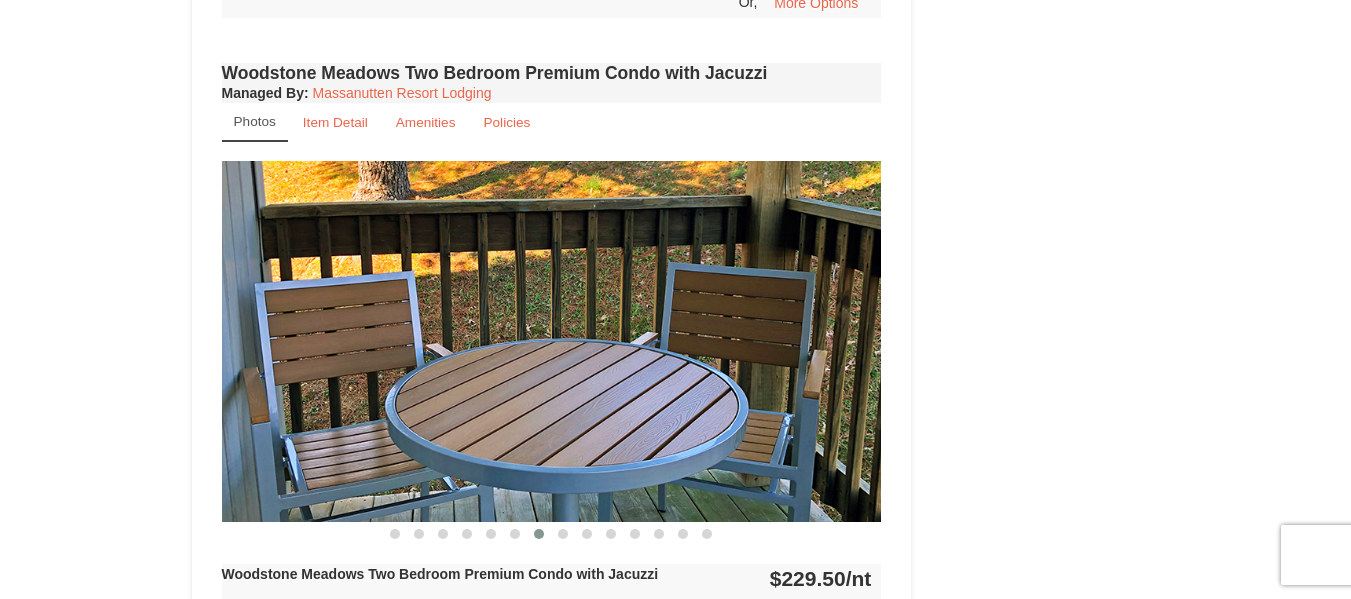 scroll, scrollTop: 4008, scrollLeft: 0, axis: vertical 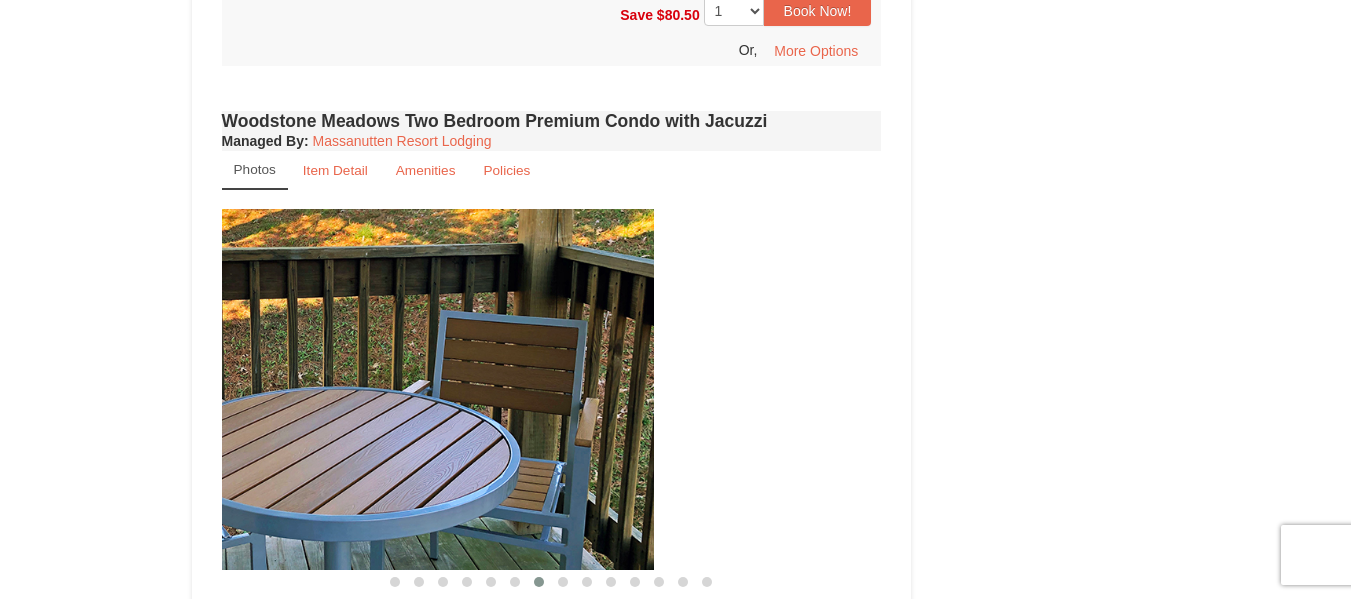 drag, startPoint x: 810, startPoint y: 330, endPoint x: 402, endPoint y: 308, distance: 408.5927 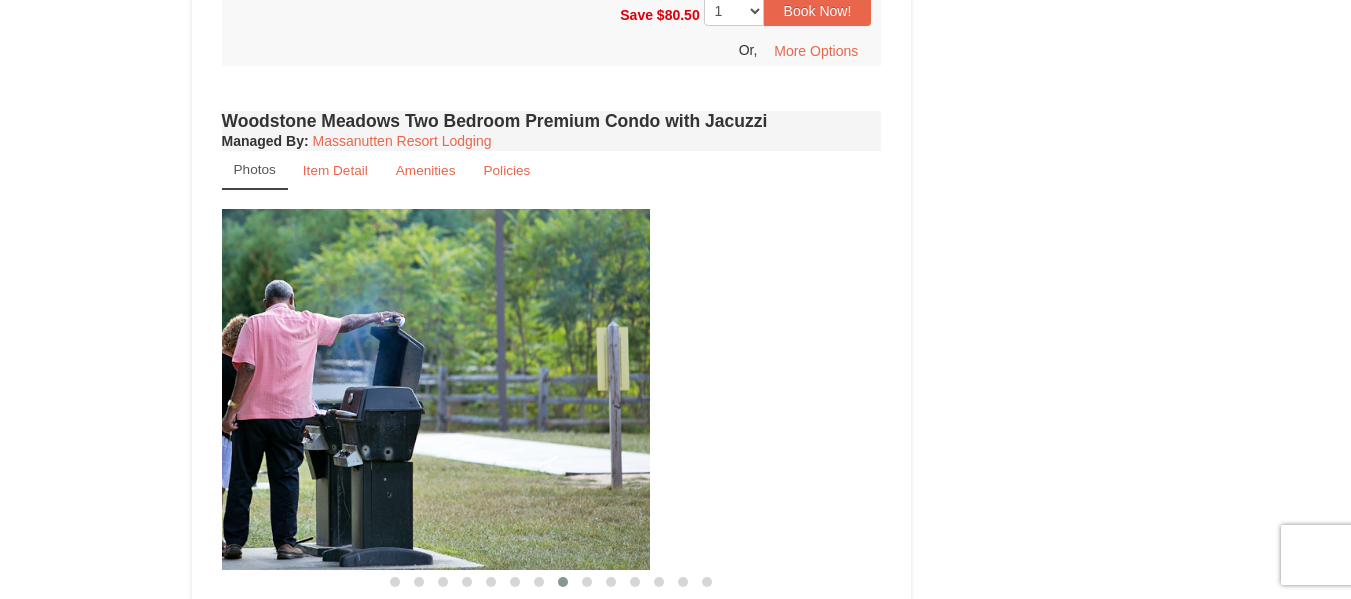 drag, startPoint x: 746, startPoint y: 323, endPoint x: 362, endPoint y: 320, distance: 384.01172 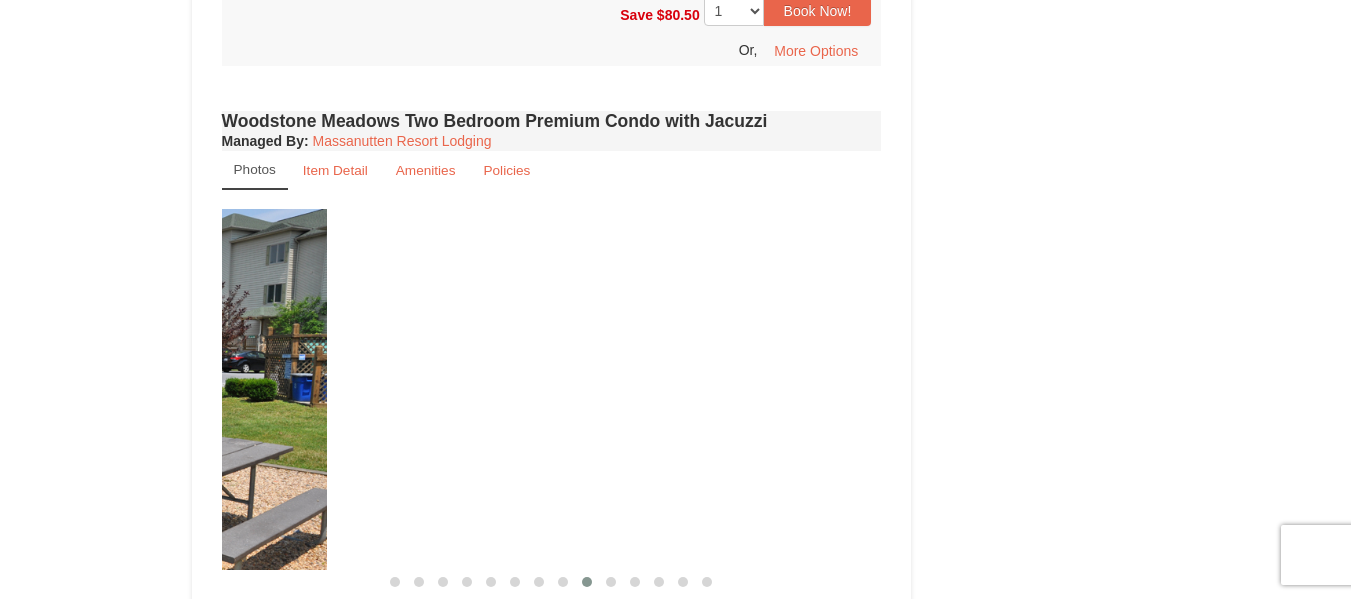 drag, startPoint x: 782, startPoint y: 362, endPoint x: 216, endPoint y: 304, distance: 568.964 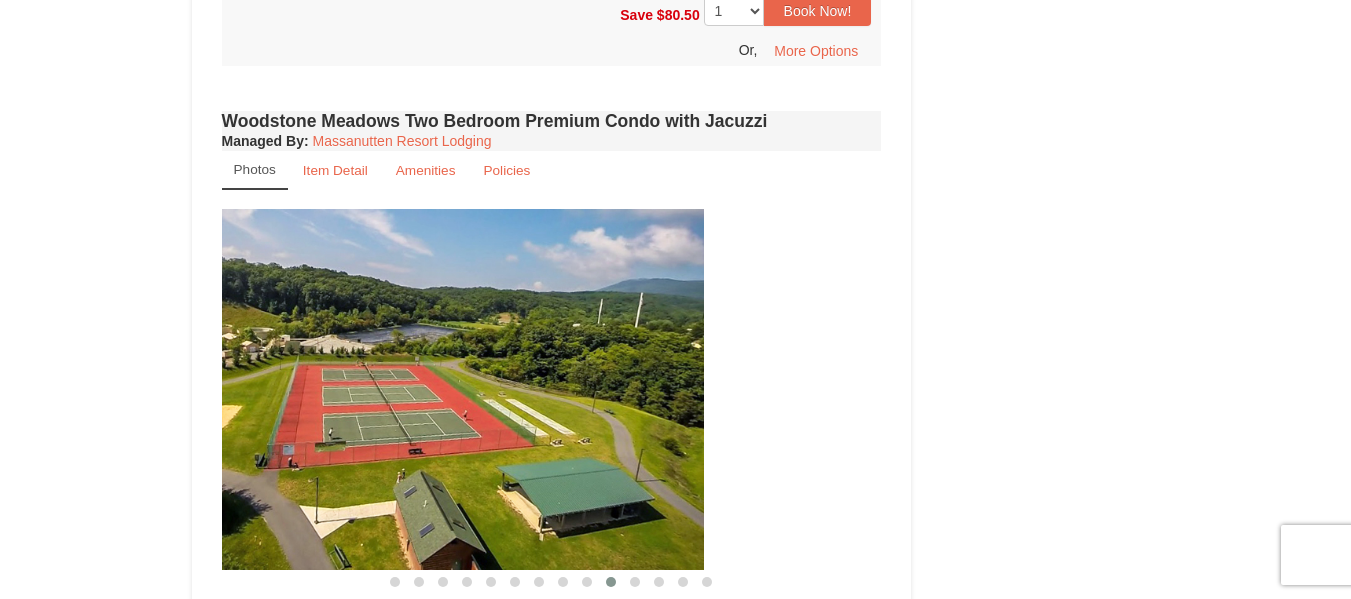 drag, startPoint x: 763, startPoint y: 344, endPoint x: 349, endPoint y: 325, distance: 414.43576 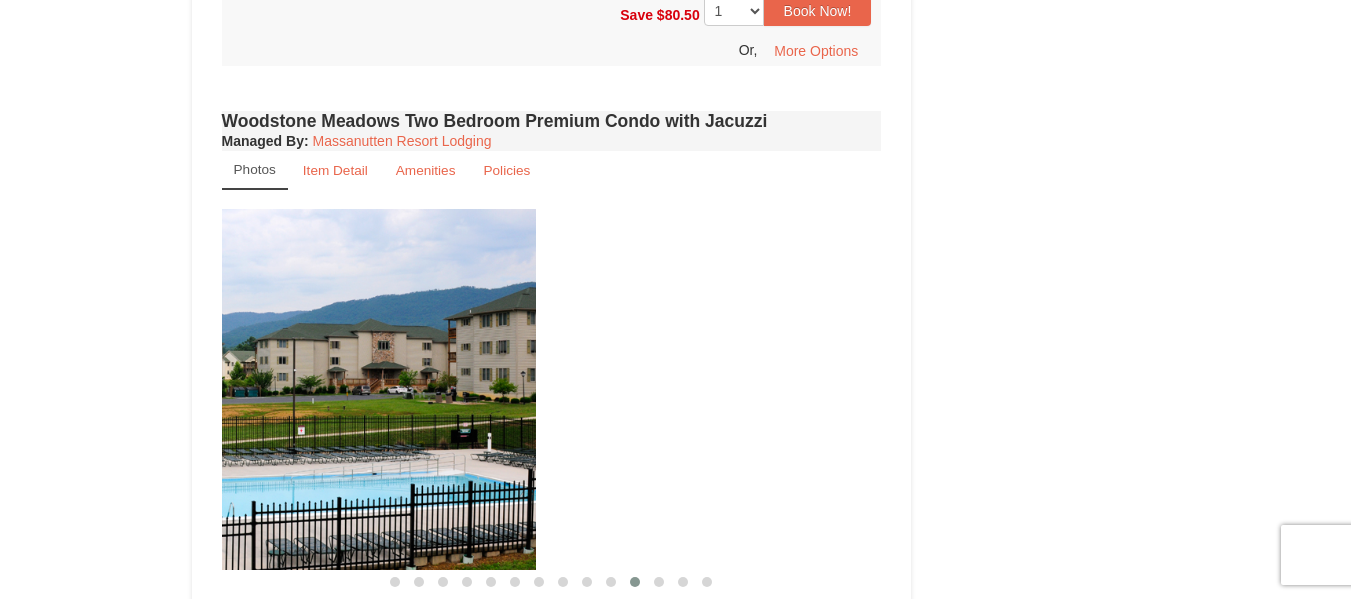 drag, startPoint x: 796, startPoint y: 392, endPoint x: 391, endPoint y: 361, distance: 406.1847 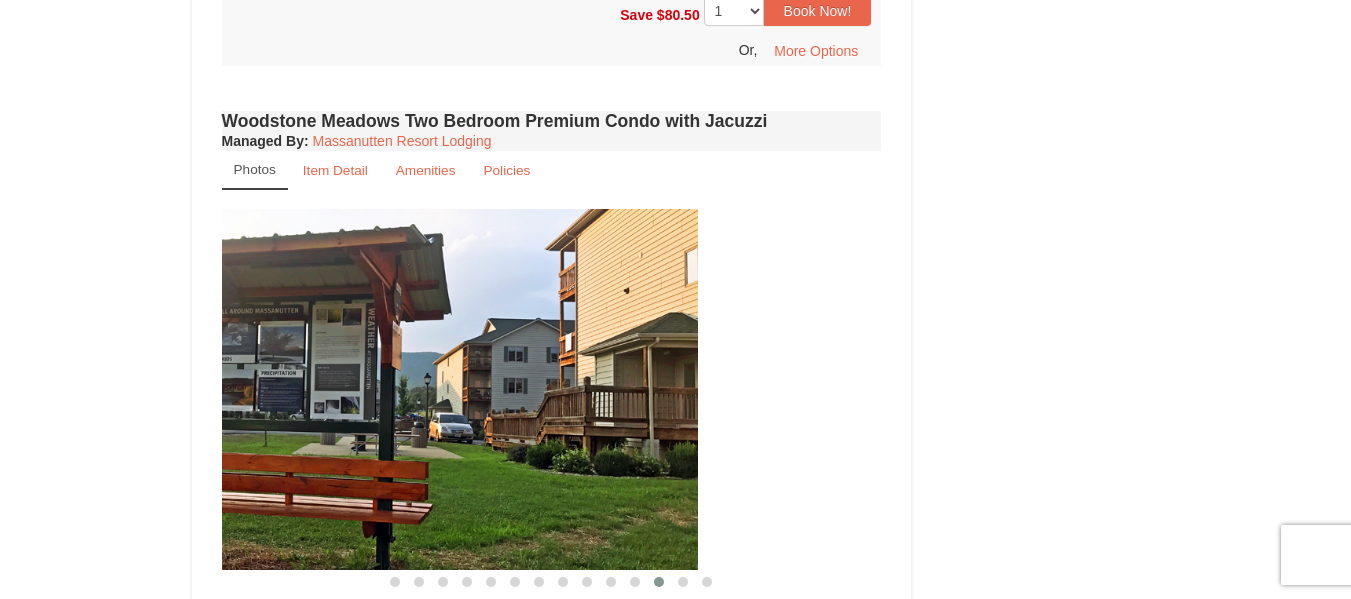 drag, startPoint x: 758, startPoint y: 447, endPoint x: 459, endPoint y: 408, distance: 301.53275 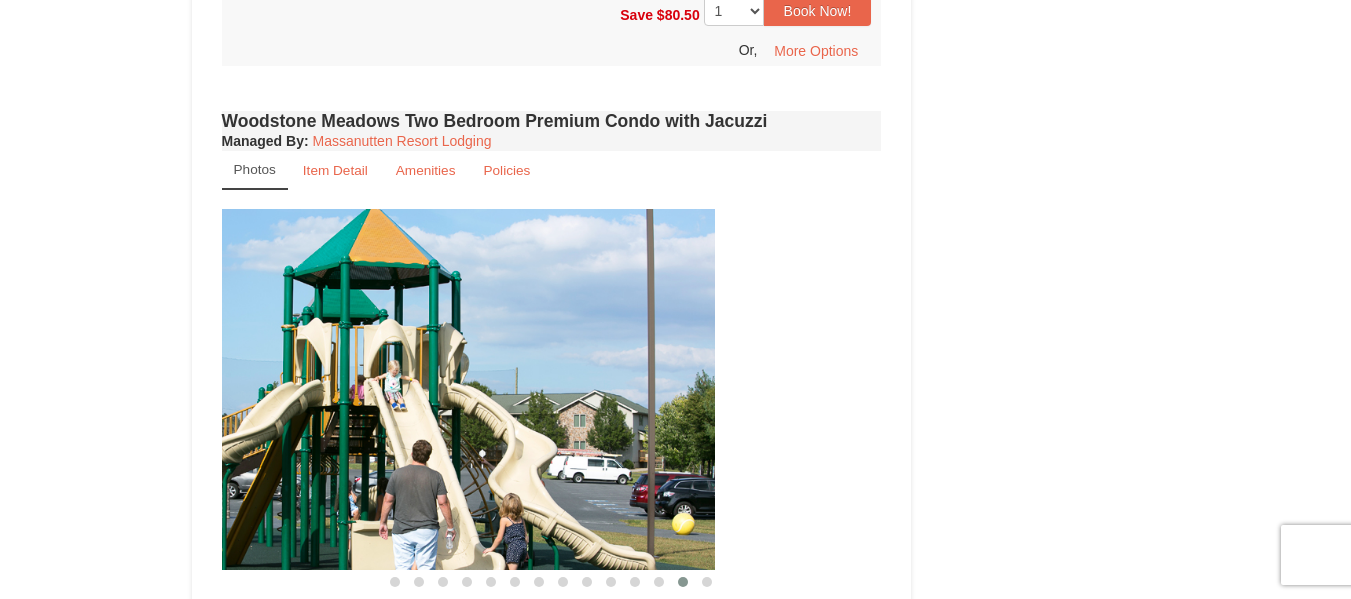 drag, startPoint x: 741, startPoint y: 427, endPoint x: 473, endPoint y: 395, distance: 269.9037 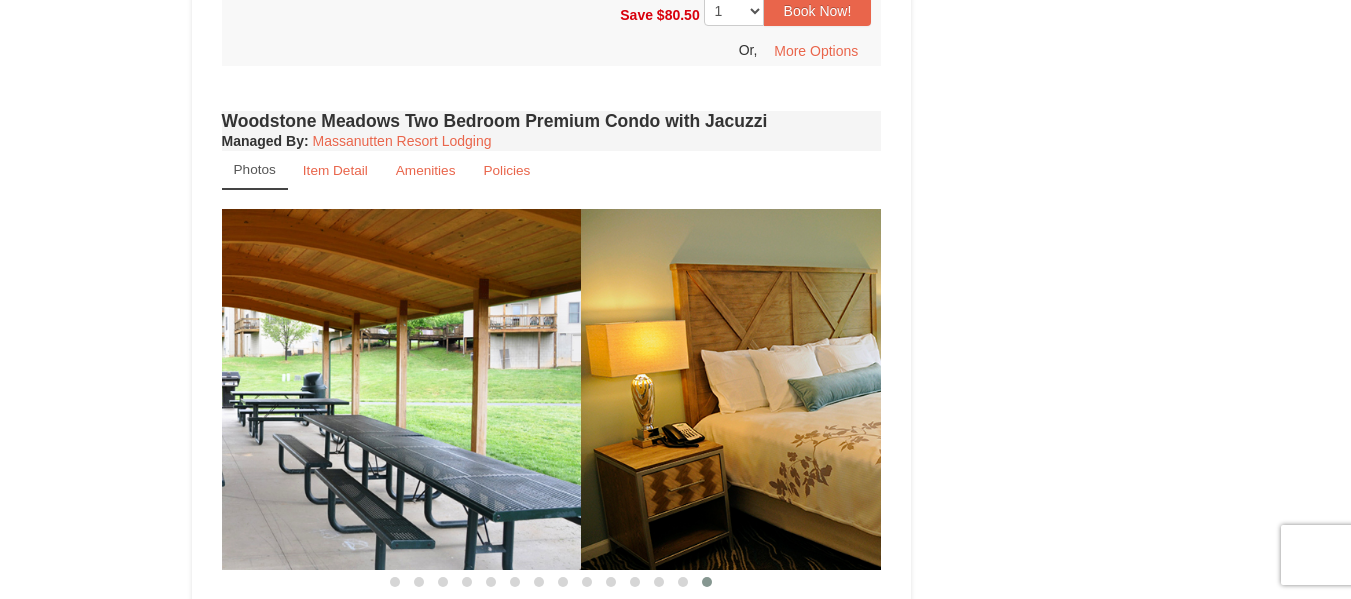 drag, startPoint x: 668, startPoint y: 420, endPoint x: 256, endPoint y: 354, distance: 417.25293 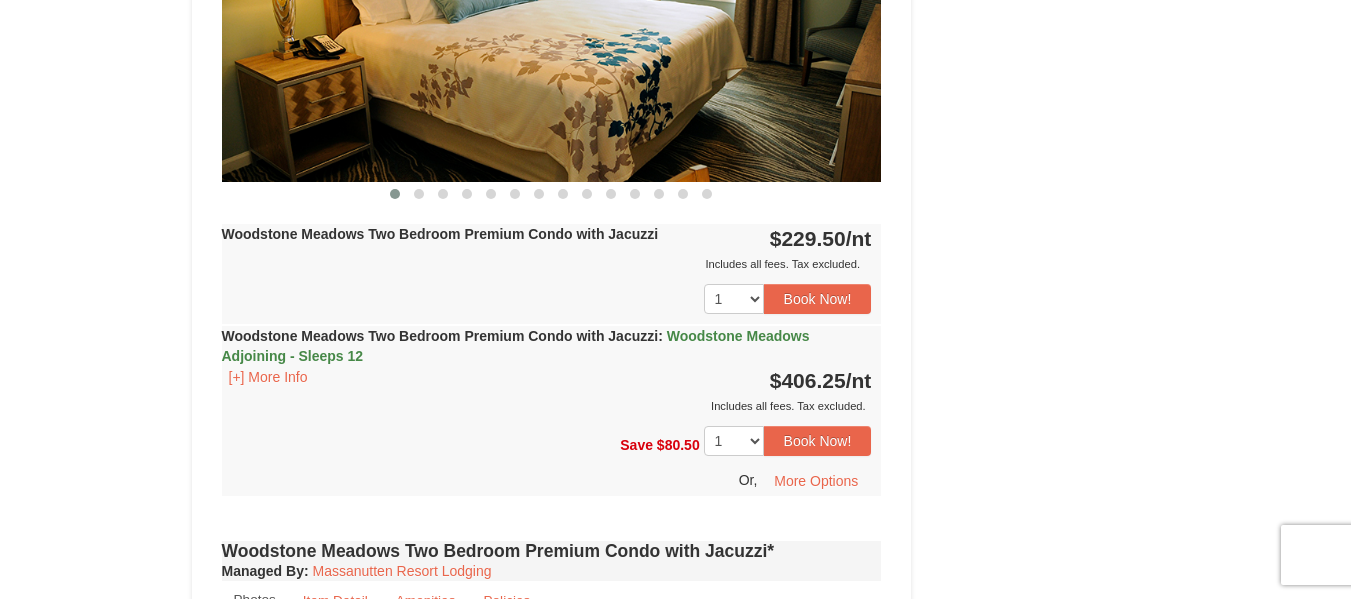 scroll, scrollTop: 4408, scrollLeft: 0, axis: vertical 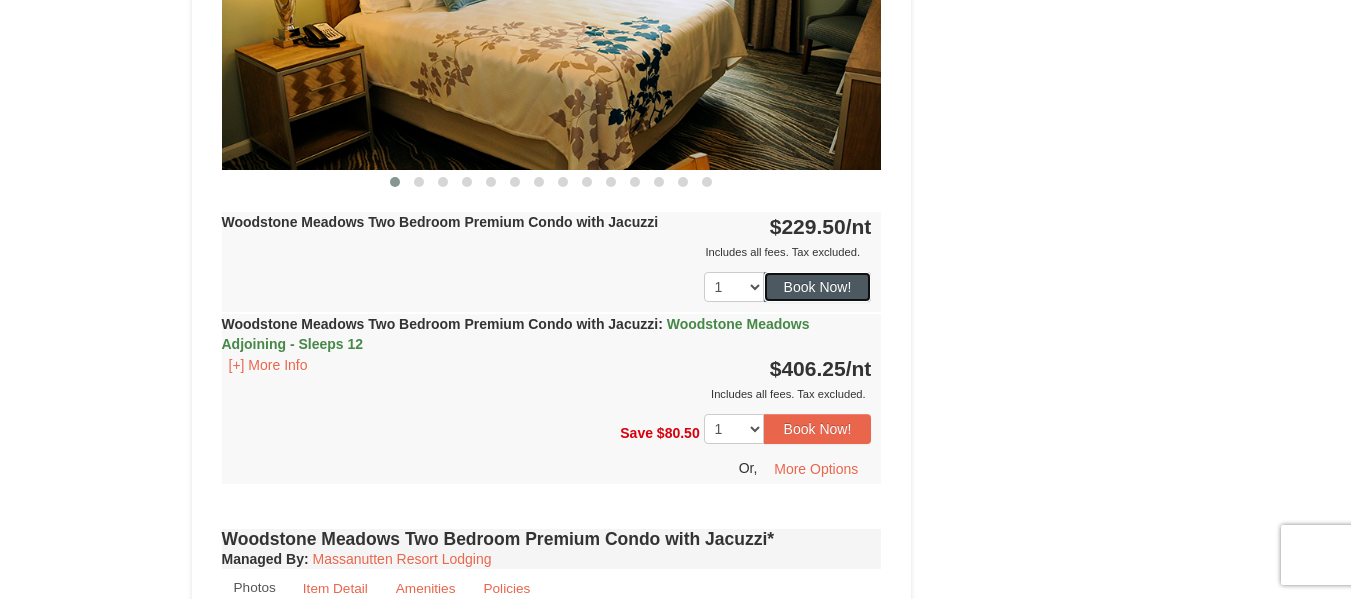 click on "Book Now!" at bounding box center [818, 287] 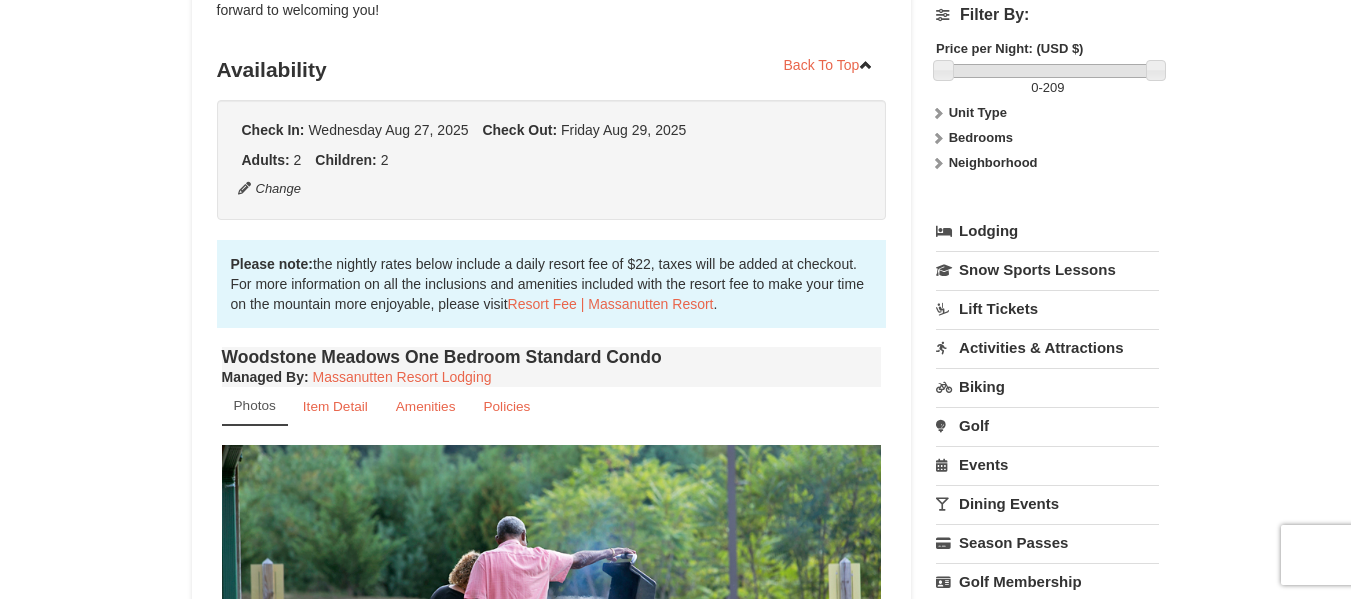 scroll, scrollTop: 195, scrollLeft: 0, axis: vertical 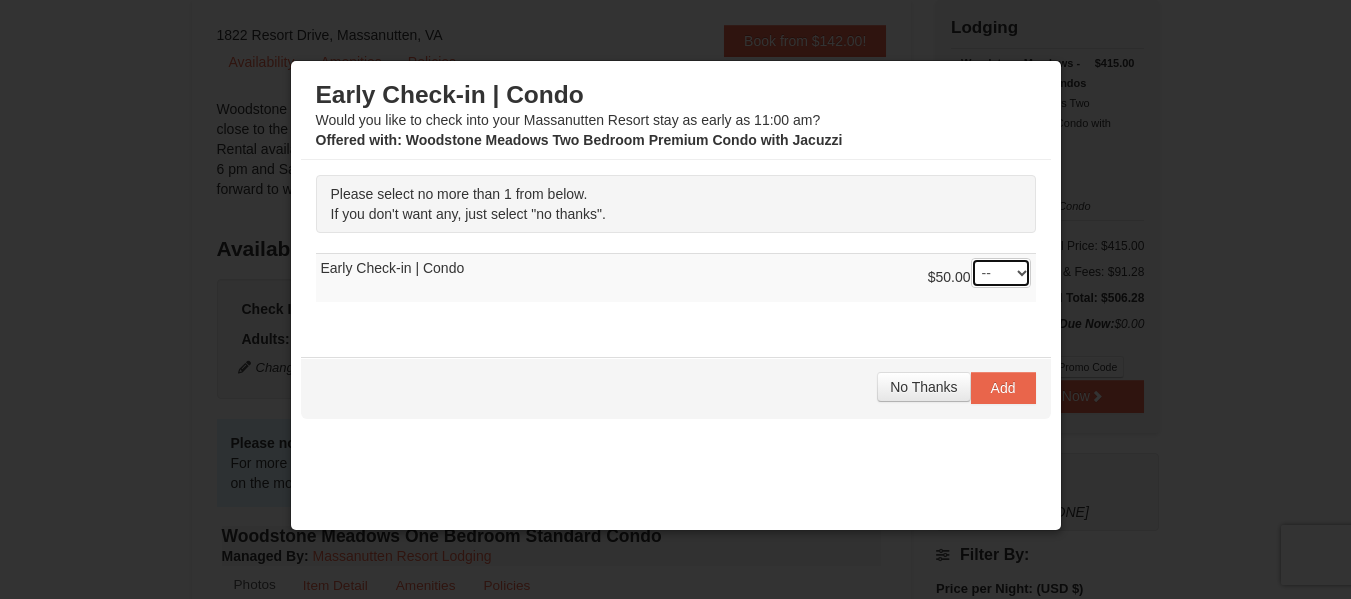 click on "--
01" at bounding box center (1001, 273) 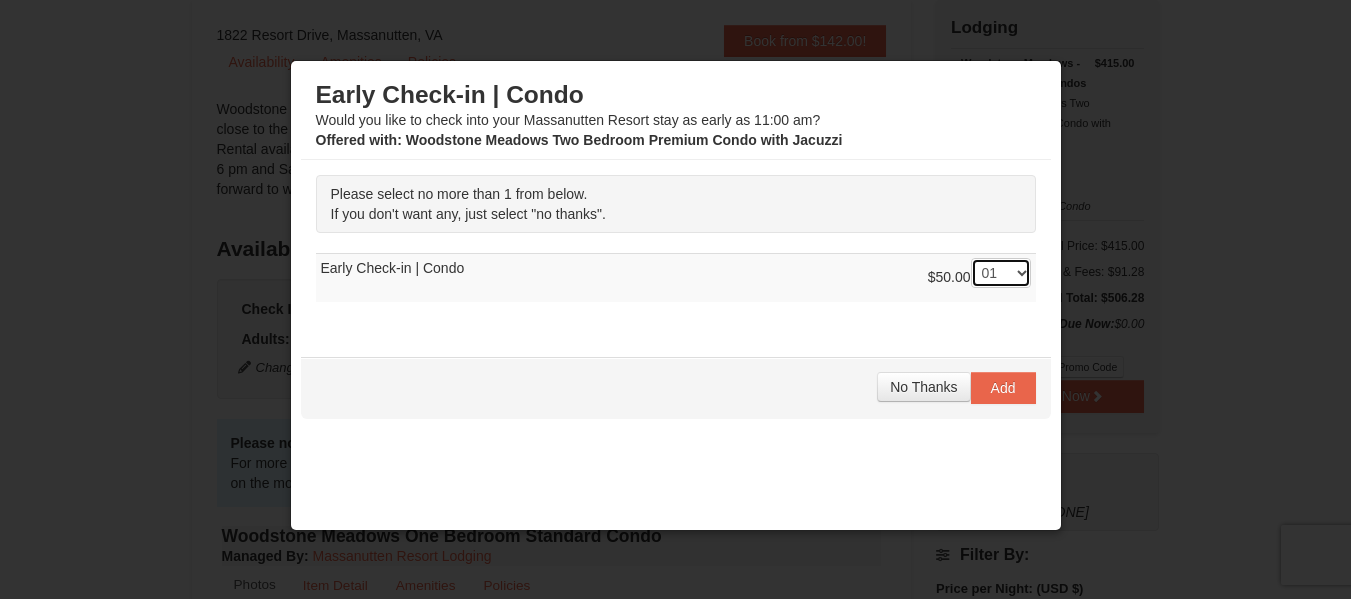 click on "--
01" at bounding box center (1001, 273) 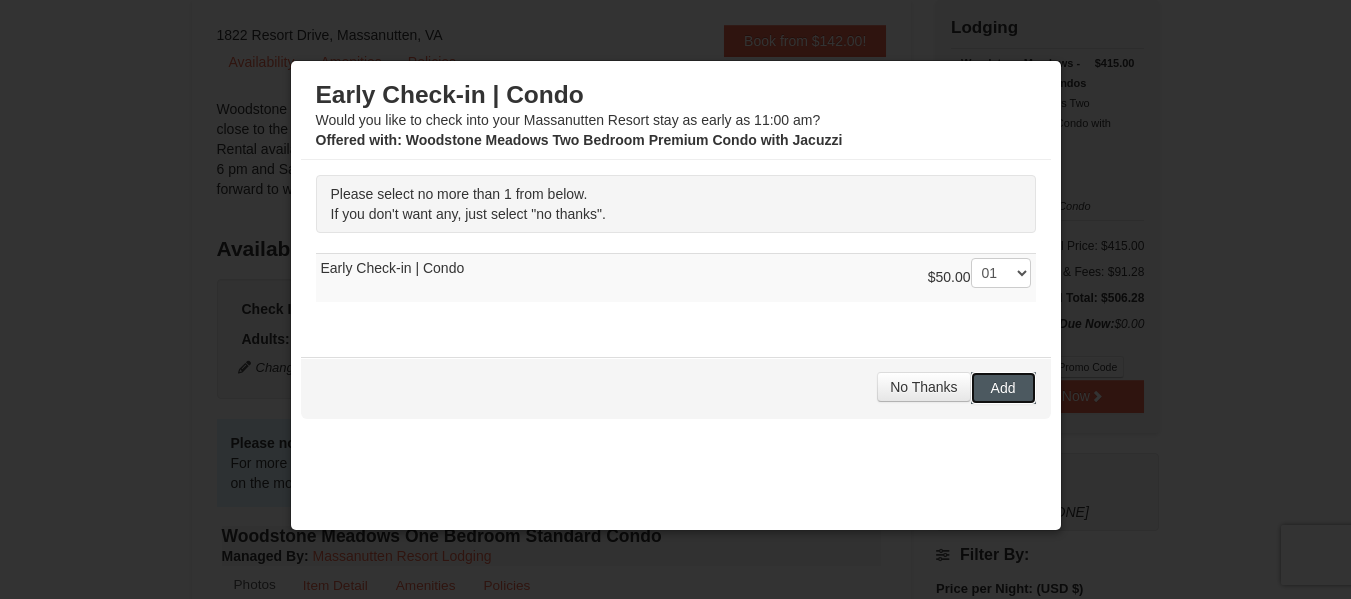 click on "Add" at bounding box center [1003, 388] 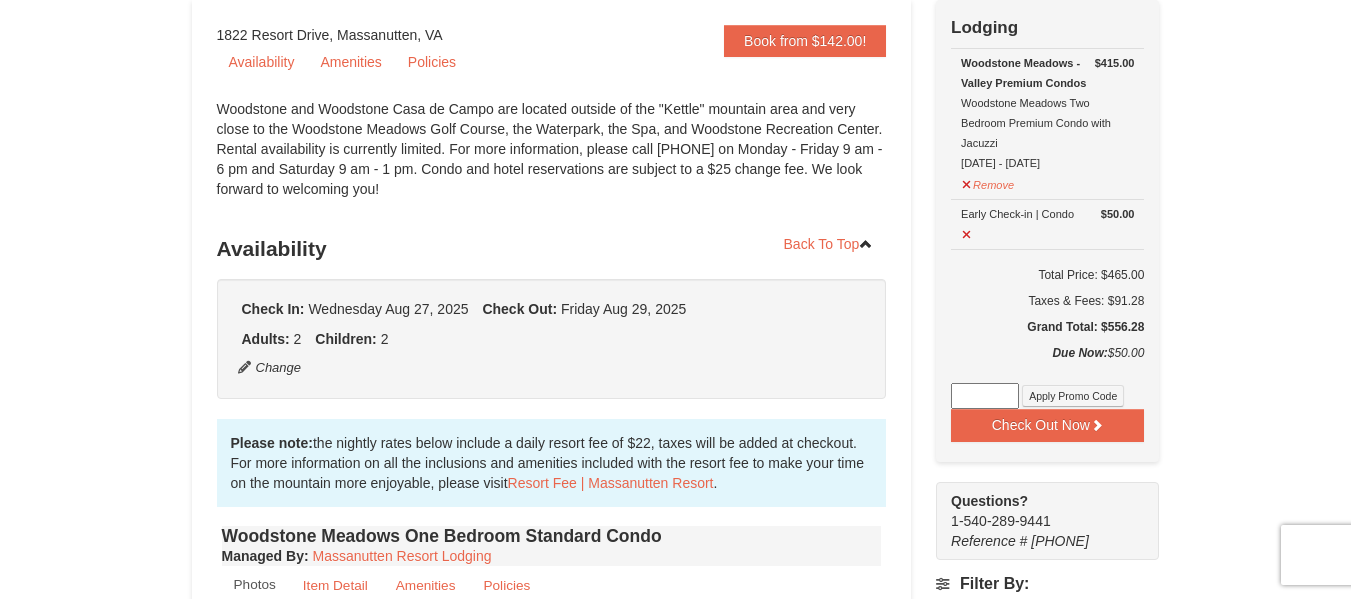 click at bounding box center (985, 396) 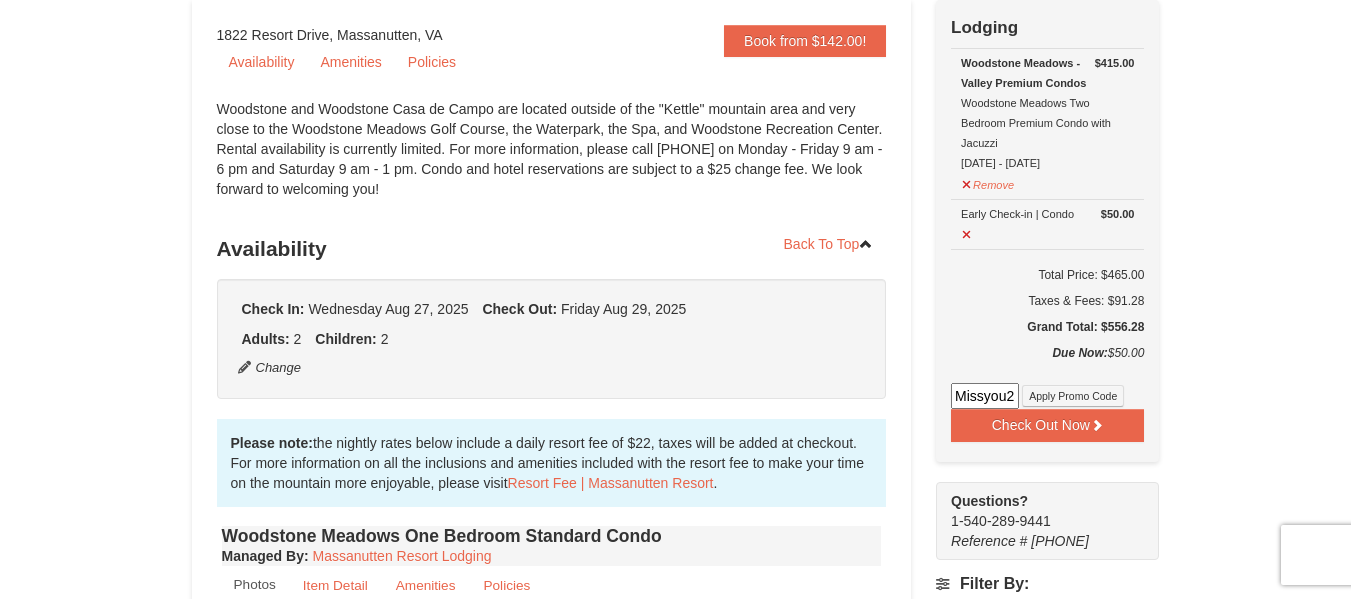 scroll, scrollTop: 0, scrollLeft: 7, axis: horizontal 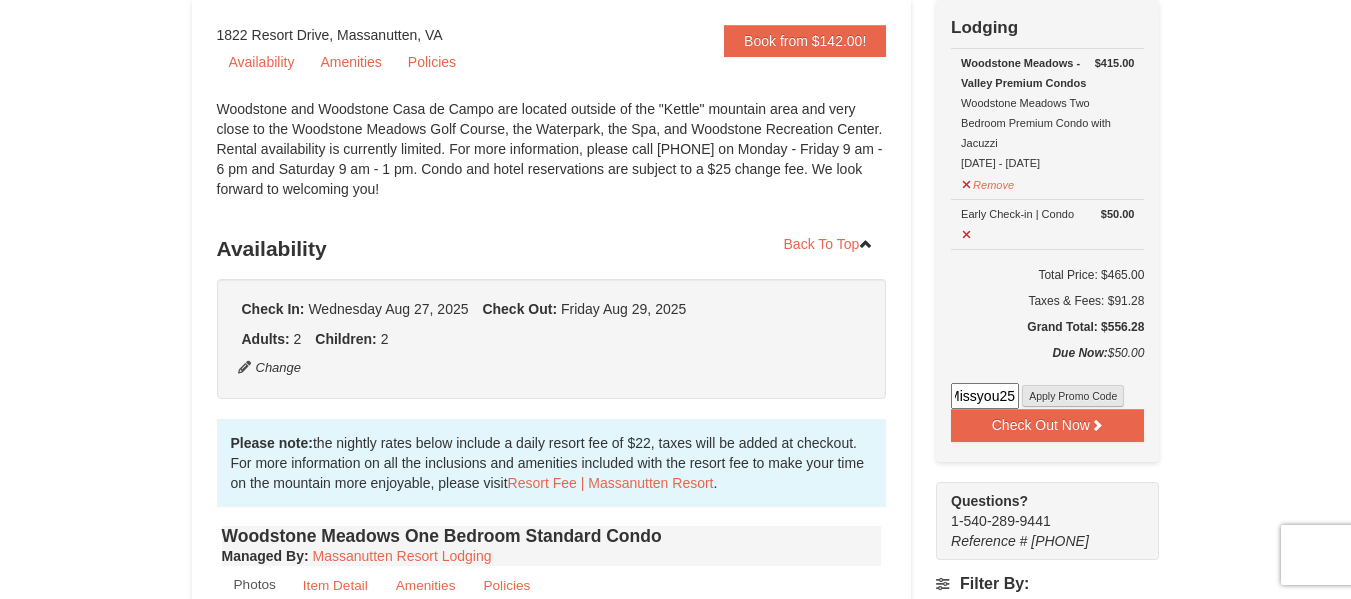 type on "Missyou25" 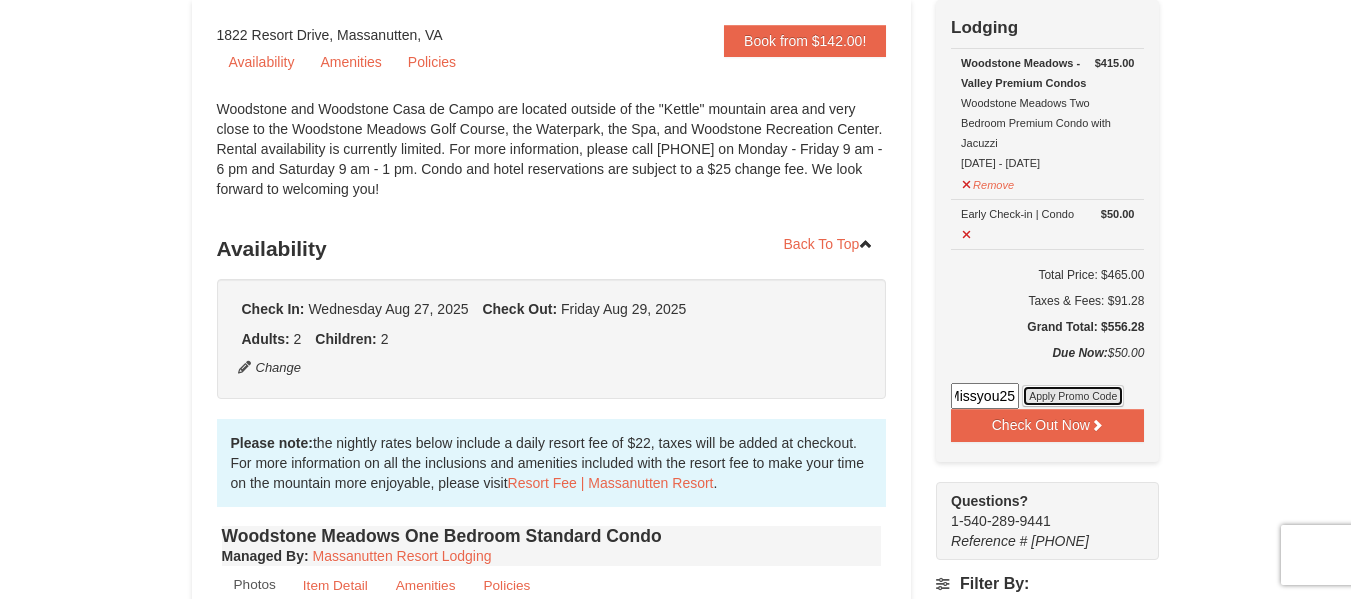 click on "Apply Promo Code" at bounding box center [1073, 396] 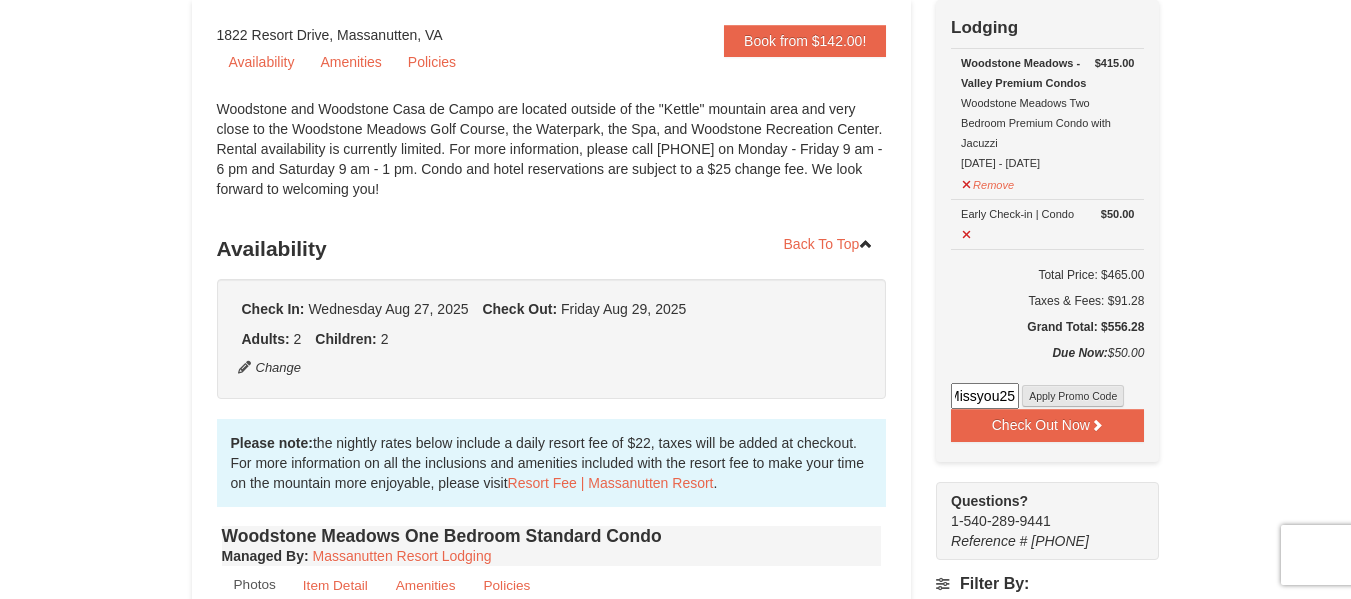 scroll, scrollTop: 0, scrollLeft: 0, axis: both 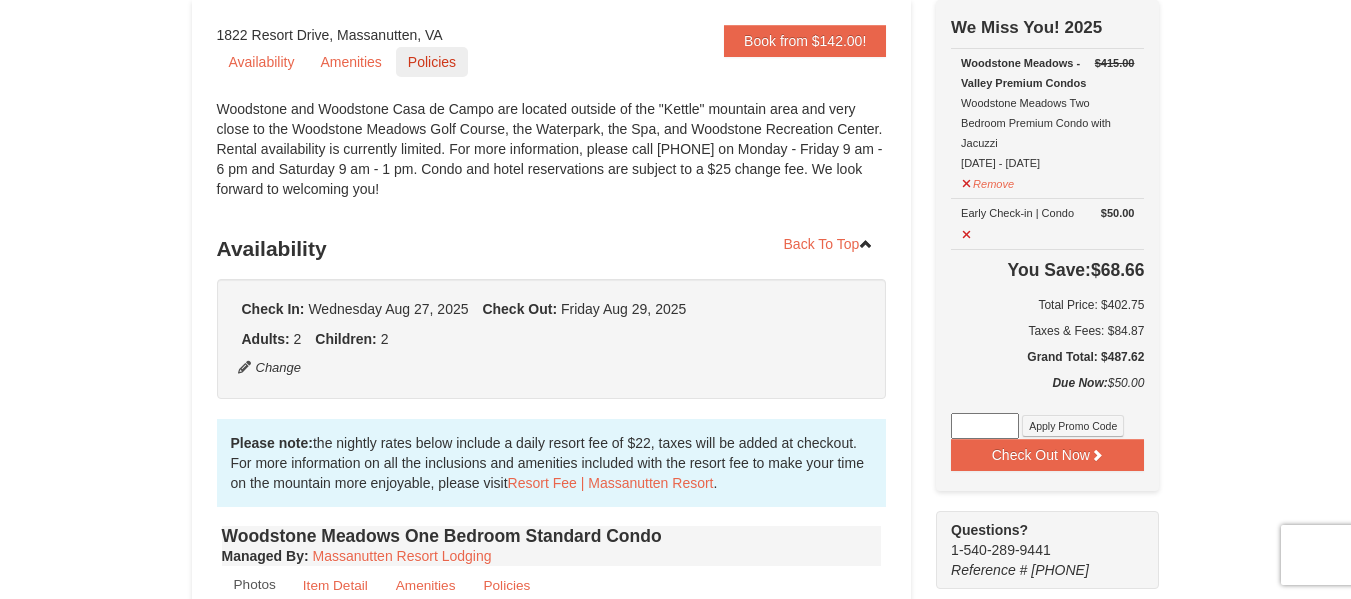 click on "Policies" at bounding box center [432, 62] 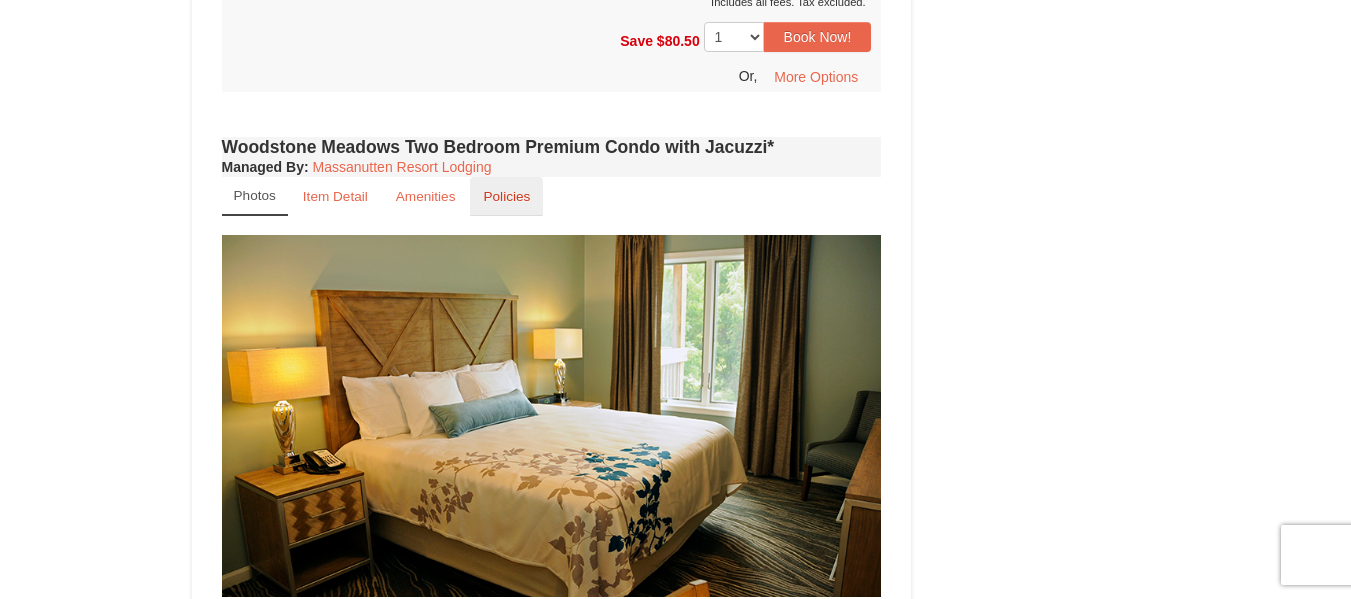 scroll, scrollTop: 4798, scrollLeft: 0, axis: vertical 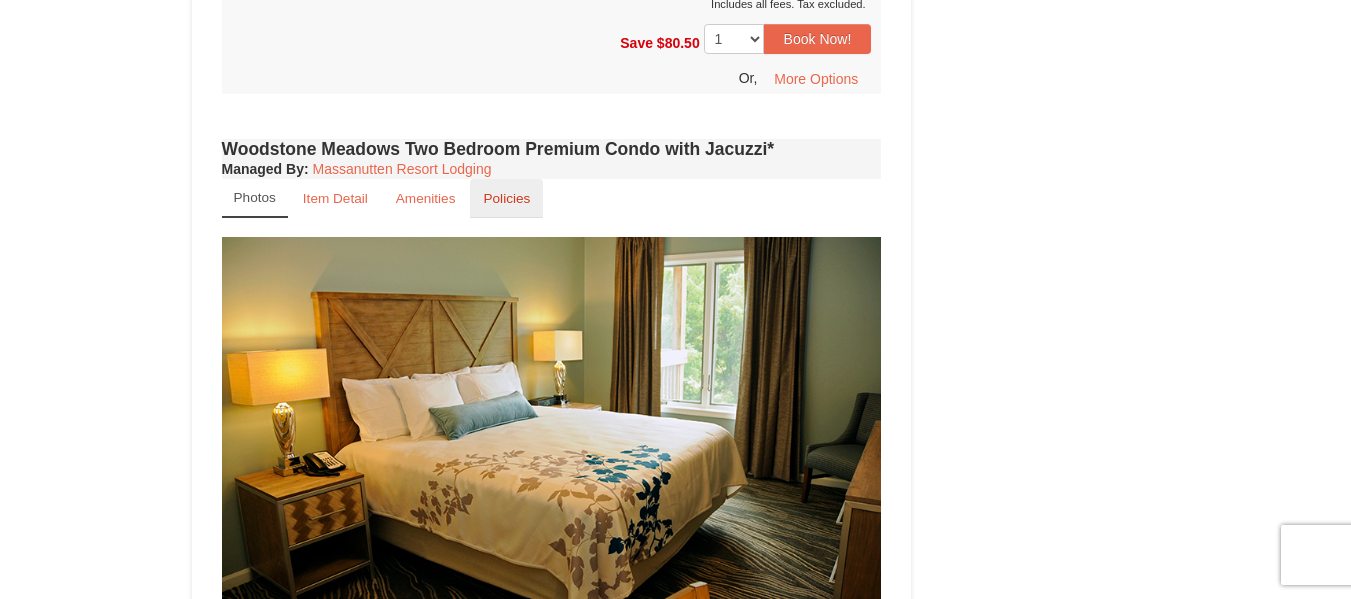 click on "Policies" at bounding box center [506, 198] 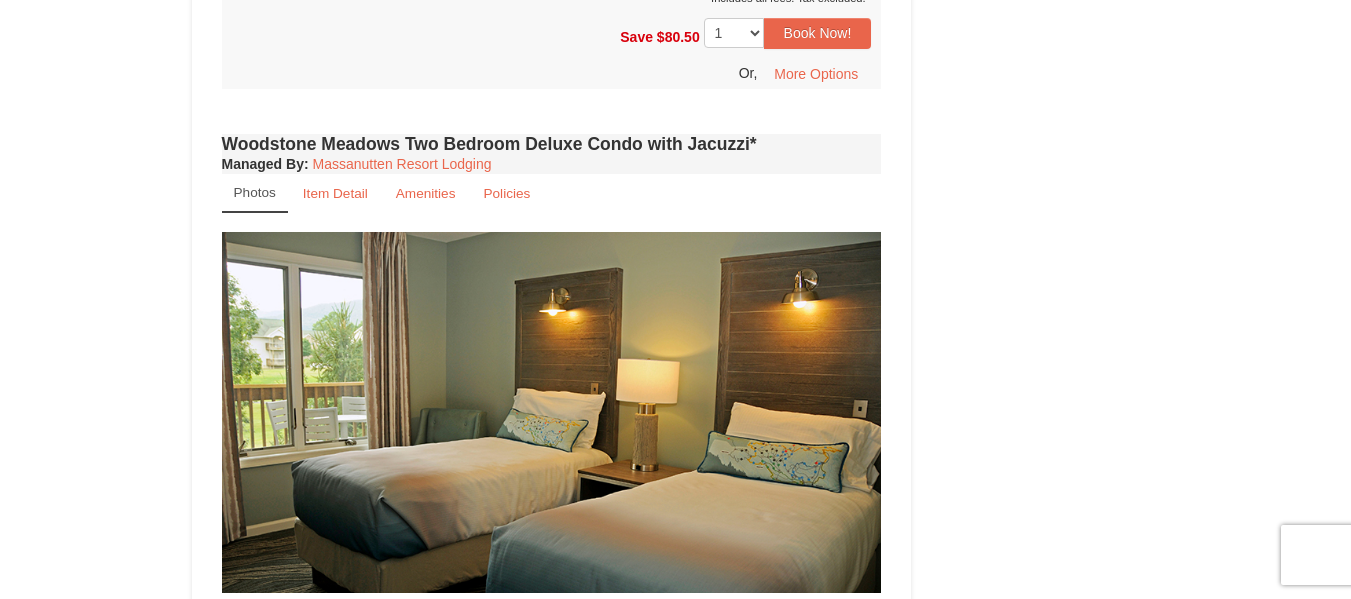 scroll, scrollTop: 3398, scrollLeft: 0, axis: vertical 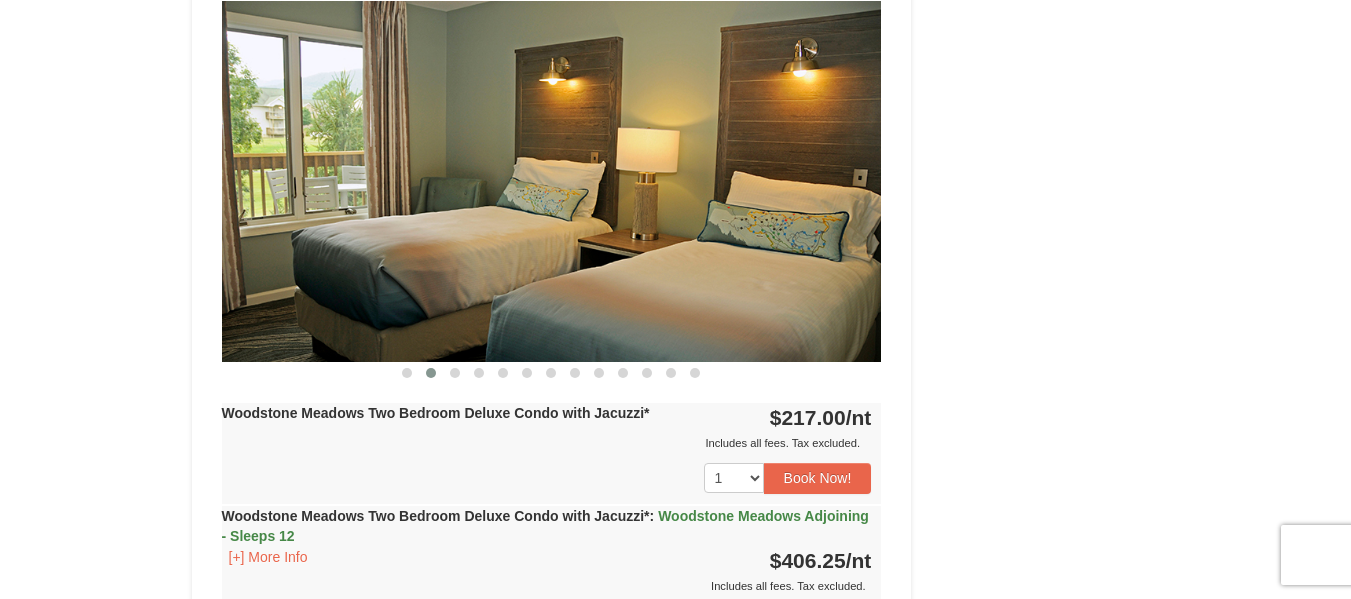 drag, startPoint x: 680, startPoint y: 187, endPoint x: 415, endPoint y: 189, distance: 265.00754 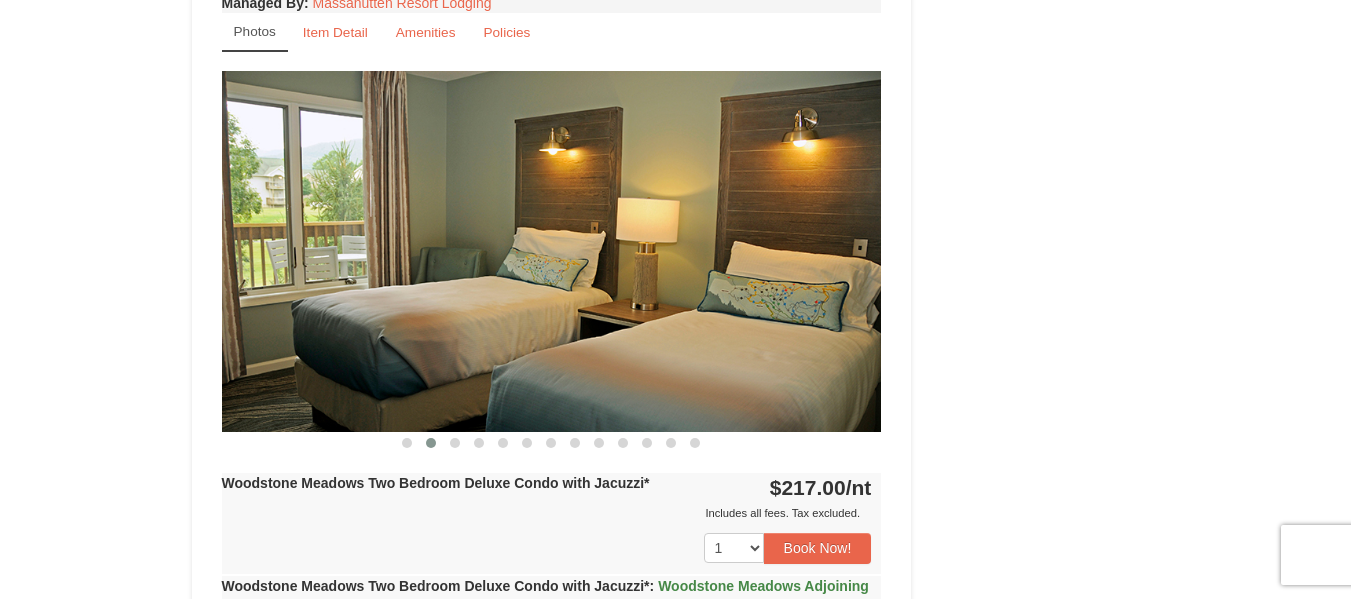 scroll, scrollTop: 3098, scrollLeft: 0, axis: vertical 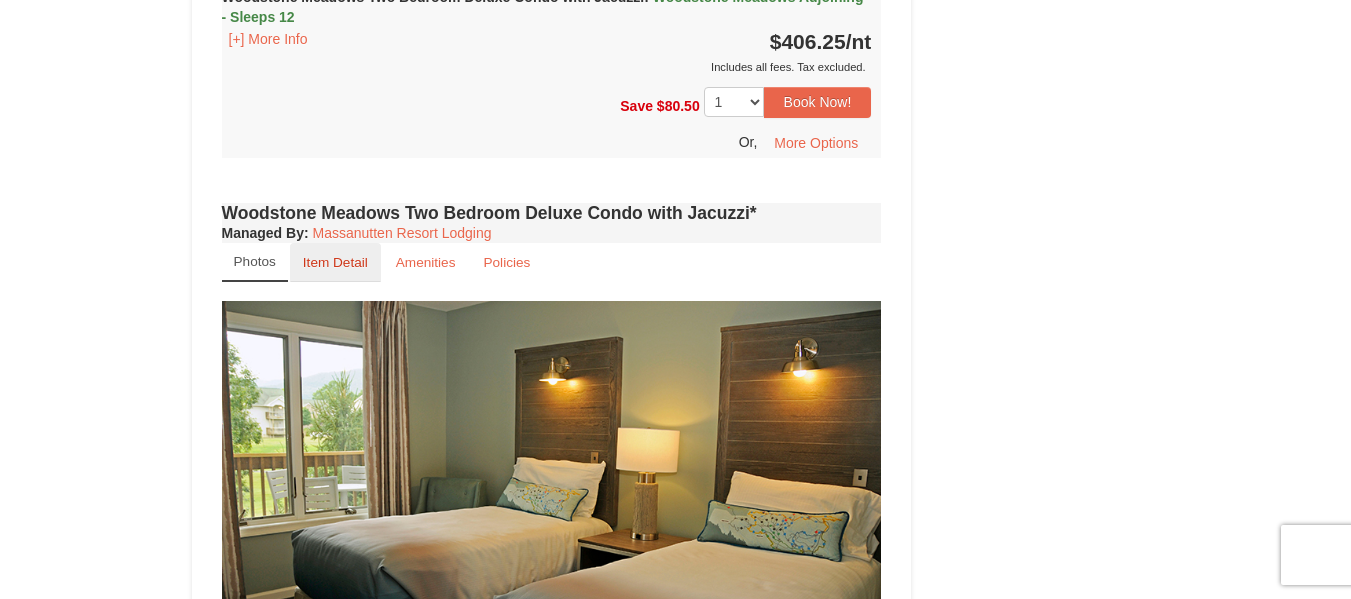 click on "Item Detail" at bounding box center (335, 262) 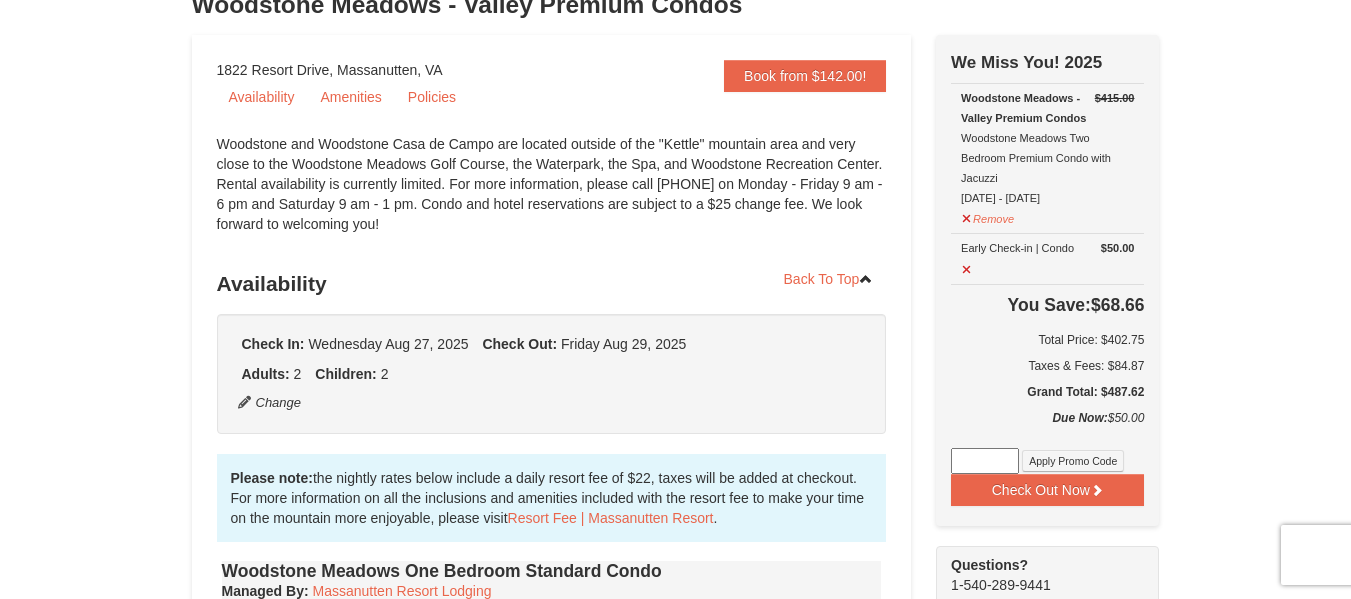 scroll, scrollTop: 0, scrollLeft: 0, axis: both 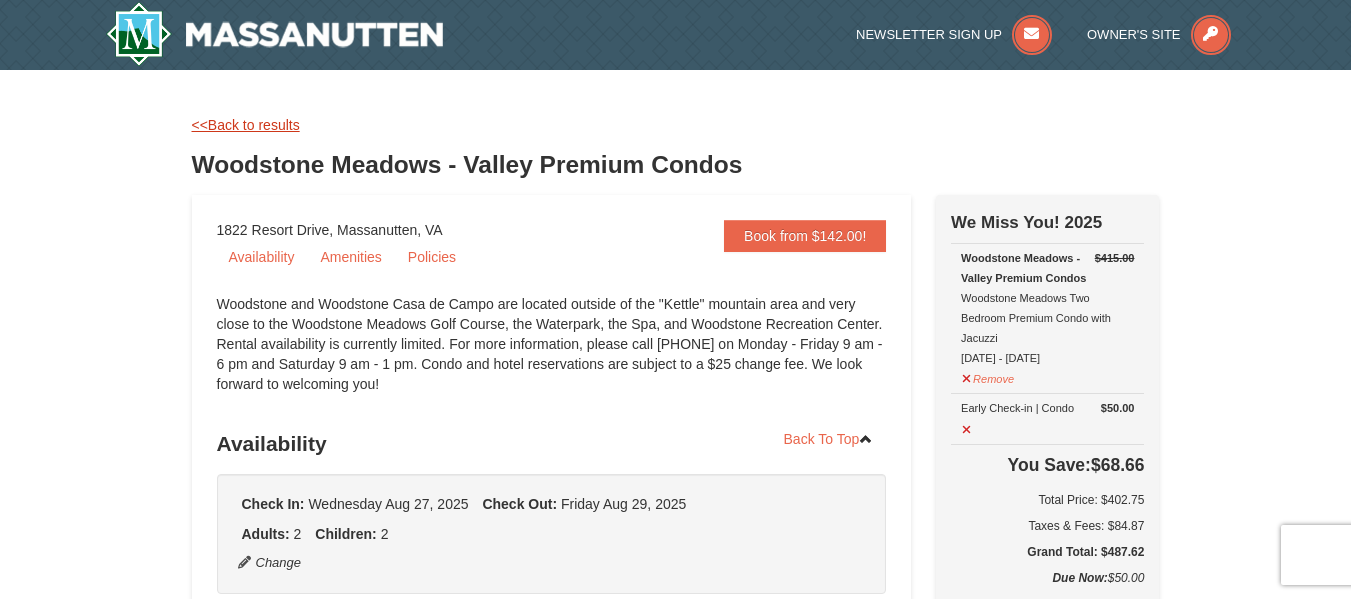 click on "<<Back to results" at bounding box center [246, 125] 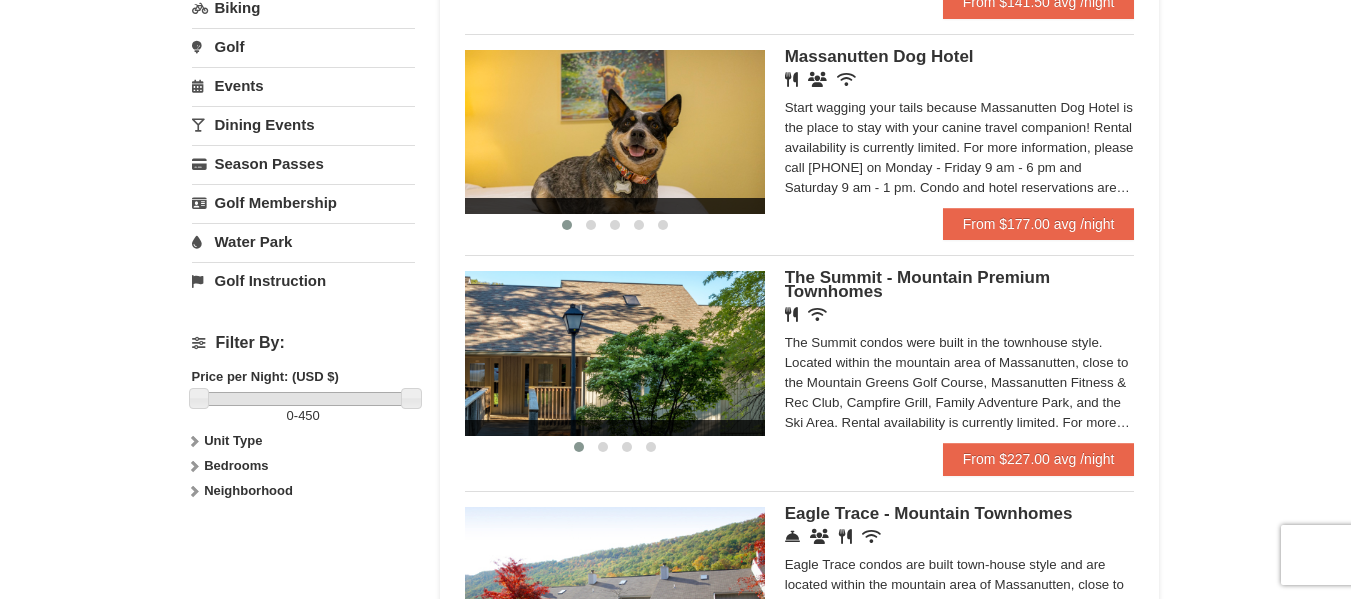 scroll, scrollTop: 681, scrollLeft: 0, axis: vertical 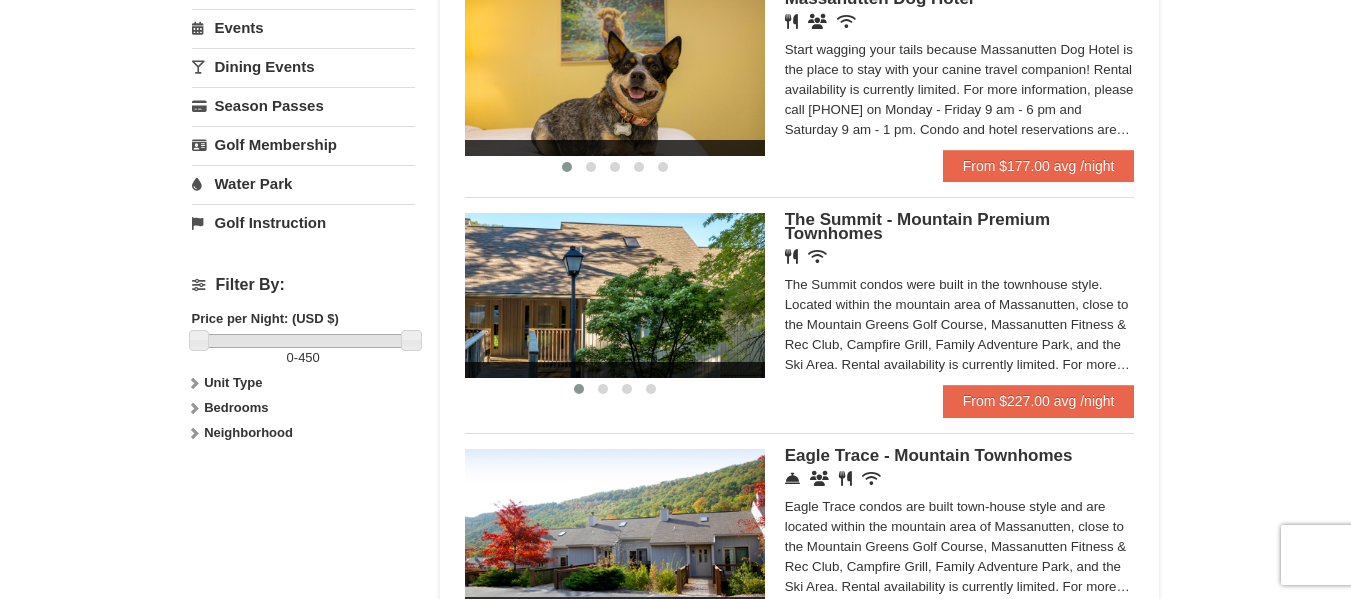 drag, startPoint x: 649, startPoint y: 267, endPoint x: 510, endPoint y: 275, distance: 139.23003 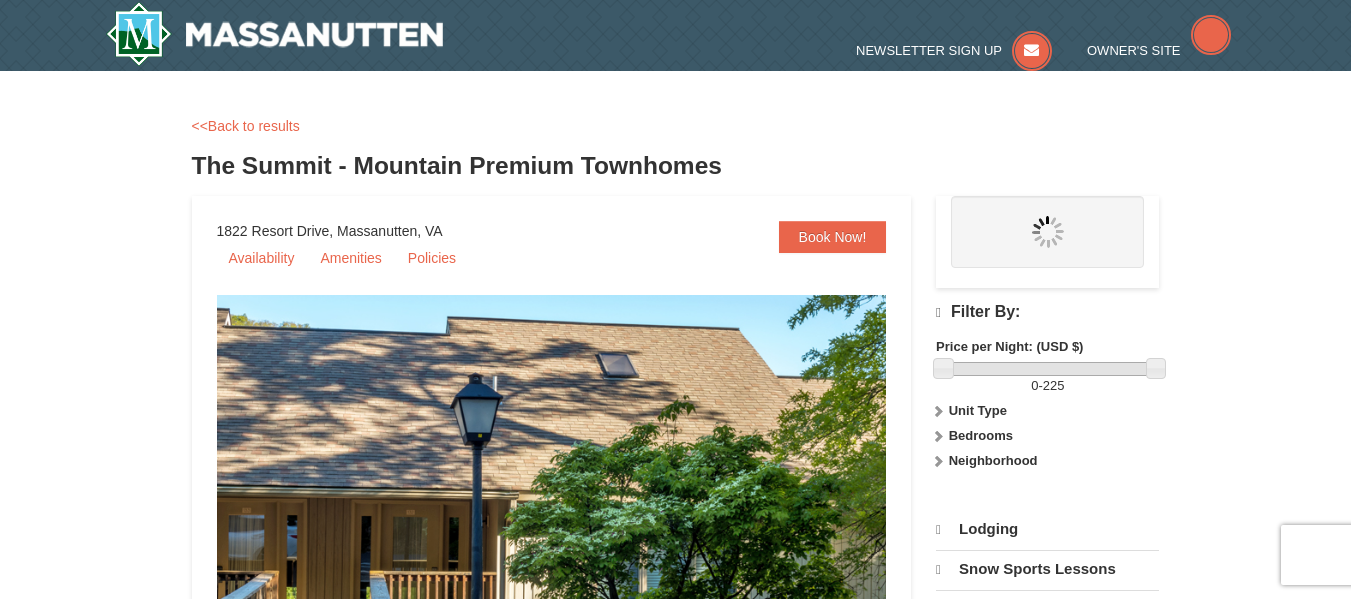 scroll, scrollTop: 500, scrollLeft: 0, axis: vertical 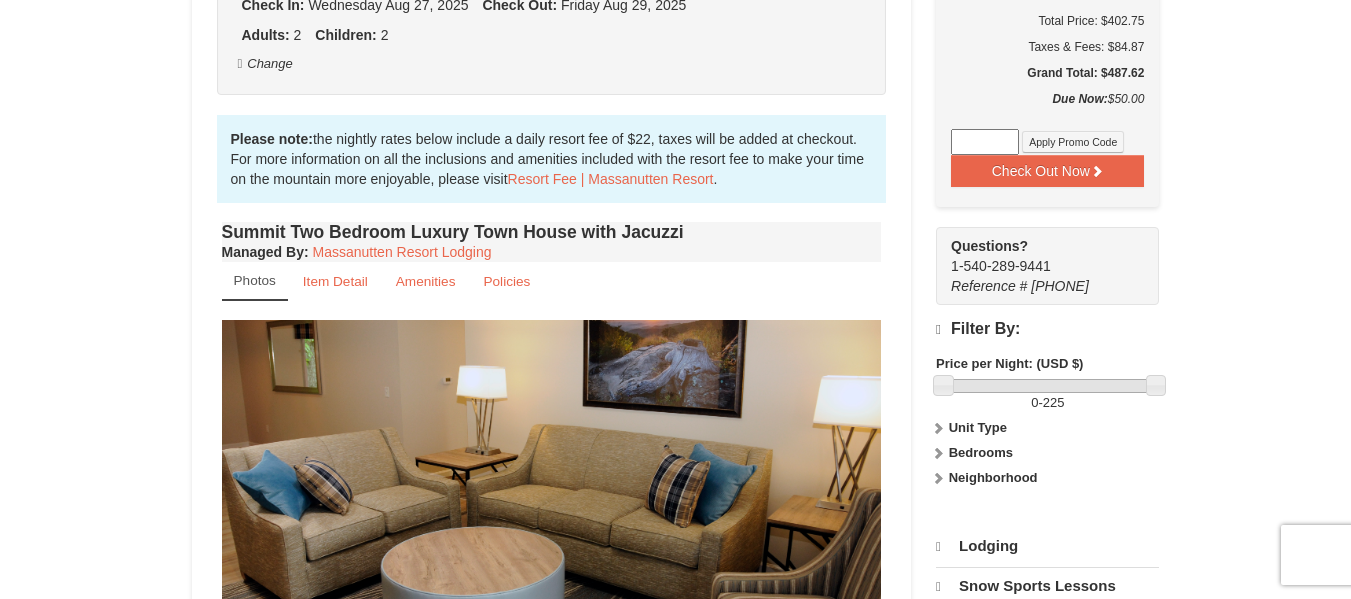 select on "8" 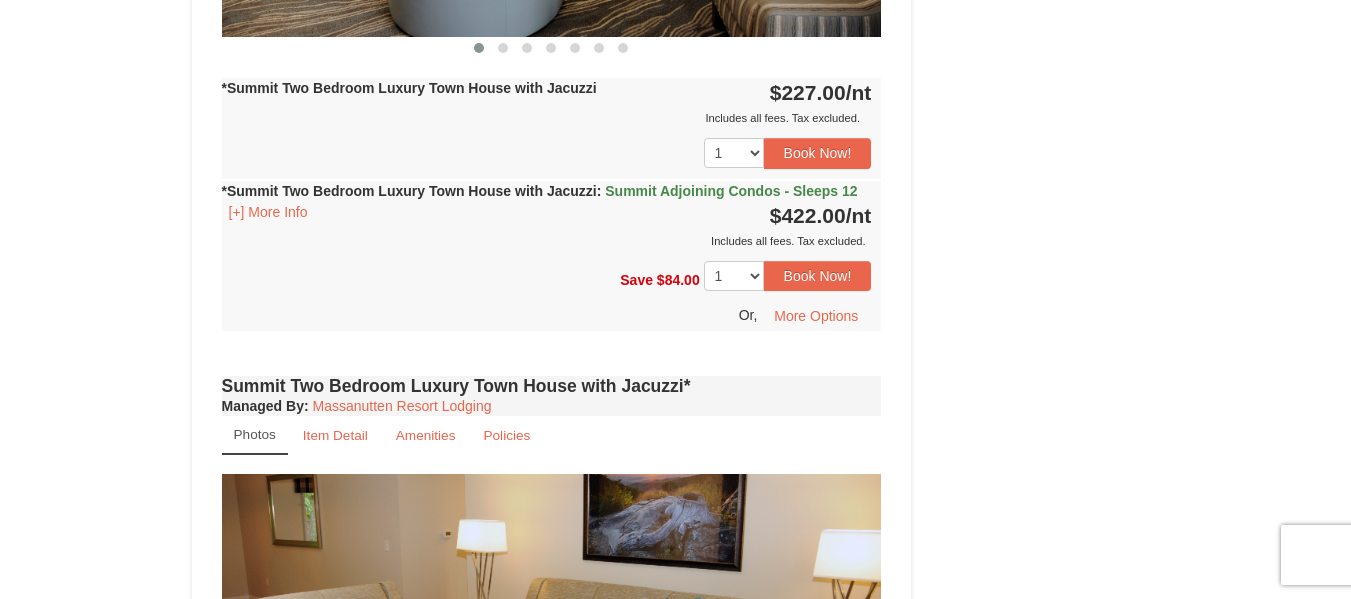 scroll, scrollTop: 2226, scrollLeft: 0, axis: vertical 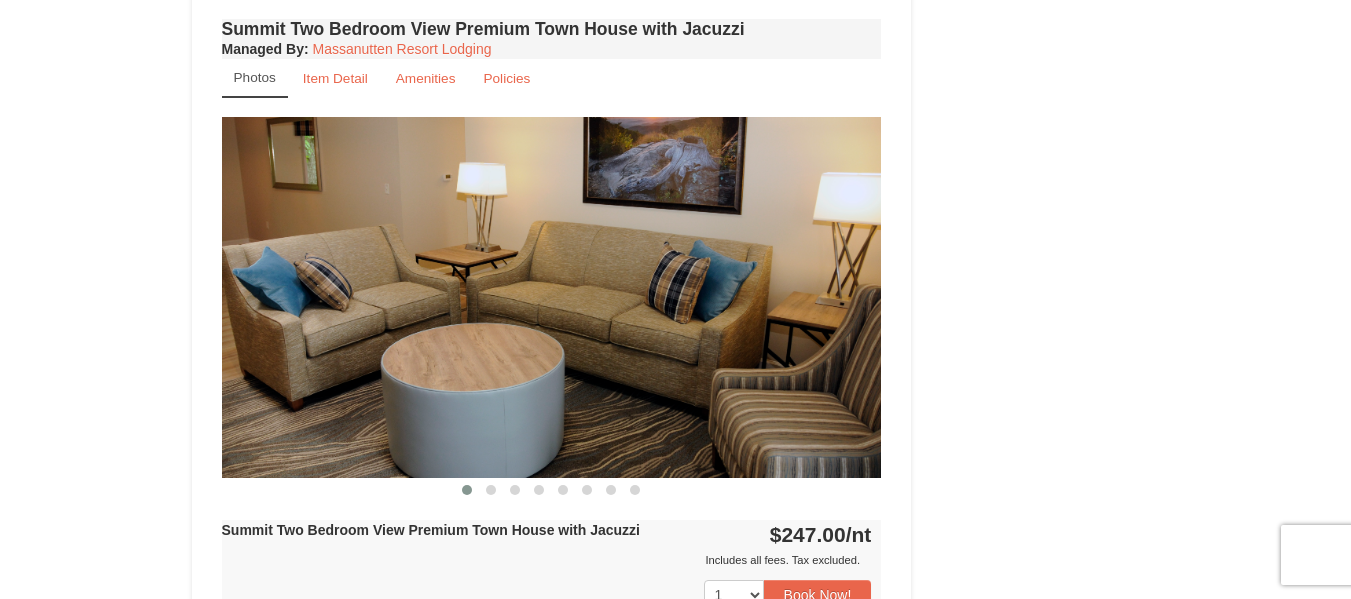 drag, startPoint x: 719, startPoint y: 314, endPoint x: 481, endPoint y: 314, distance: 238 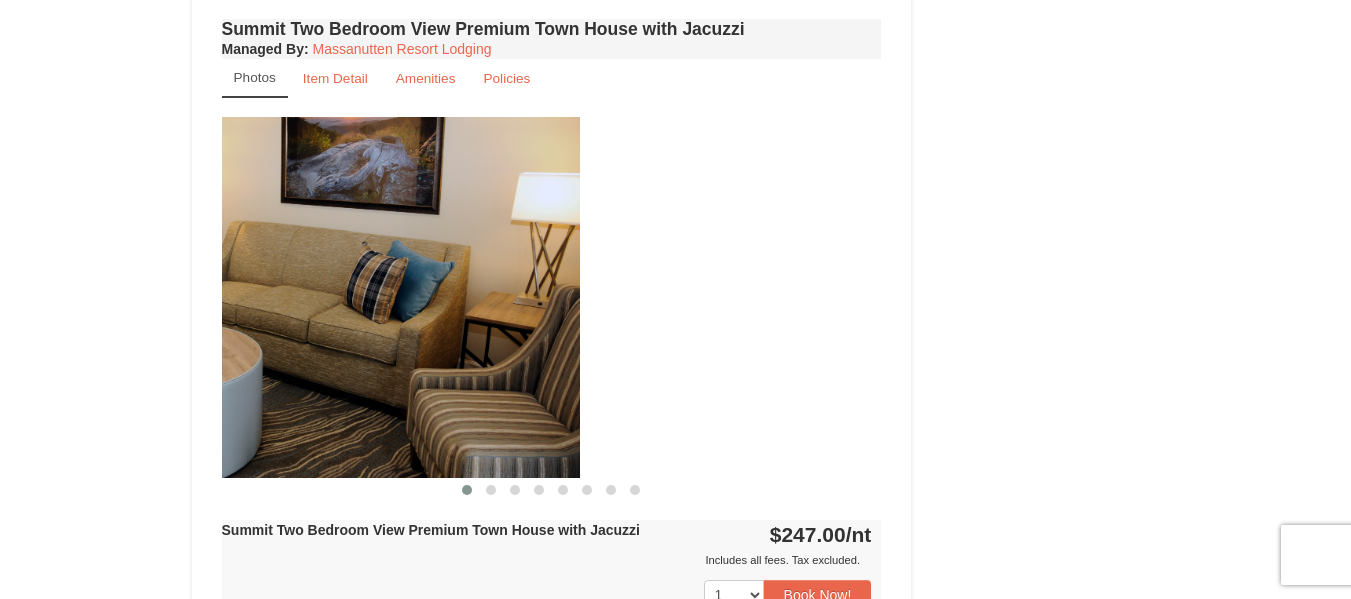 drag, startPoint x: 750, startPoint y: 250, endPoint x: 462, endPoint y: 278, distance: 289.3579 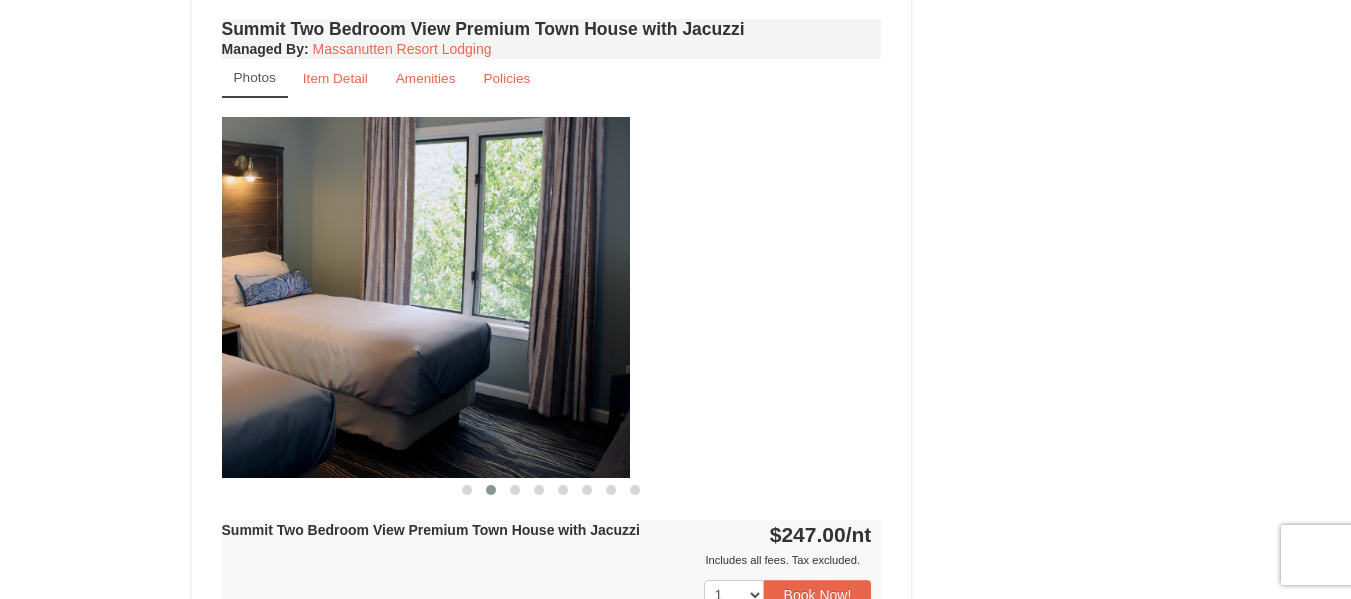 drag, startPoint x: 802, startPoint y: 290, endPoint x: 453, endPoint y: 290, distance: 349 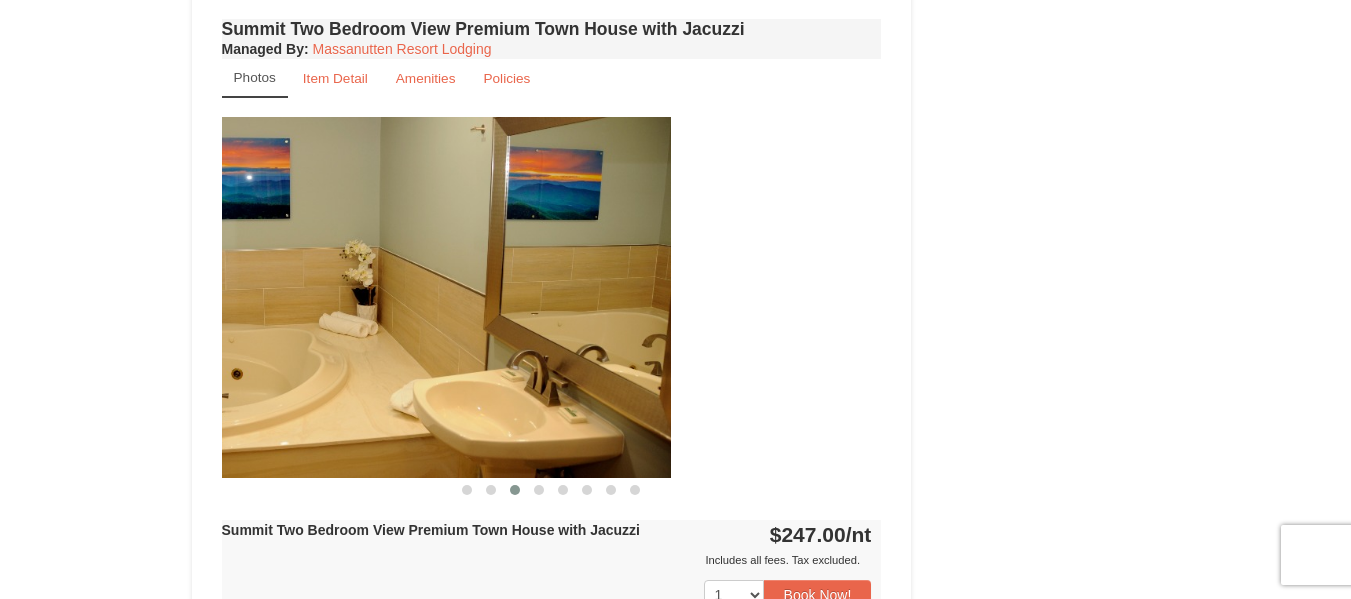 drag, startPoint x: 555, startPoint y: 273, endPoint x: 301, endPoint y: 281, distance: 254.12595 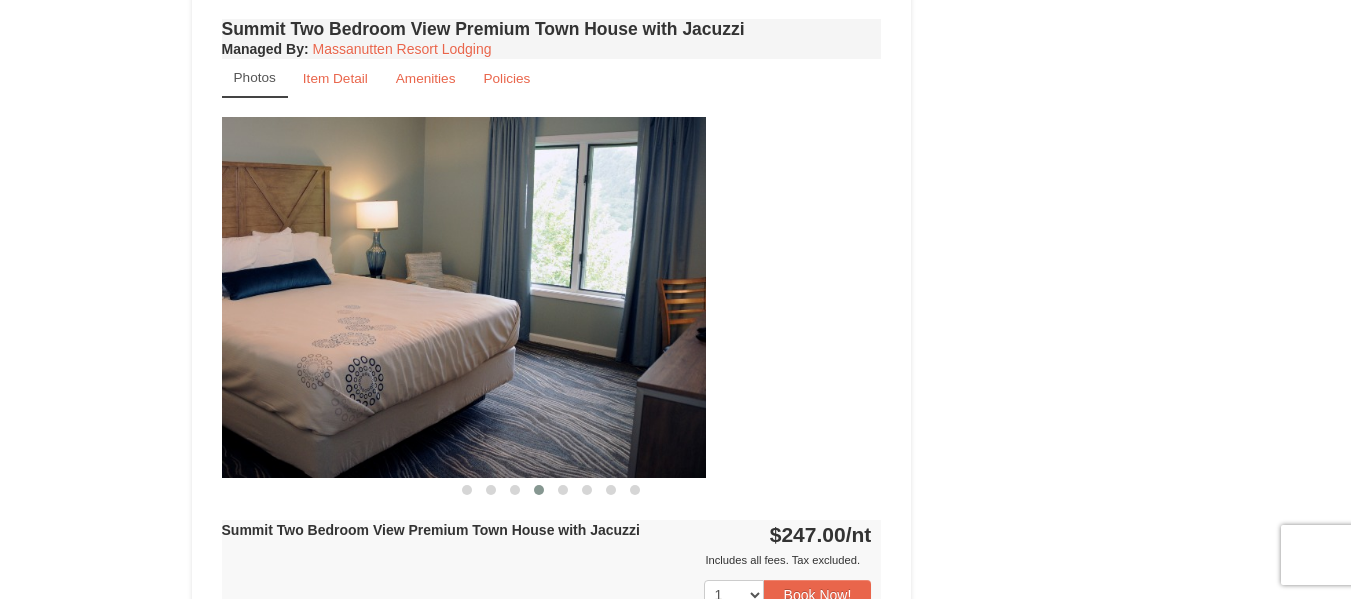 drag, startPoint x: 693, startPoint y: 346, endPoint x: 353, endPoint y: 351, distance: 340.03677 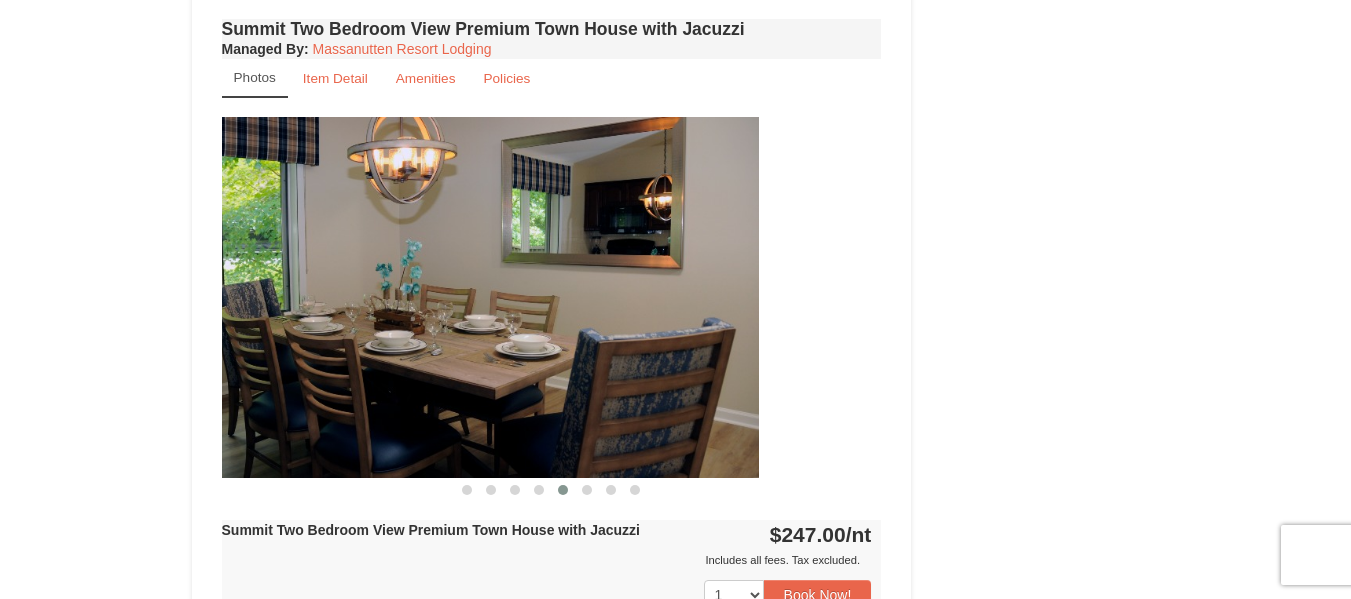 drag, startPoint x: 667, startPoint y: 309, endPoint x: 305, endPoint y: 293, distance: 362.35342 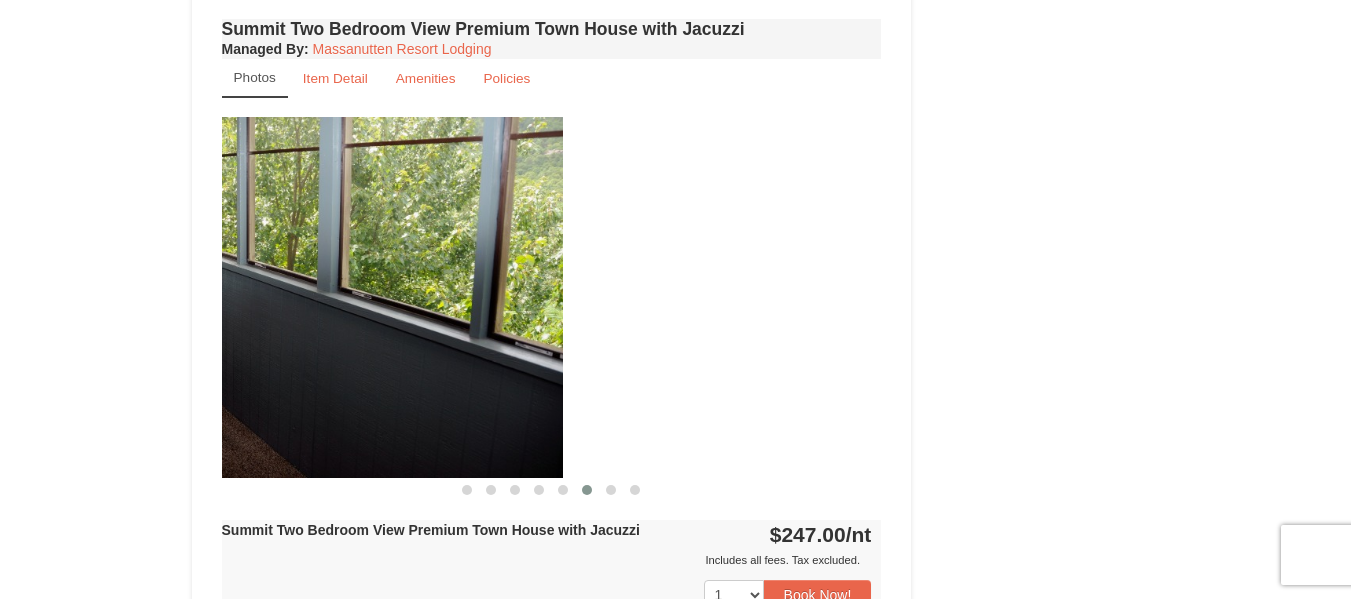 drag, startPoint x: 770, startPoint y: 289, endPoint x: 220, endPoint y: 218, distance: 554.5638 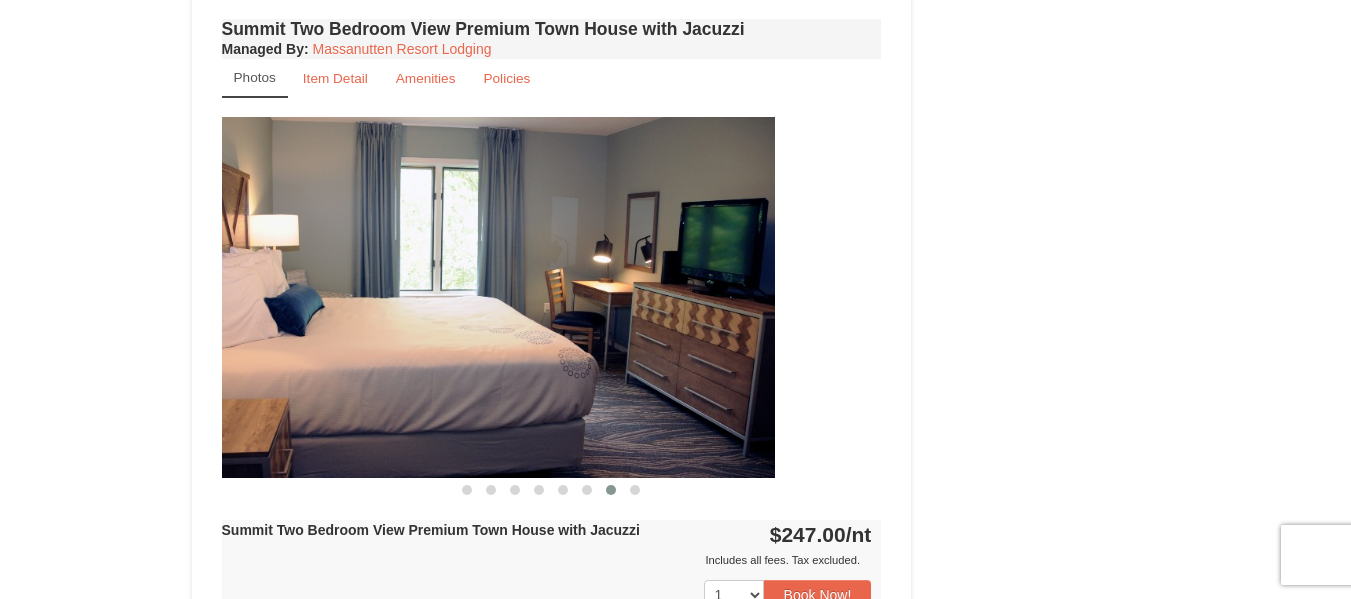 drag, startPoint x: 744, startPoint y: 292, endPoint x: 364, endPoint y: 219, distance: 386.9483 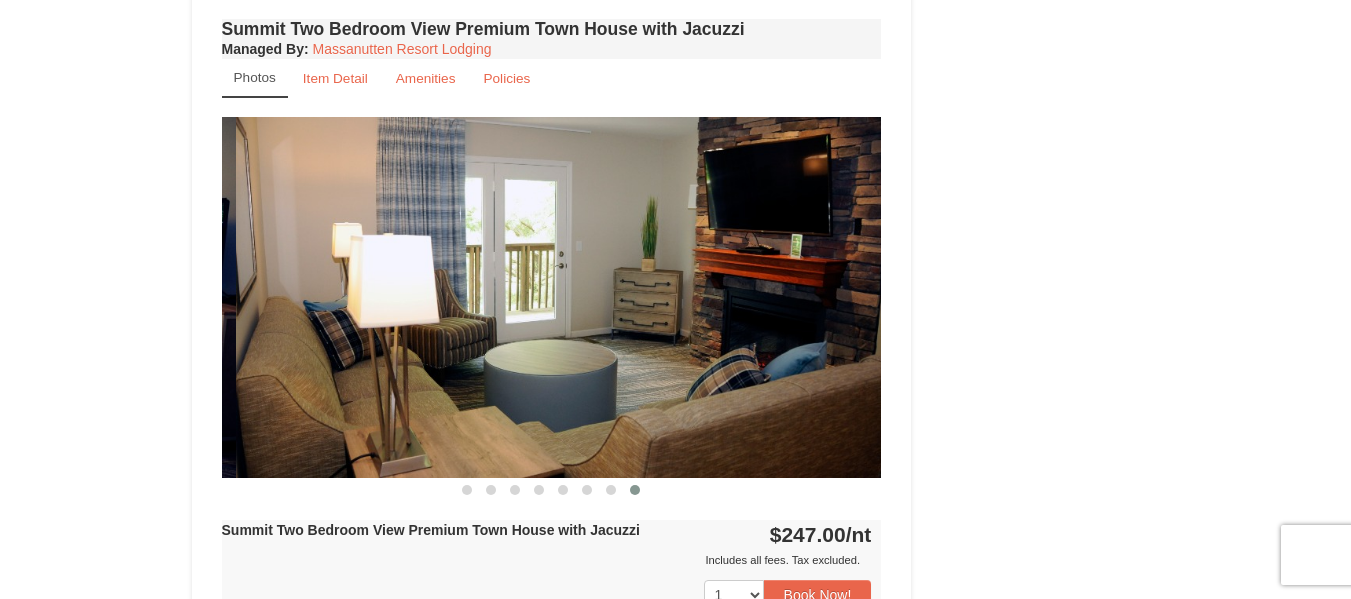 drag, startPoint x: 528, startPoint y: 304, endPoint x: 724, endPoint y: 329, distance: 197.58795 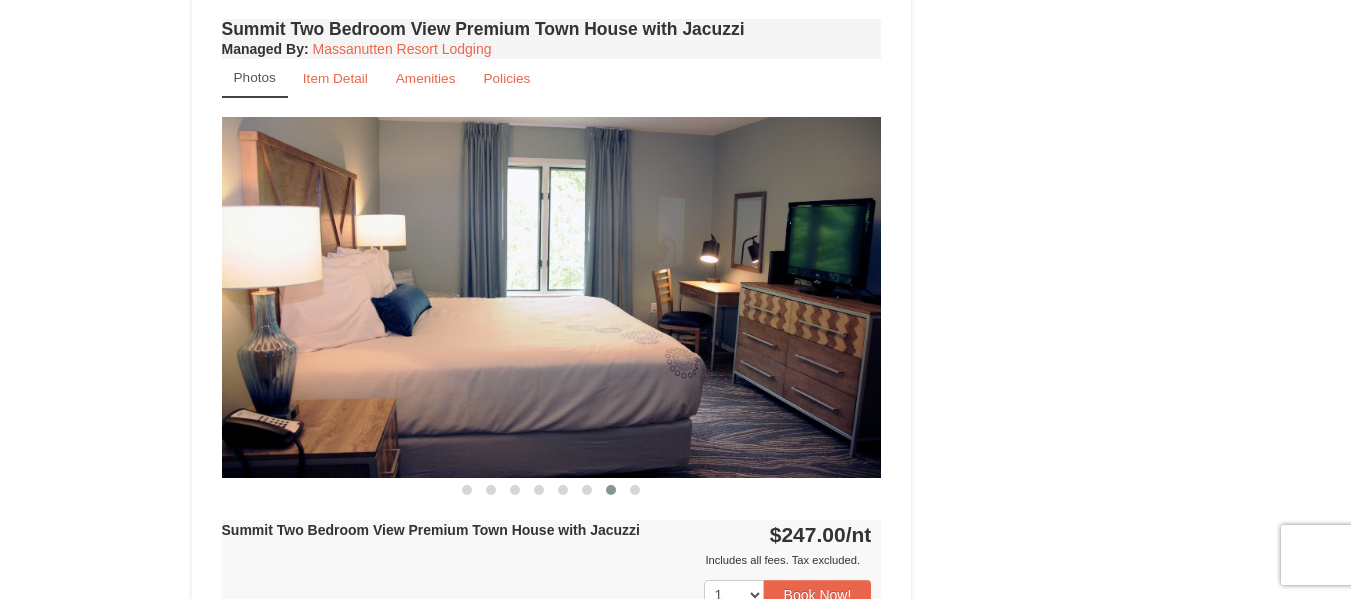drag, startPoint x: 784, startPoint y: 337, endPoint x: 450, endPoint y: 299, distance: 336.15472 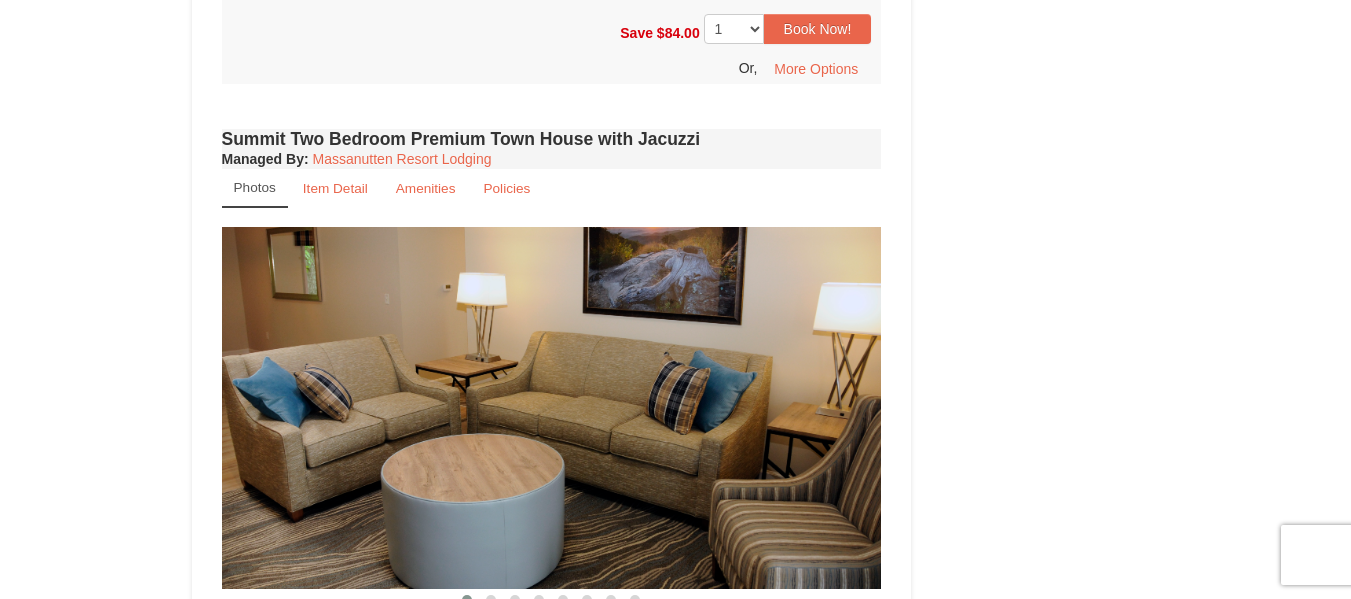 scroll, scrollTop: 2494, scrollLeft: 0, axis: vertical 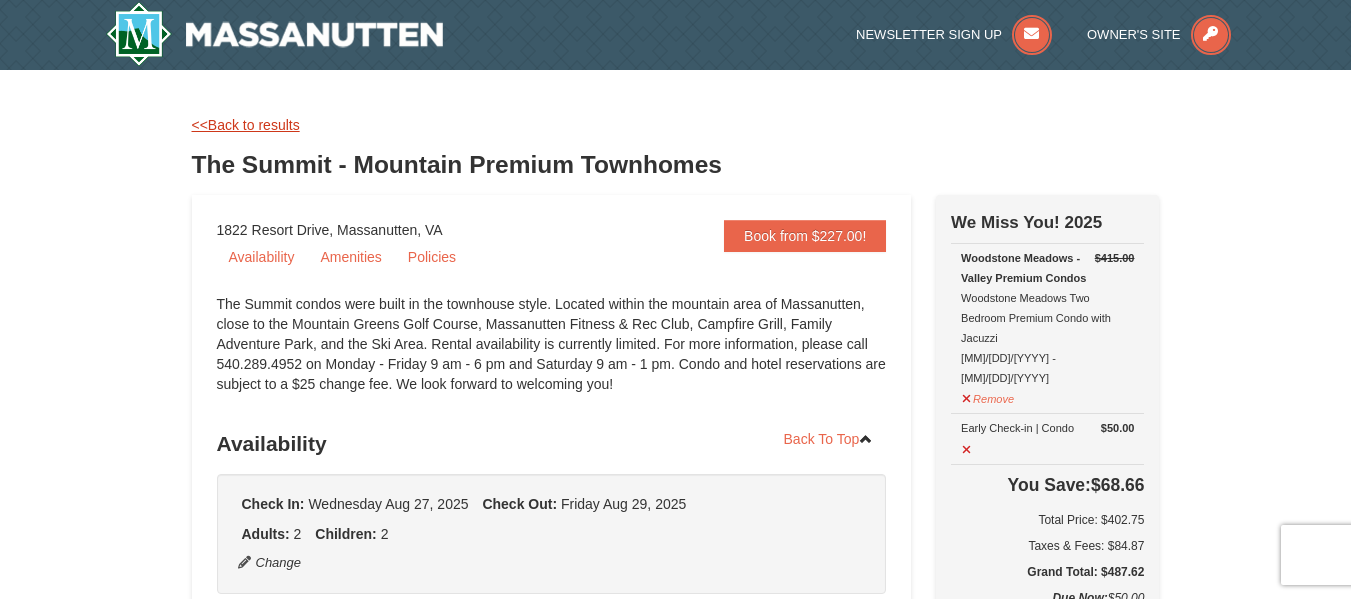 click on "<<Back to results" at bounding box center [246, 125] 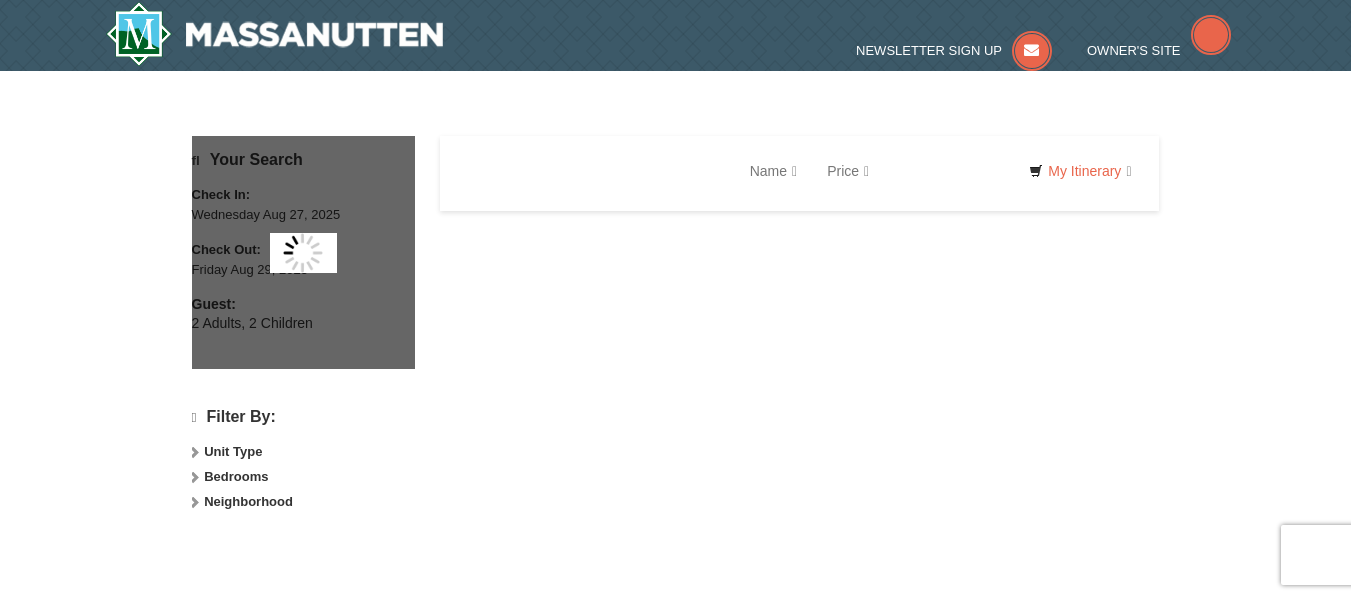 scroll, scrollTop: 0, scrollLeft: 0, axis: both 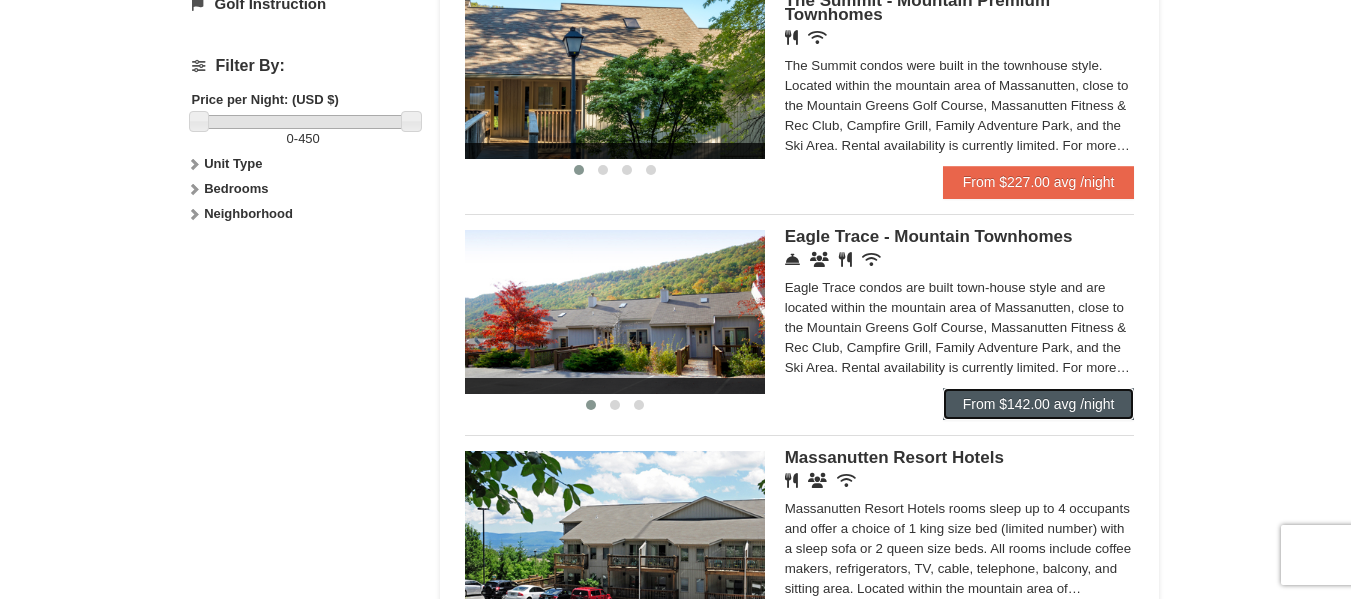 click on "From $142.00 avg /night" at bounding box center (1039, 404) 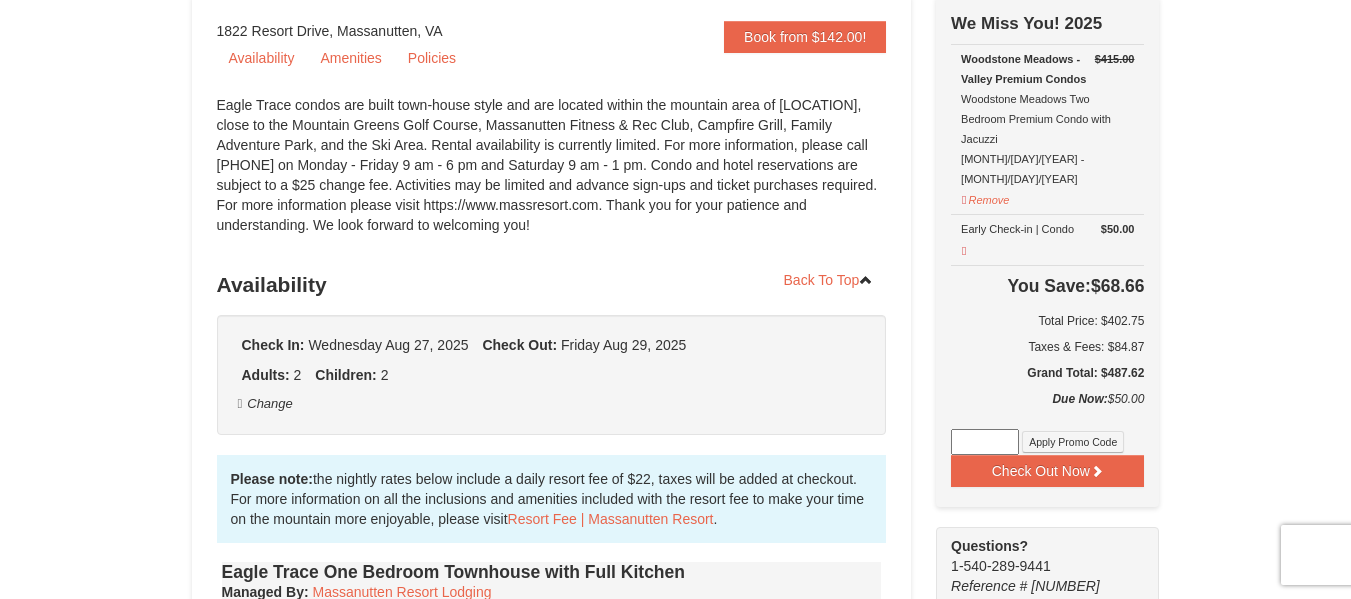 scroll, scrollTop: 199, scrollLeft: 0, axis: vertical 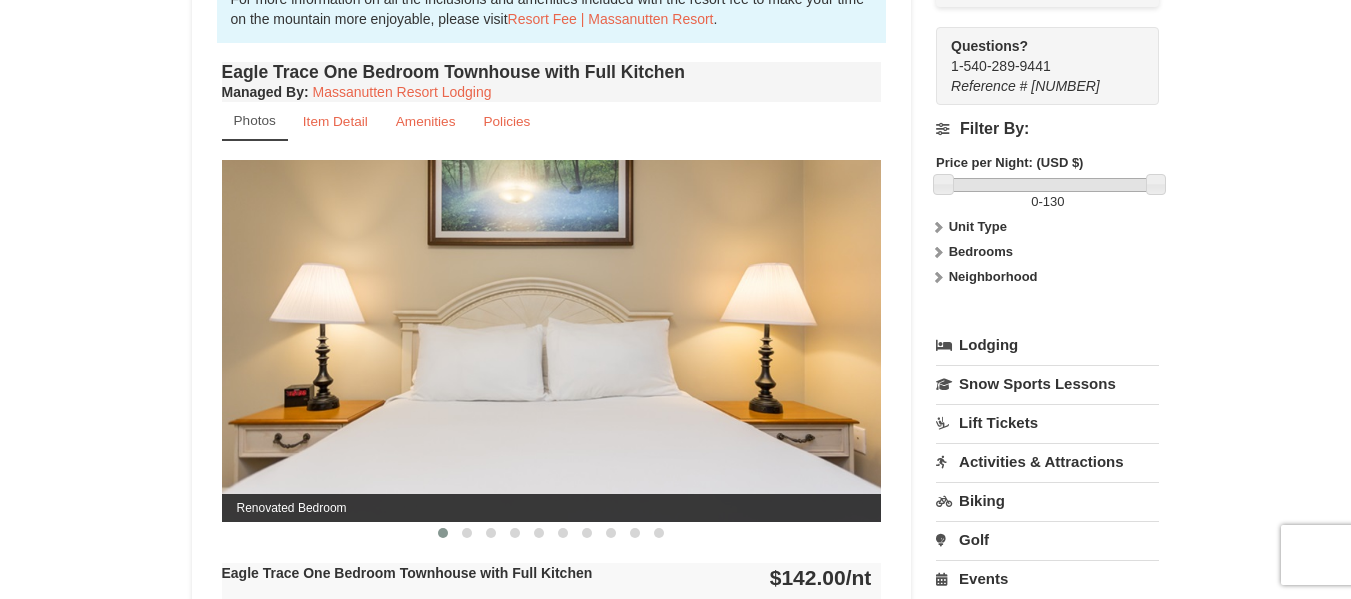drag, startPoint x: 711, startPoint y: 287, endPoint x: 348, endPoint y: 256, distance: 364.3213 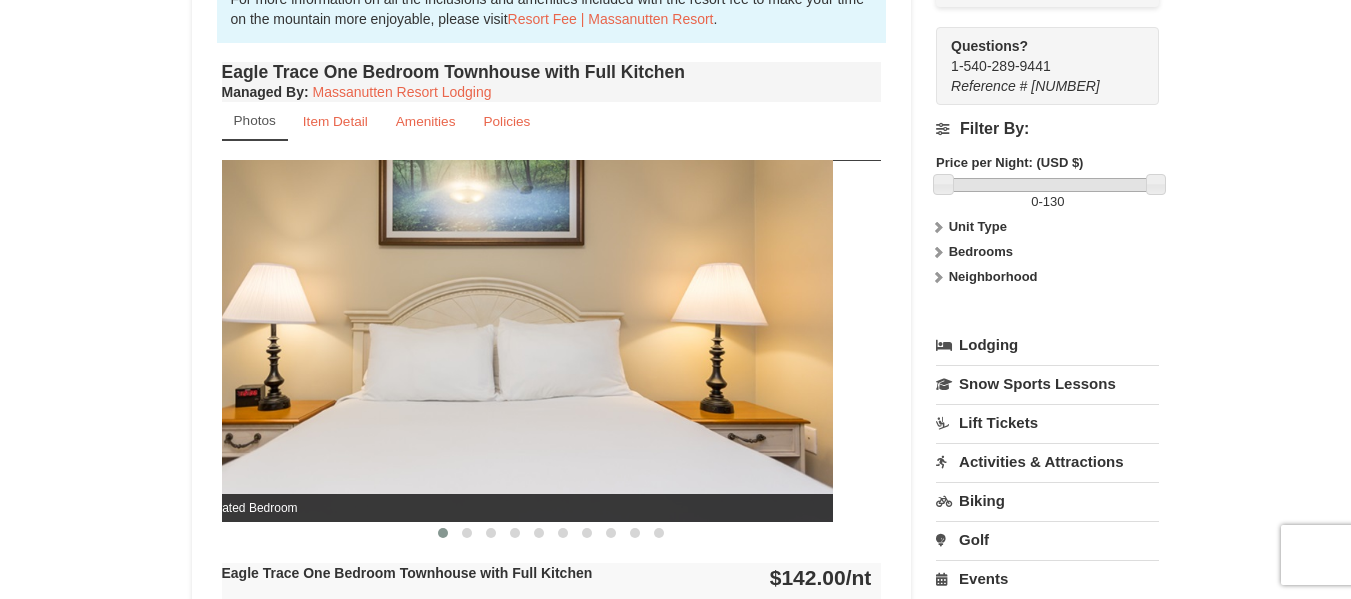 drag, startPoint x: 803, startPoint y: 380, endPoint x: 508, endPoint y: 388, distance: 295.10846 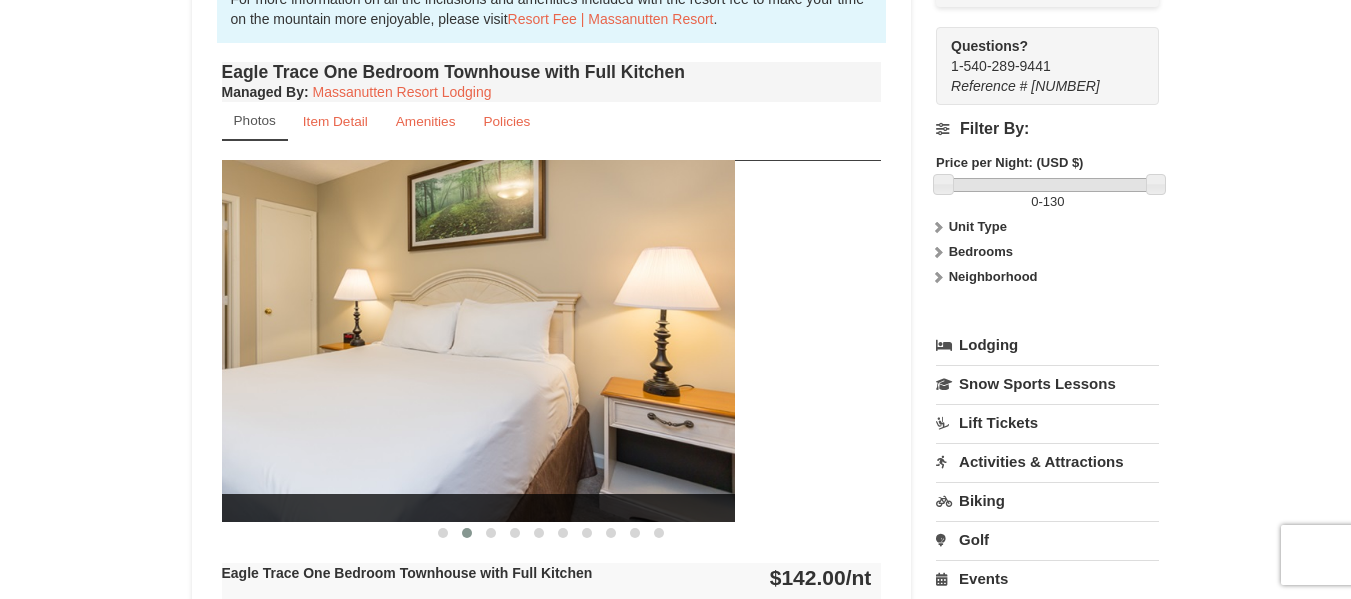 drag, startPoint x: 774, startPoint y: 386, endPoint x: 340, endPoint y: 390, distance: 434.01843 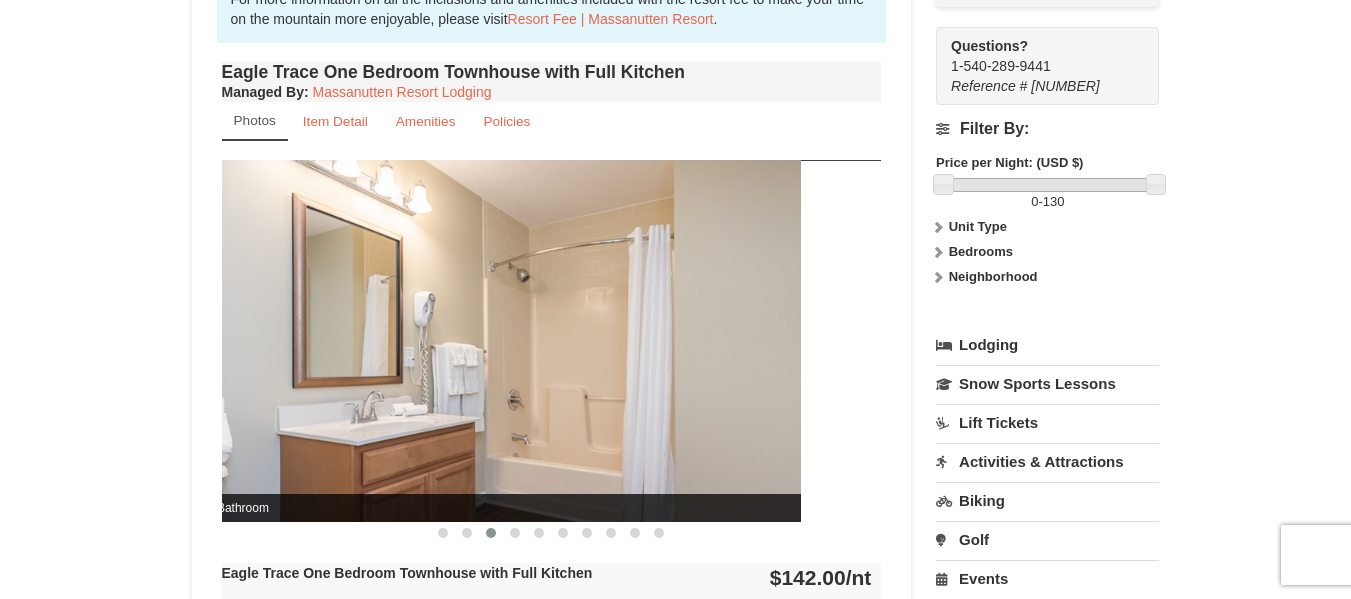 drag, startPoint x: 733, startPoint y: 411, endPoint x: 430, endPoint y: 386, distance: 304.0296 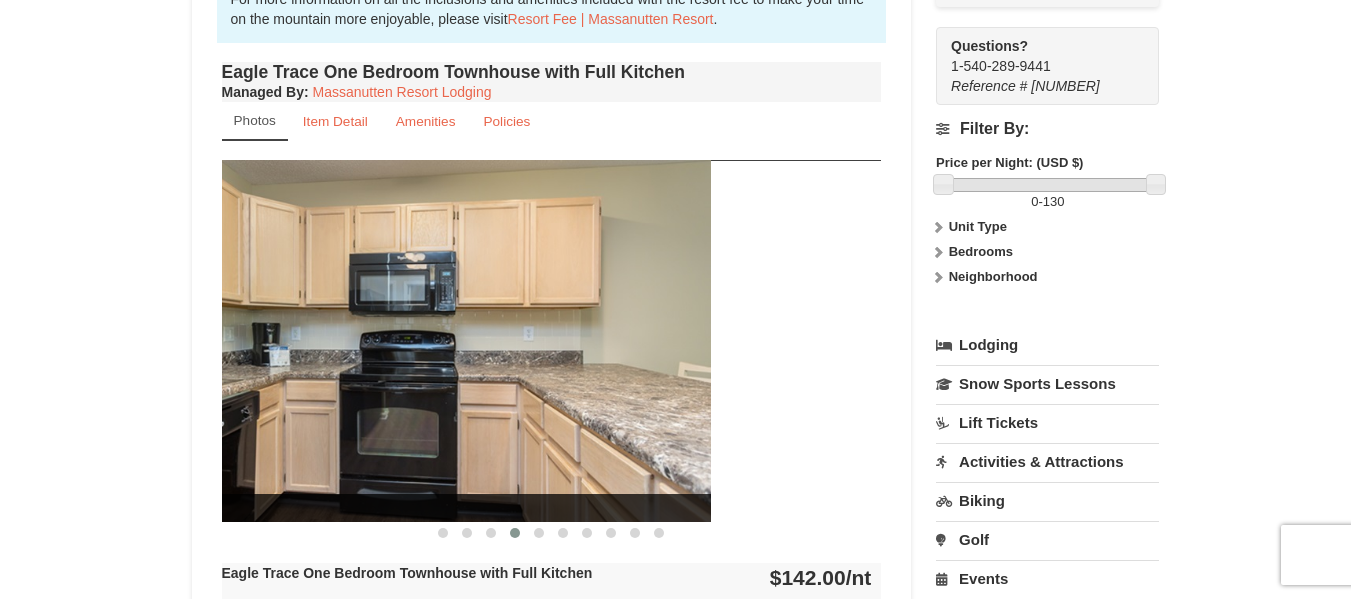drag, startPoint x: 786, startPoint y: 397, endPoint x: 503, endPoint y: 371, distance: 284.19183 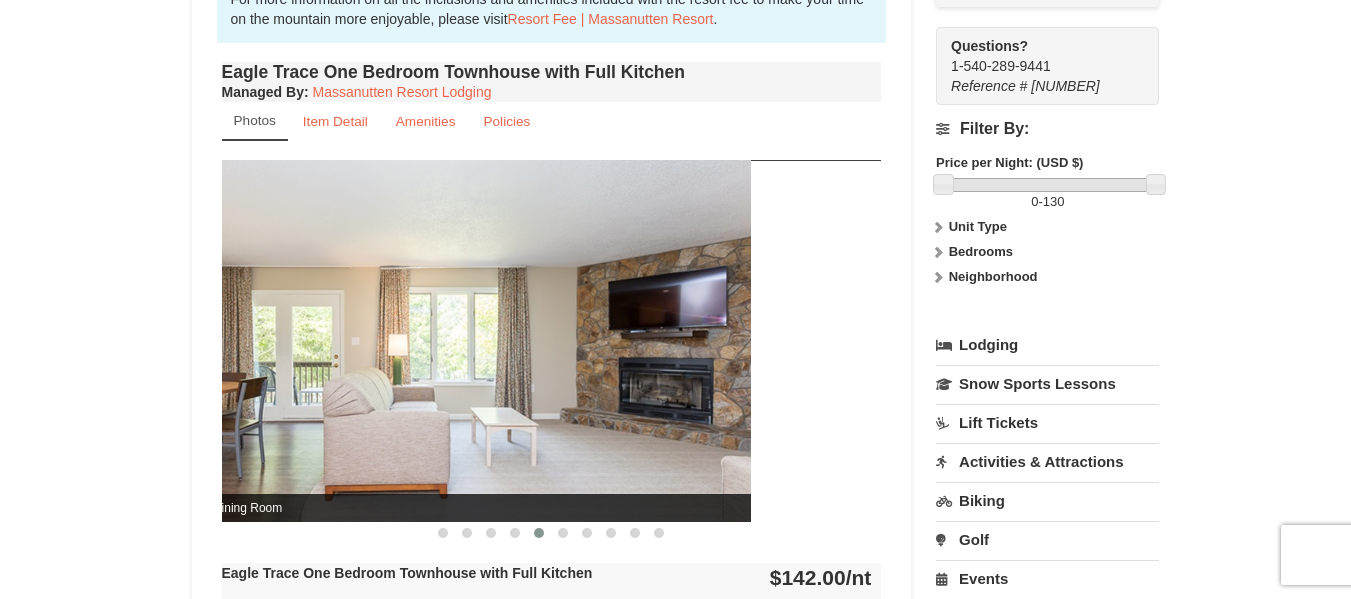 drag, startPoint x: 793, startPoint y: 367, endPoint x: 499, endPoint y: 362, distance: 294.0425 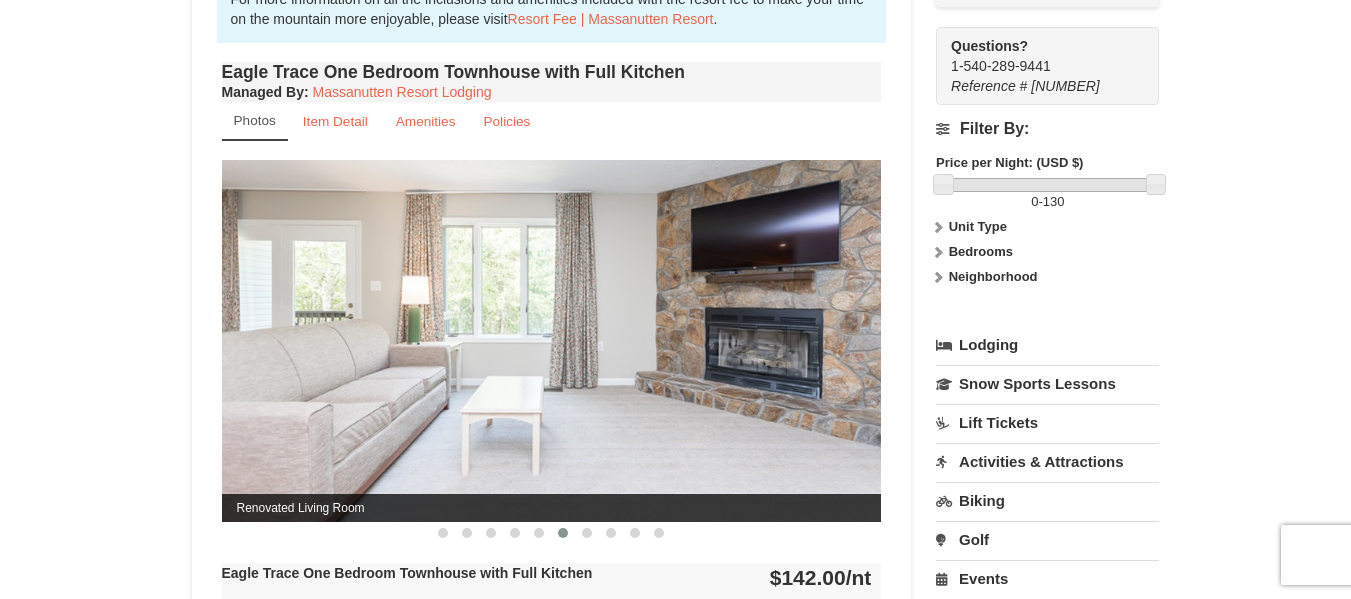 drag, startPoint x: 742, startPoint y: 368, endPoint x: 486, endPoint y: 362, distance: 256.0703 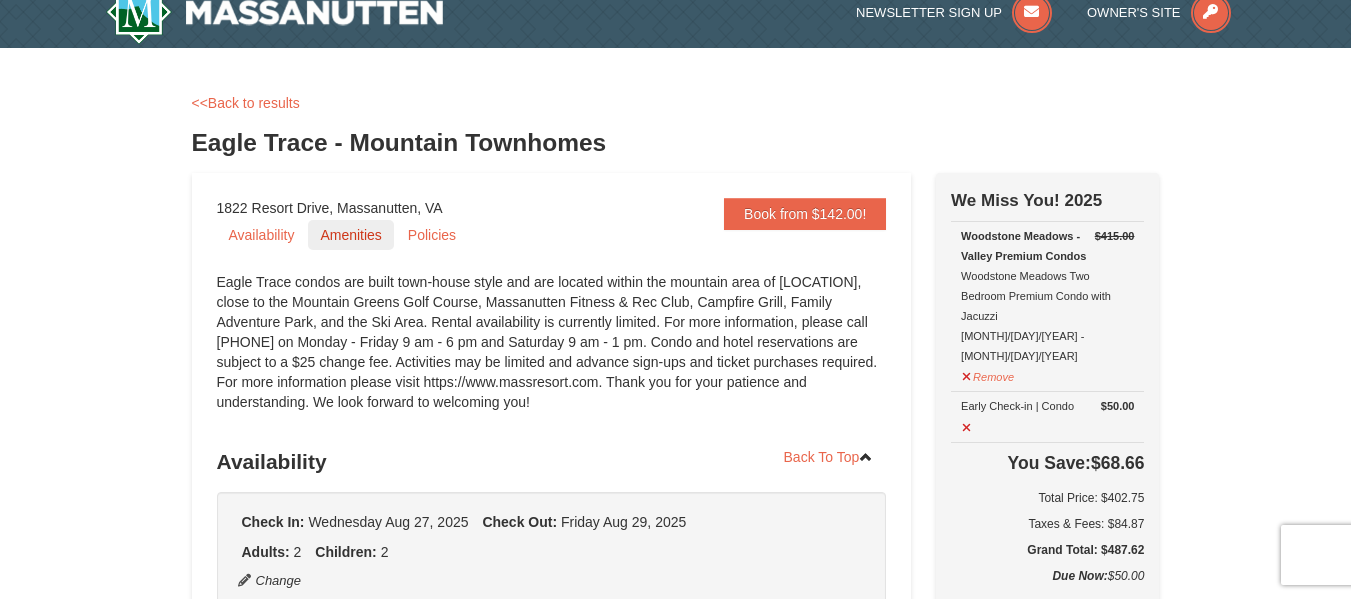scroll, scrollTop: 0, scrollLeft: 0, axis: both 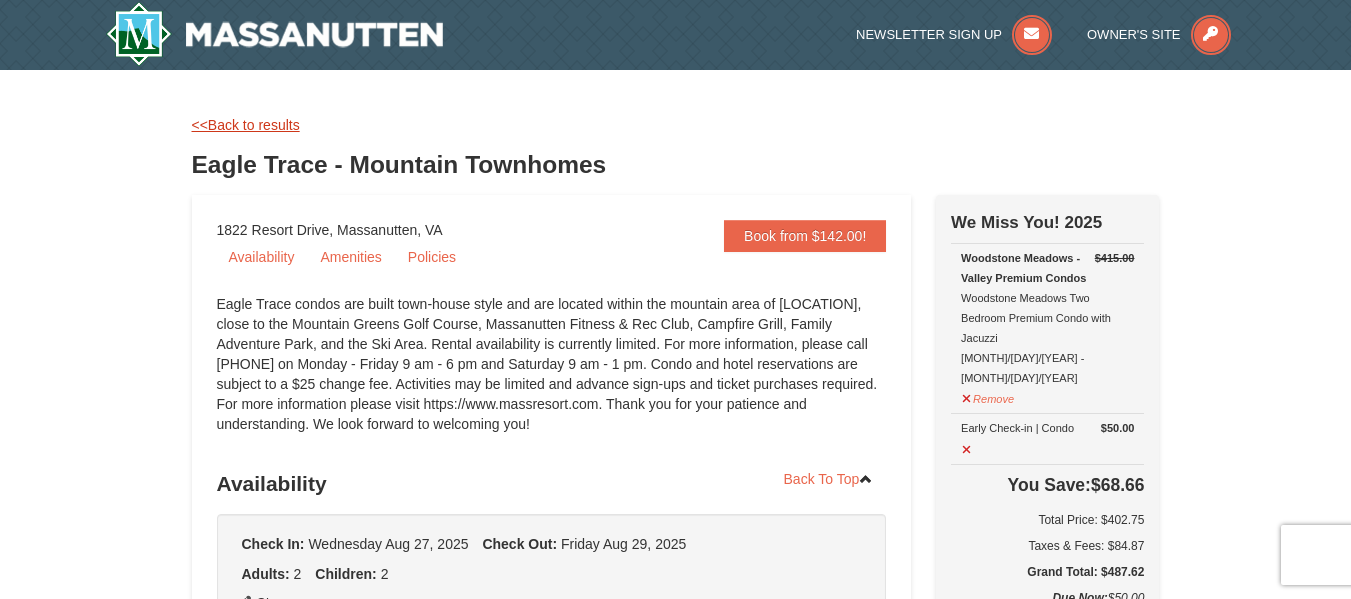 click on "<<Back to results" at bounding box center [246, 125] 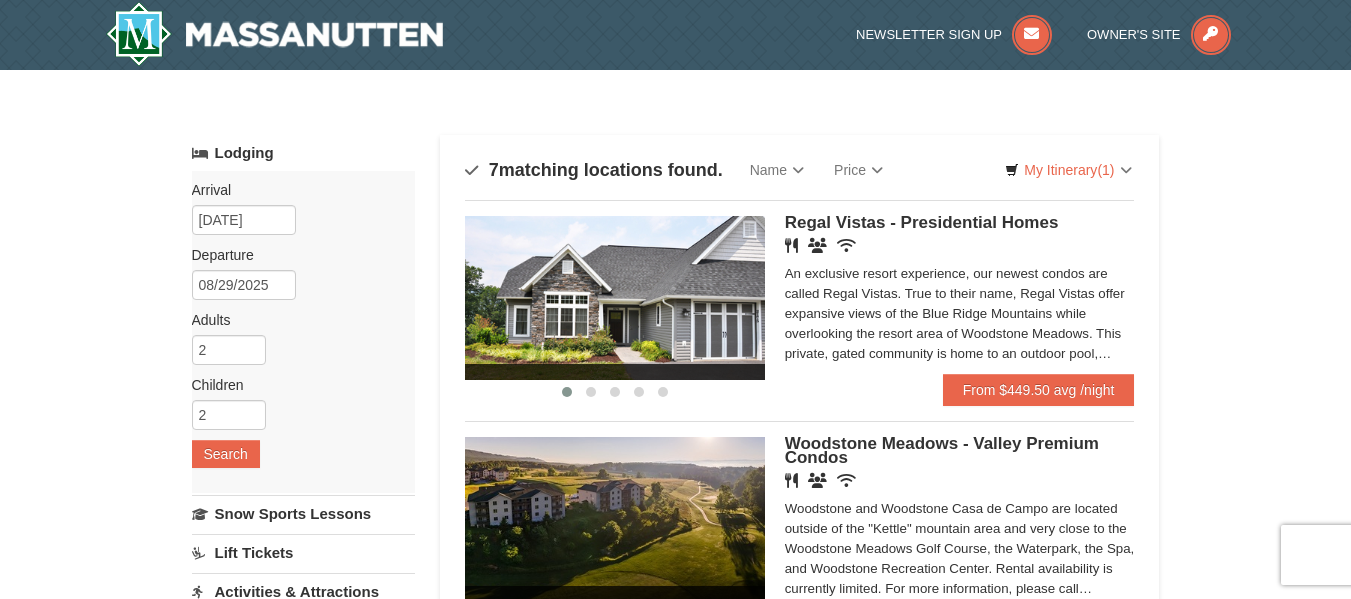scroll, scrollTop: 852, scrollLeft: 0, axis: vertical 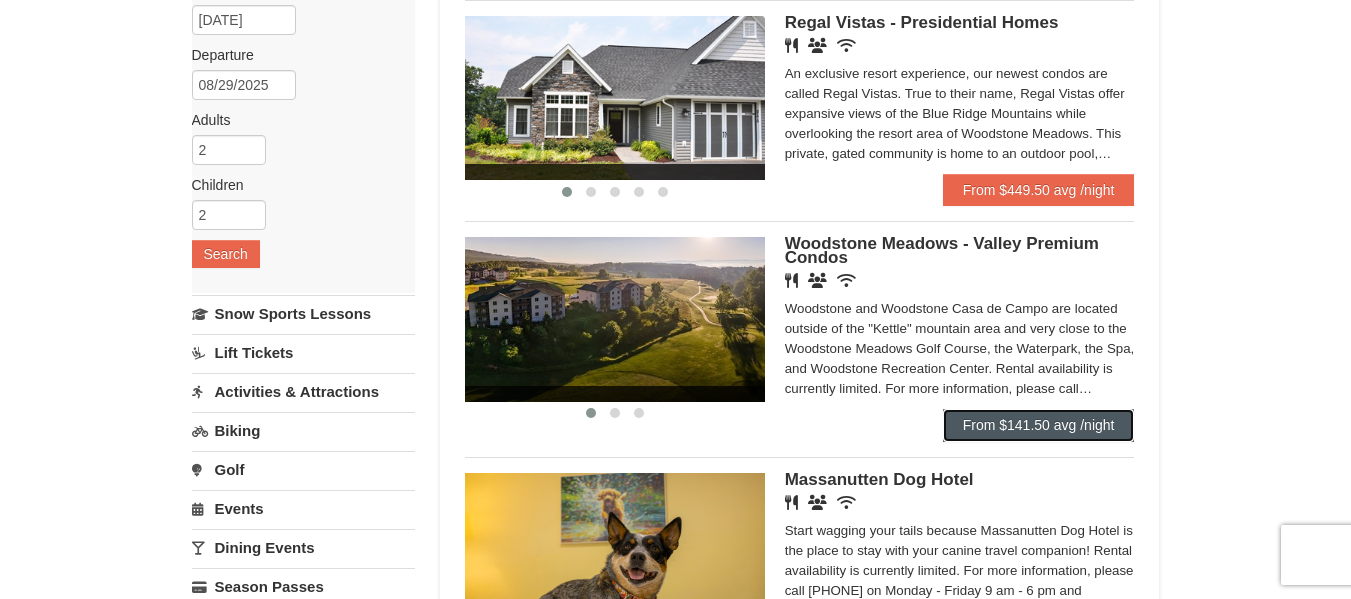 click on "From $141.50 avg /night" at bounding box center [1039, 425] 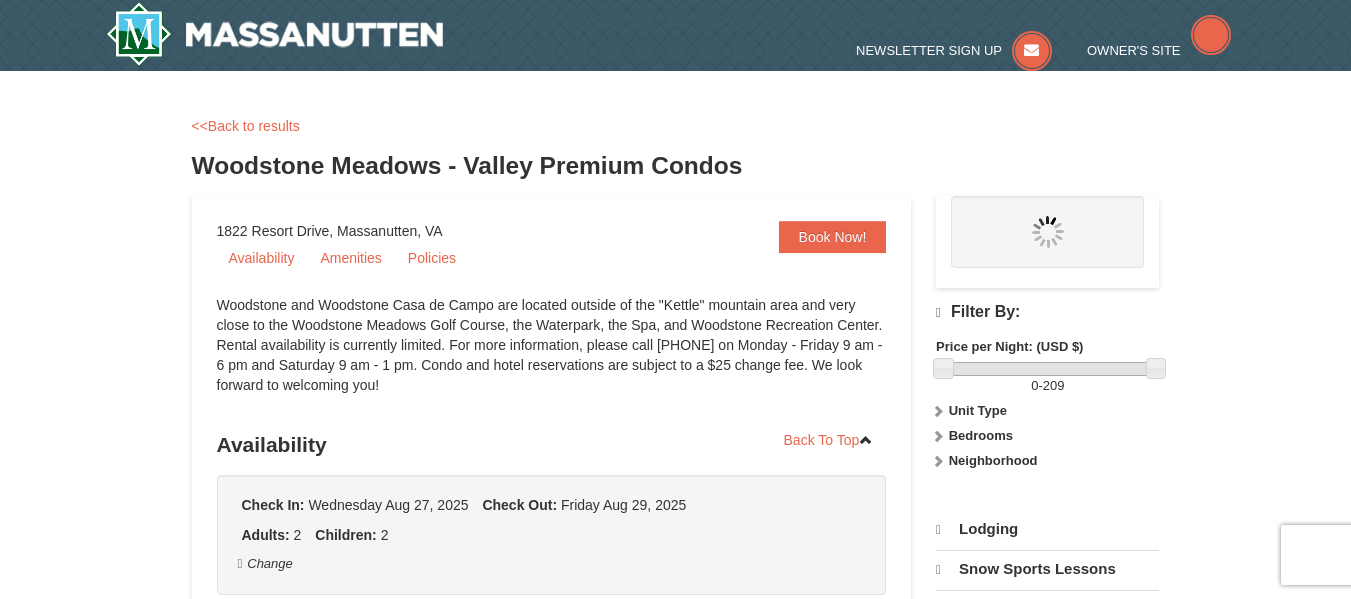 scroll, scrollTop: 1084, scrollLeft: 0, axis: vertical 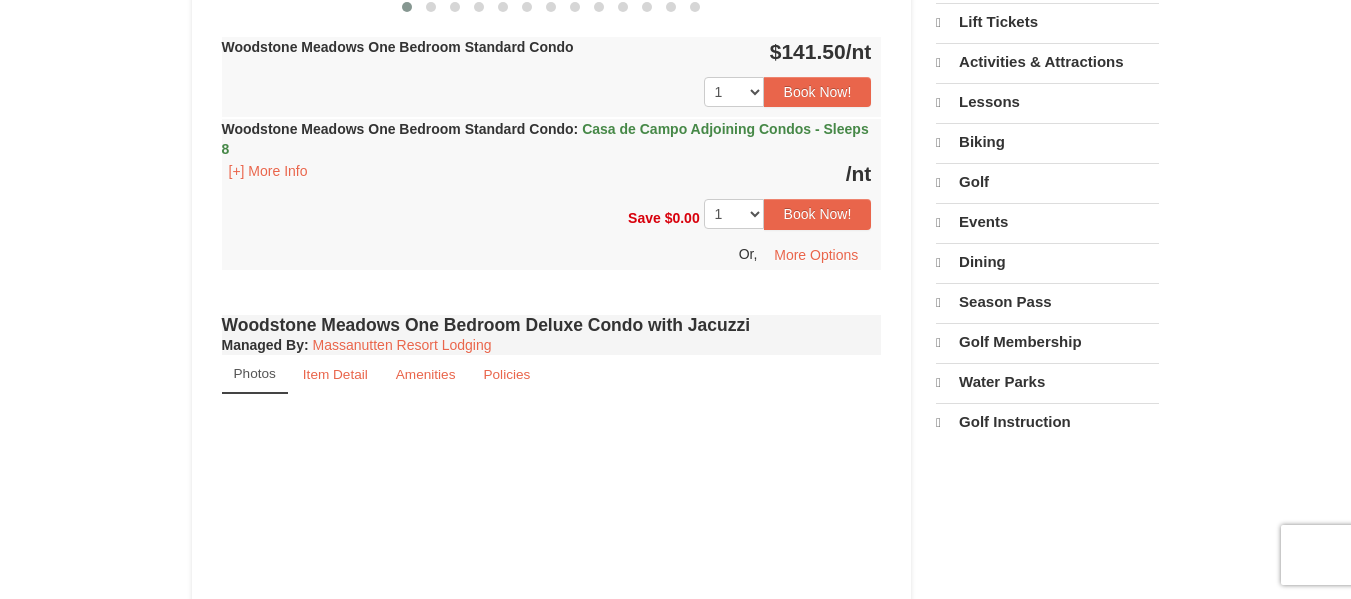 select on "8" 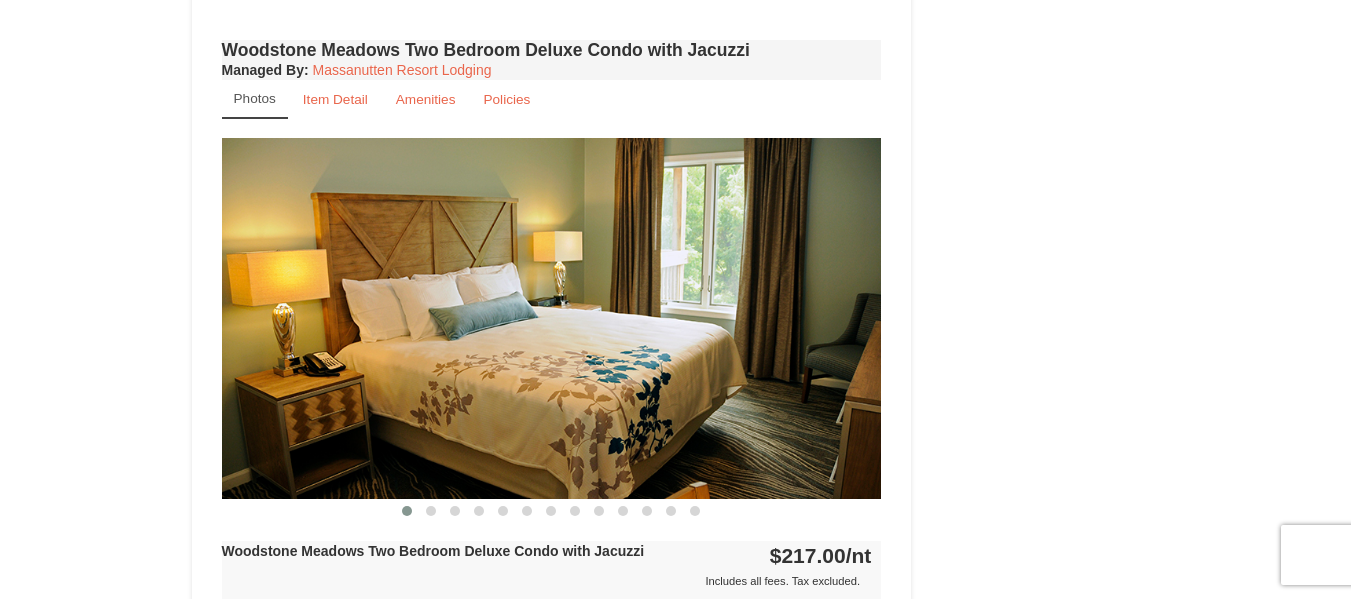 scroll, scrollTop: 2317, scrollLeft: 0, axis: vertical 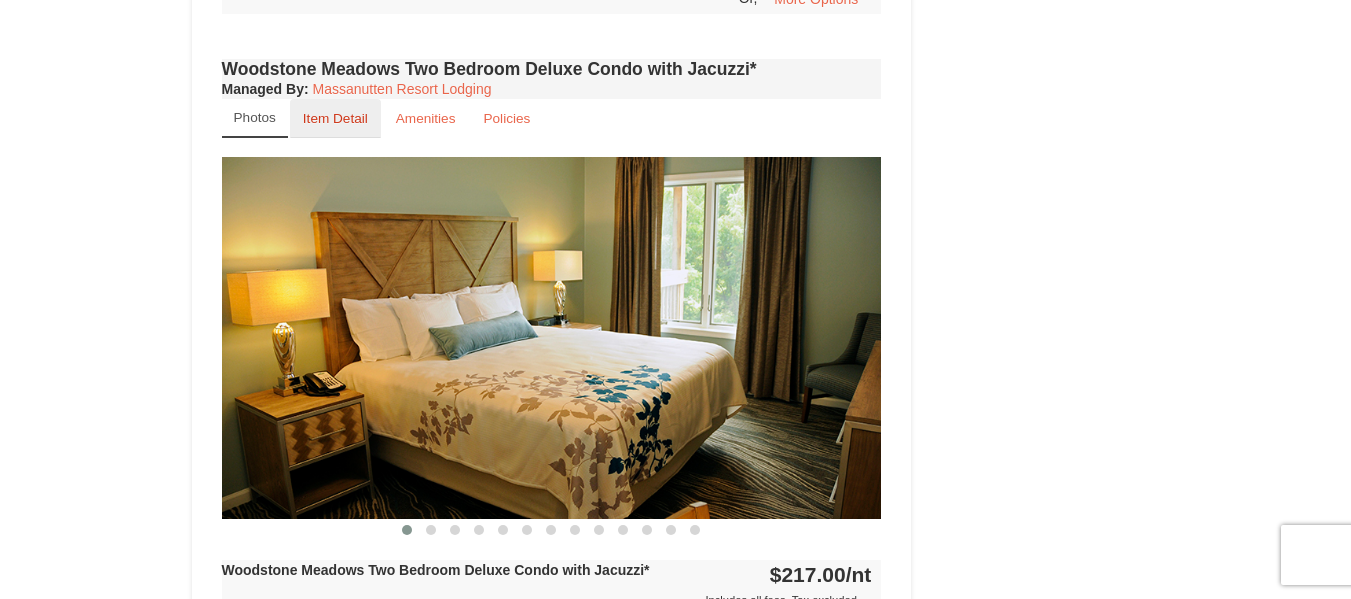 click on "Item Detail" at bounding box center [335, 118] 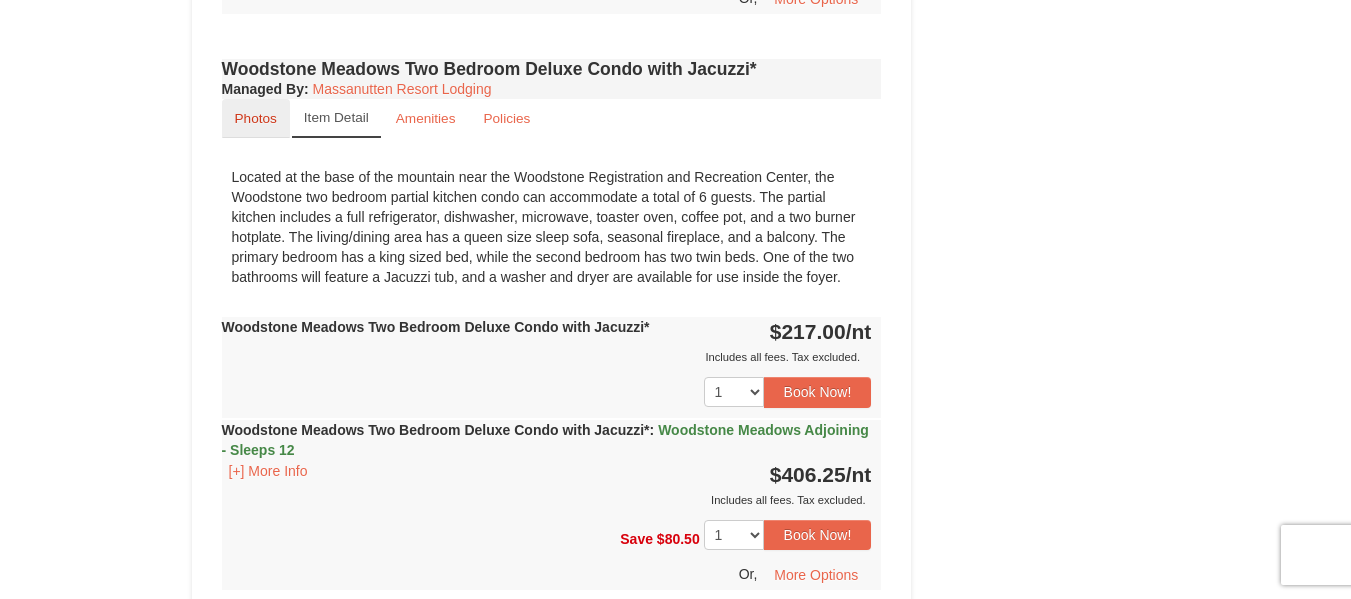 click on "Photos" at bounding box center (256, 118) 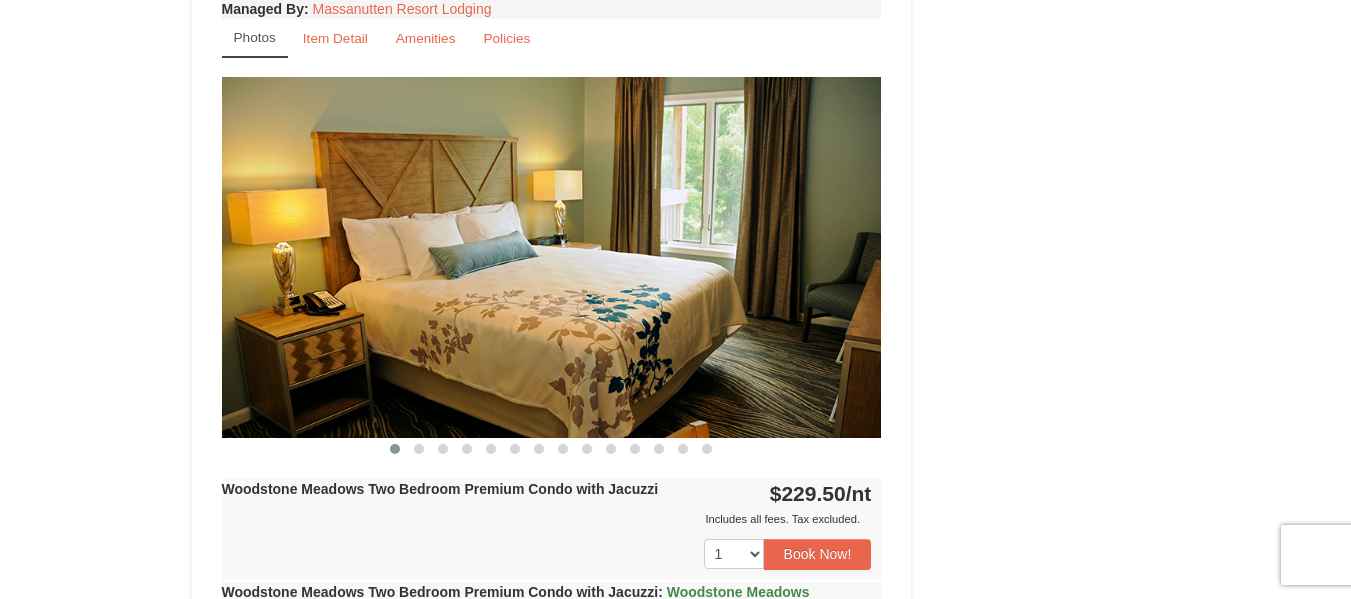 scroll, scrollTop: 4017, scrollLeft: 0, axis: vertical 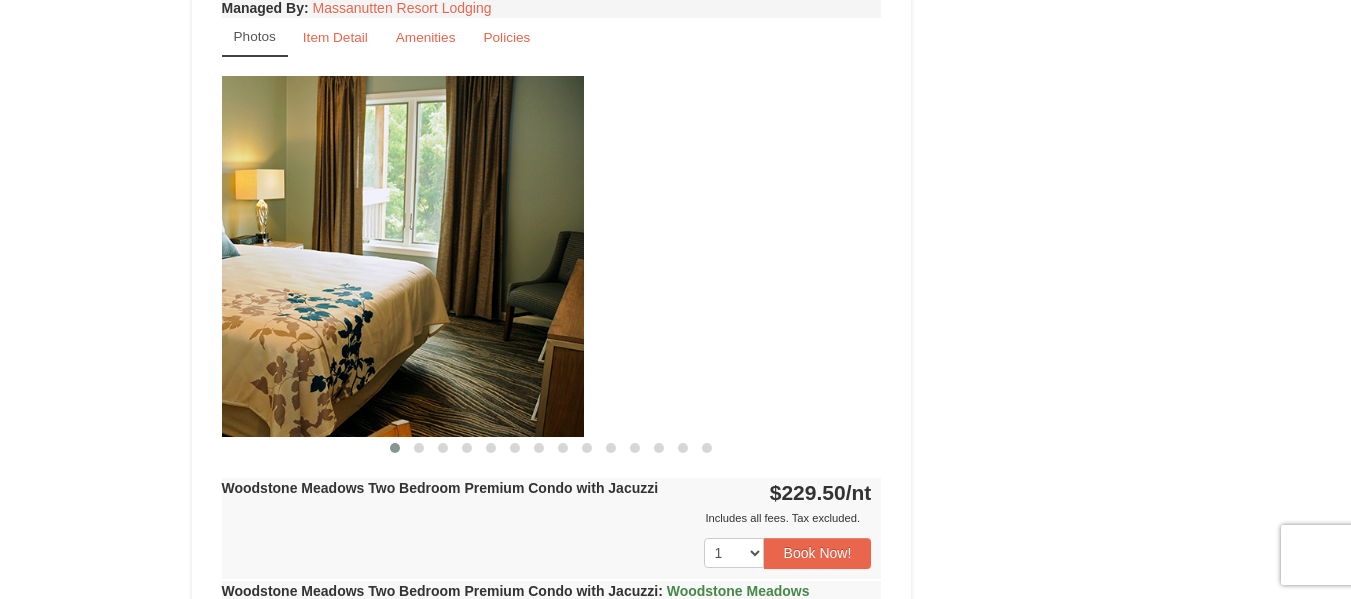 drag, startPoint x: 685, startPoint y: 311, endPoint x: 387, endPoint y: 284, distance: 299.22064 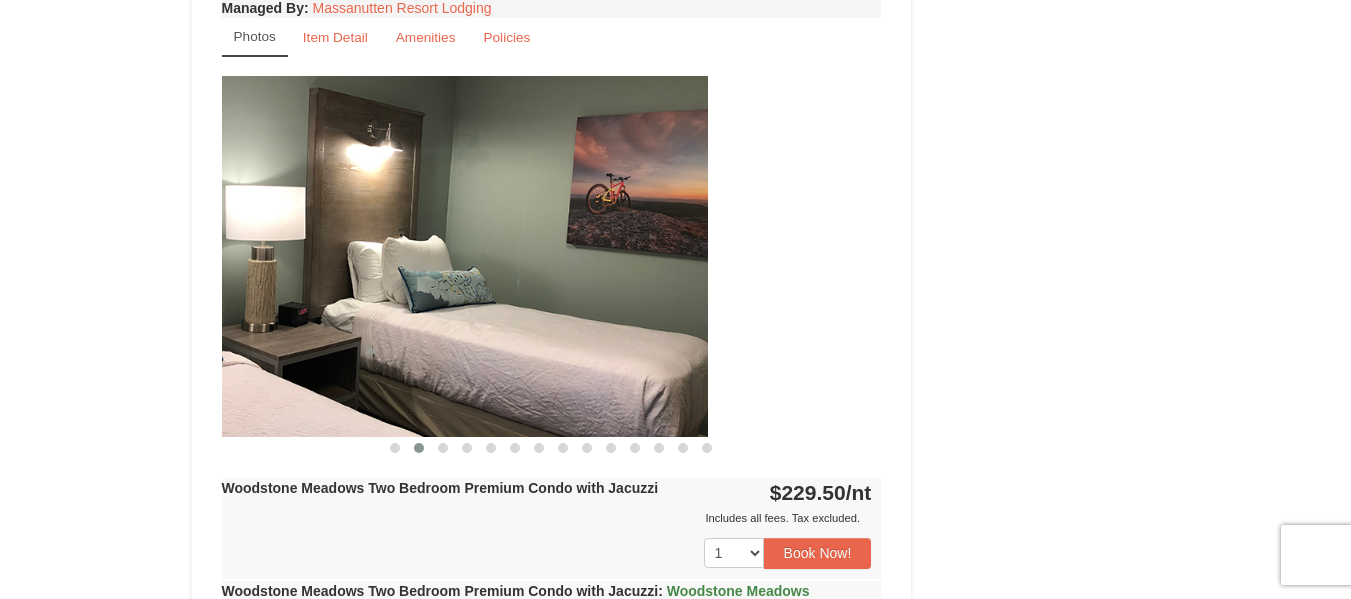 drag, startPoint x: 584, startPoint y: 280, endPoint x: 320, endPoint y: 280, distance: 264 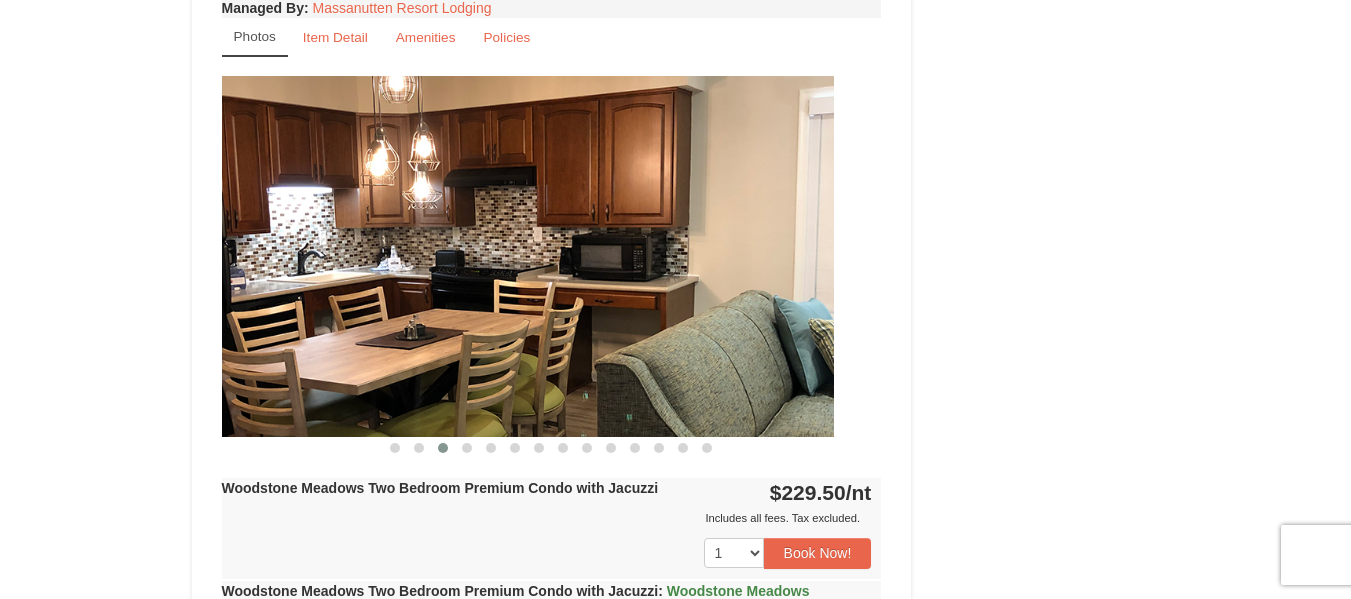 drag, startPoint x: 725, startPoint y: 336, endPoint x: 677, endPoint y: 356, distance: 52 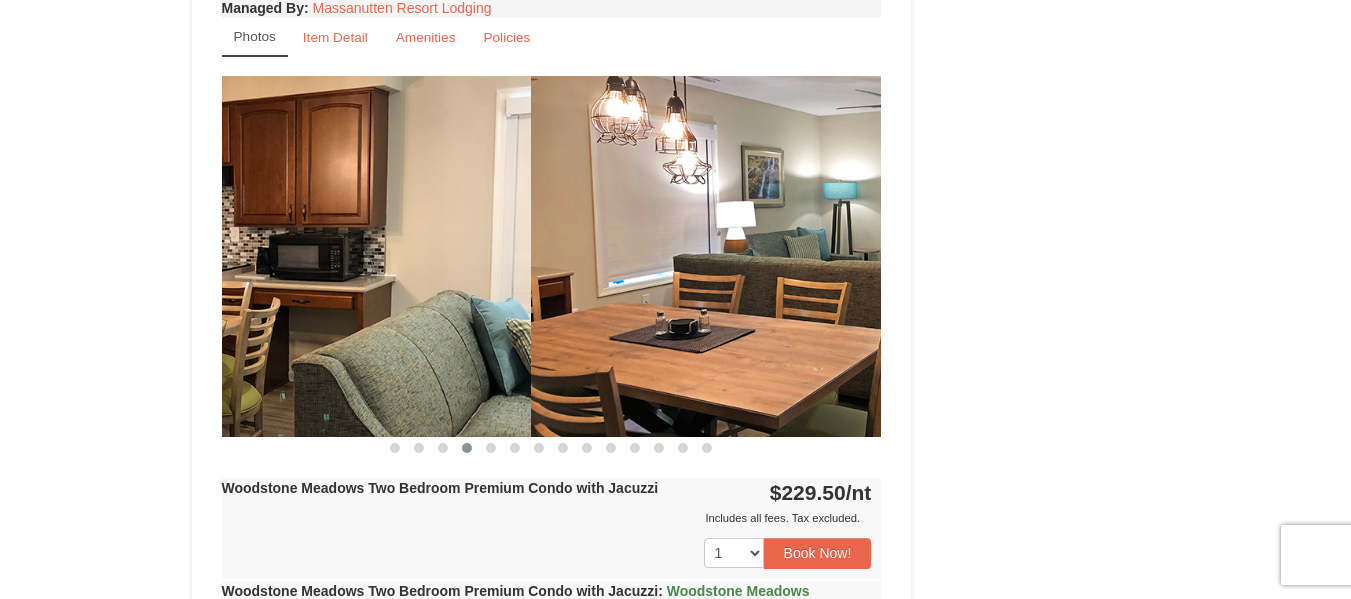 drag, startPoint x: 382, startPoint y: 311, endPoint x: 708, endPoint y: 381, distance: 333.43066 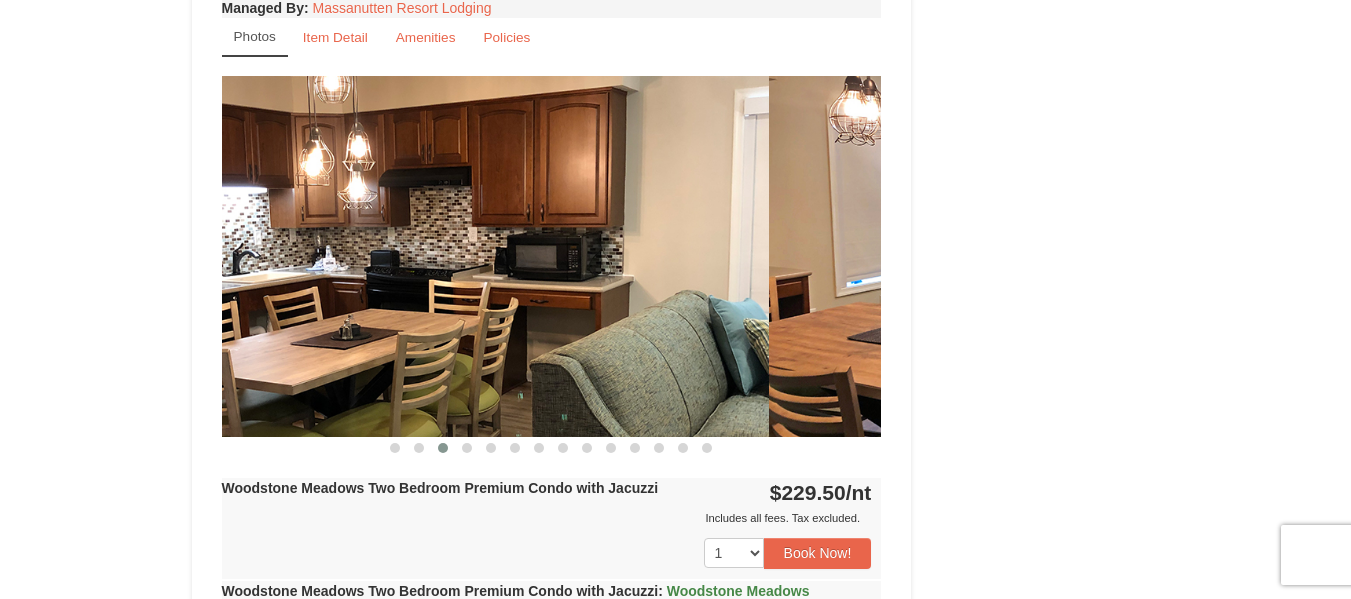 drag, startPoint x: 763, startPoint y: 326, endPoint x: 491, endPoint y: 321, distance: 272.04596 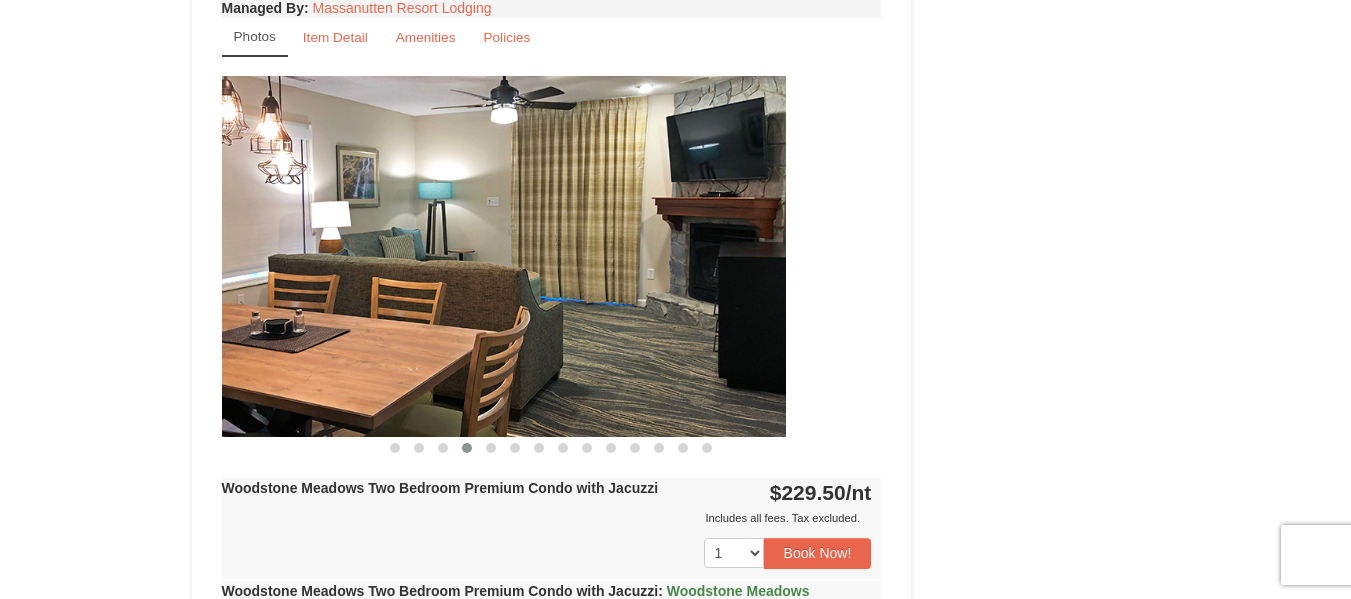 drag, startPoint x: 778, startPoint y: 321, endPoint x: 509, endPoint y: 310, distance: 269.22482 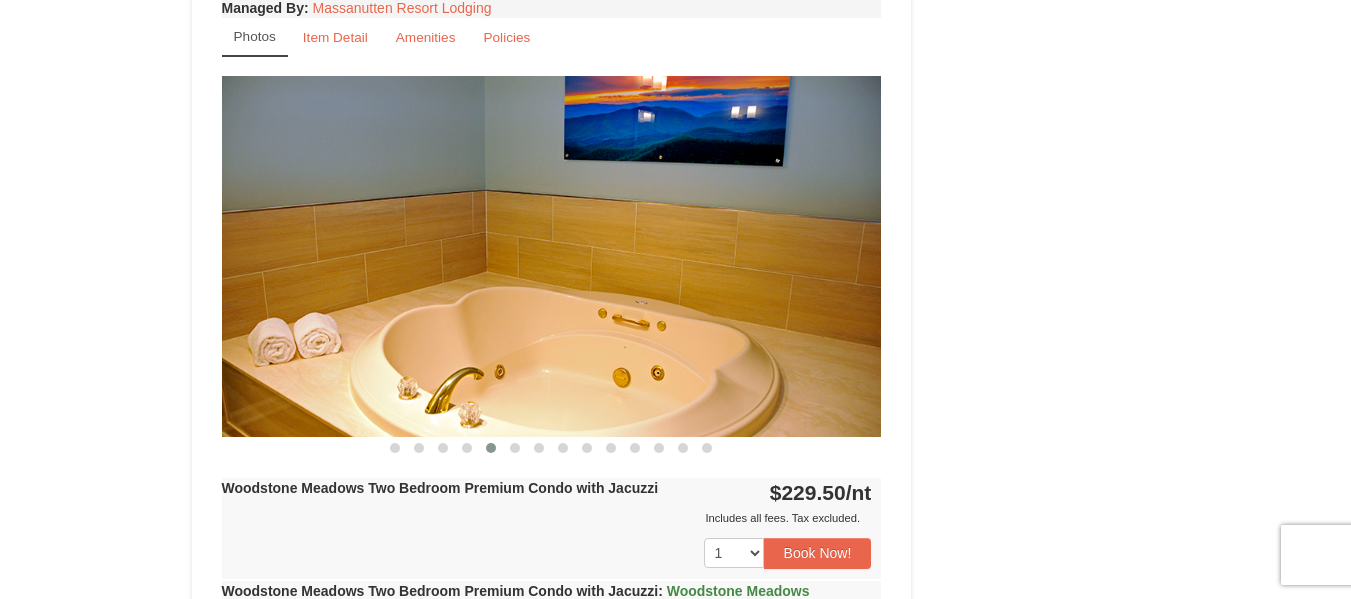 drag, startPoint x: 746, startPoint y: 289, endPoint x: 446, endPoint y: 269, distance: 300.66592 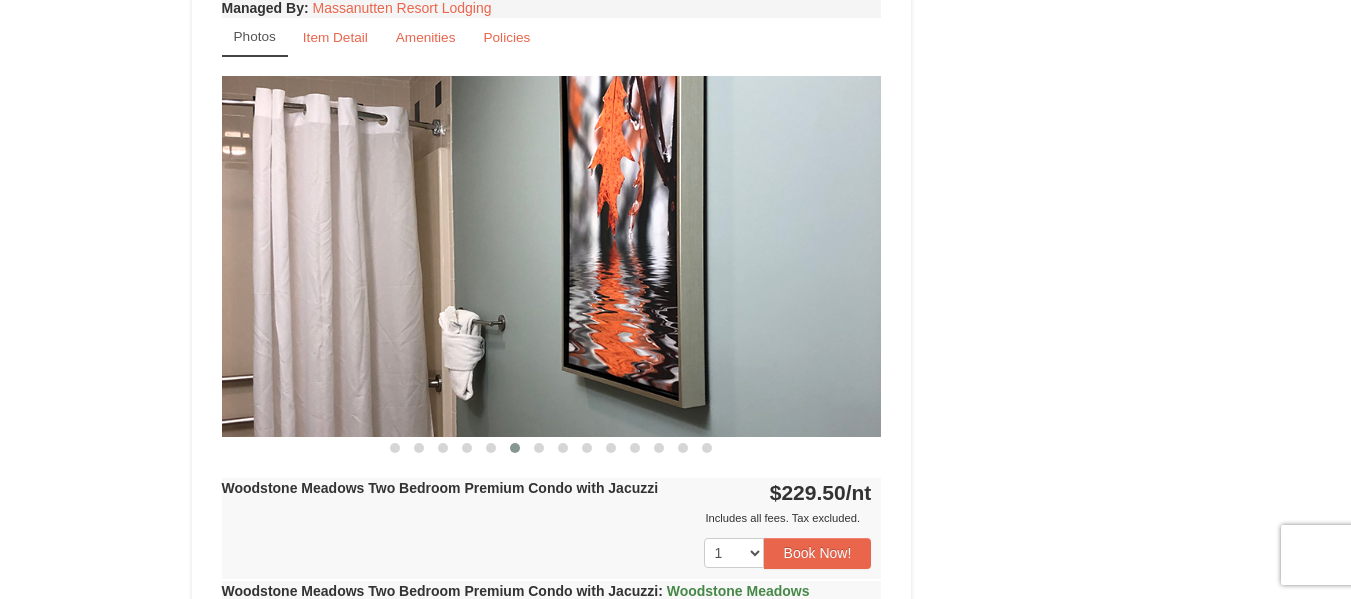 drag, startPoint x: 709, startPoint y: 274, endPoint x: 387, endPoint y: 279, distance: 322.03882 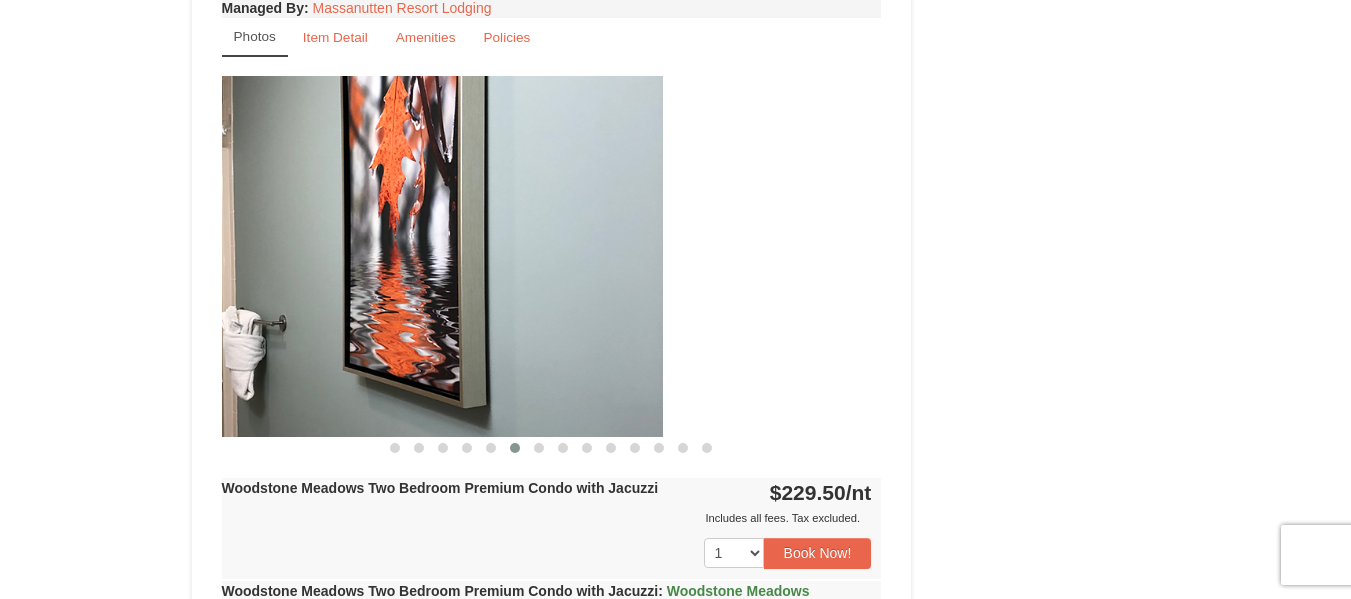 drag, startPoint x: 744, startPoint y: 337, endPoint x: 290, endPoint y: 285, distance: 456.96826 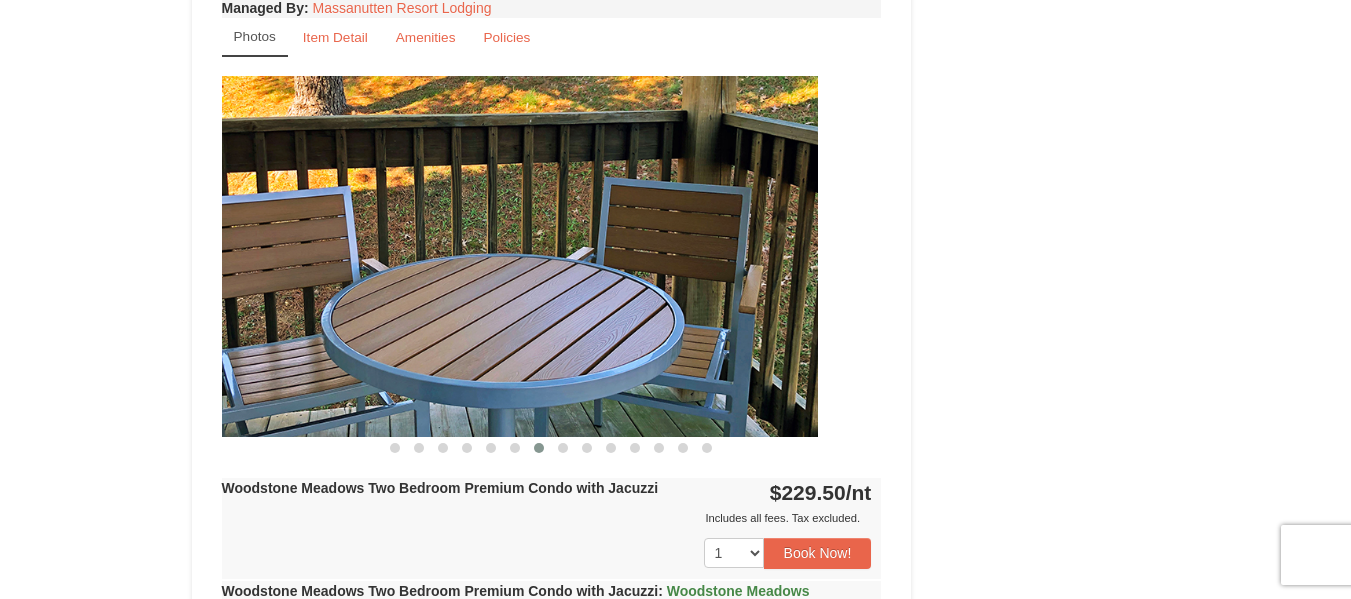 drag, startPoint x: 787, startPoint y: 331, endPoint x: 426, endPoint y: 295, distance: 362.7906 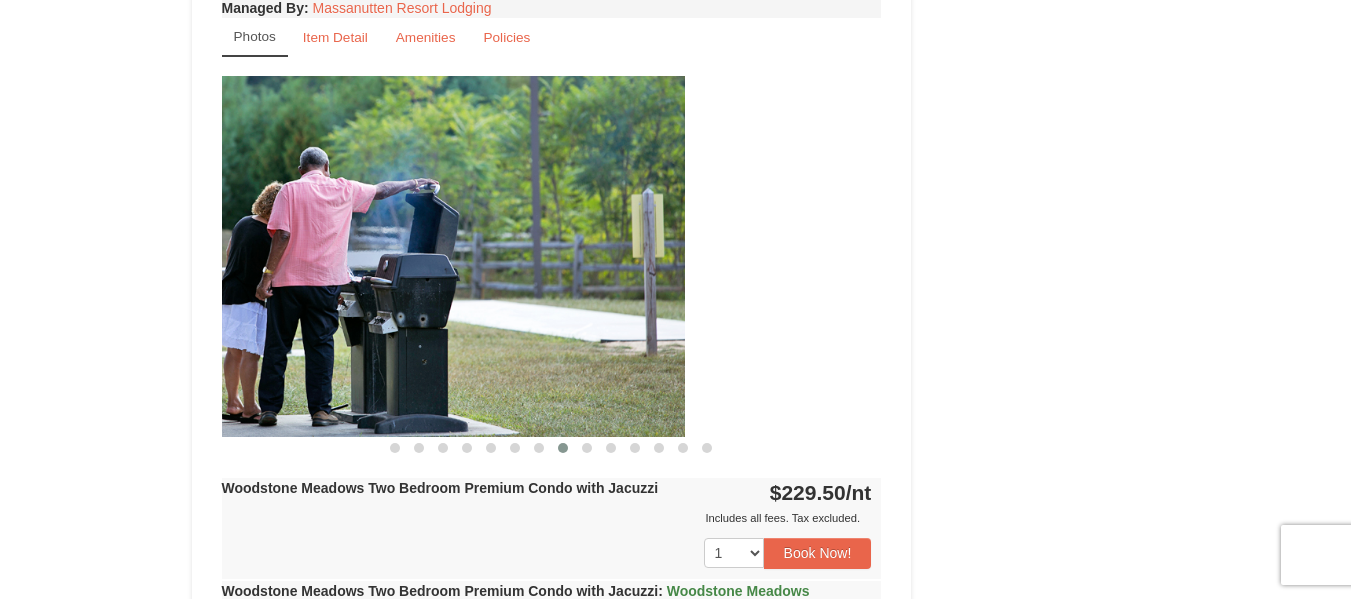 drag, startPoint x: 771, startPoint y: 310, endPoint x: 493, endPoint y: 301, distance: 278.14566 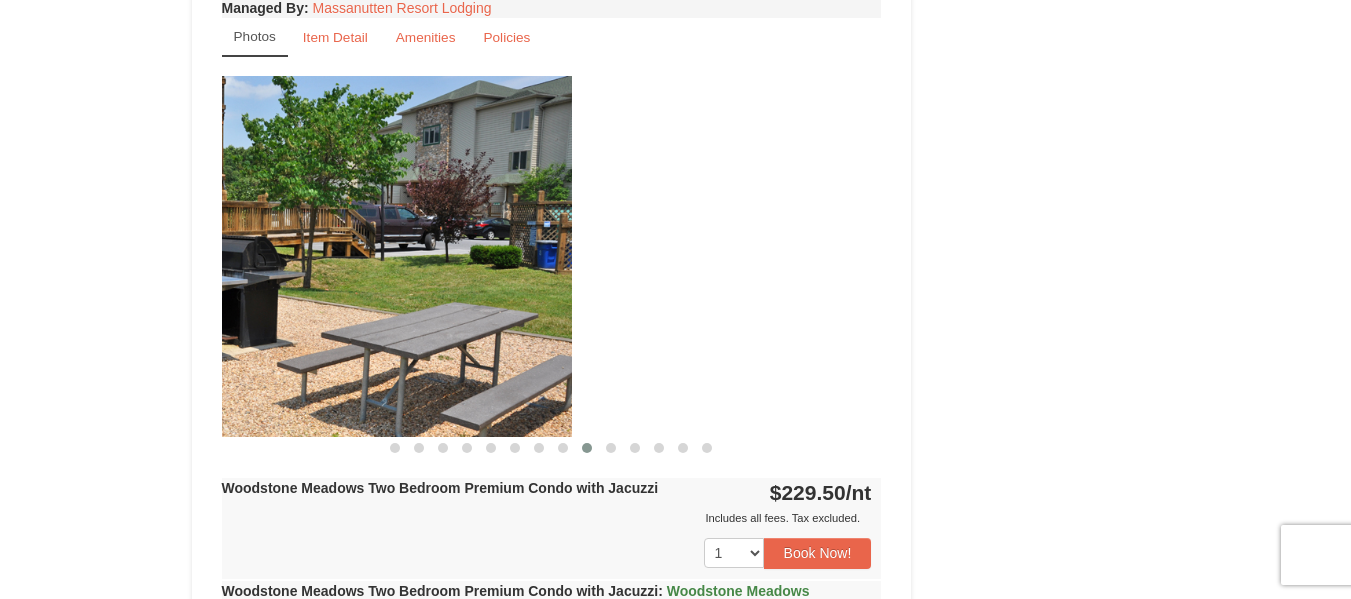 drag, startPoint x: 834, startPoint y: 344, endPoint x: 403, endPoint y: 286, distance: 434.88504 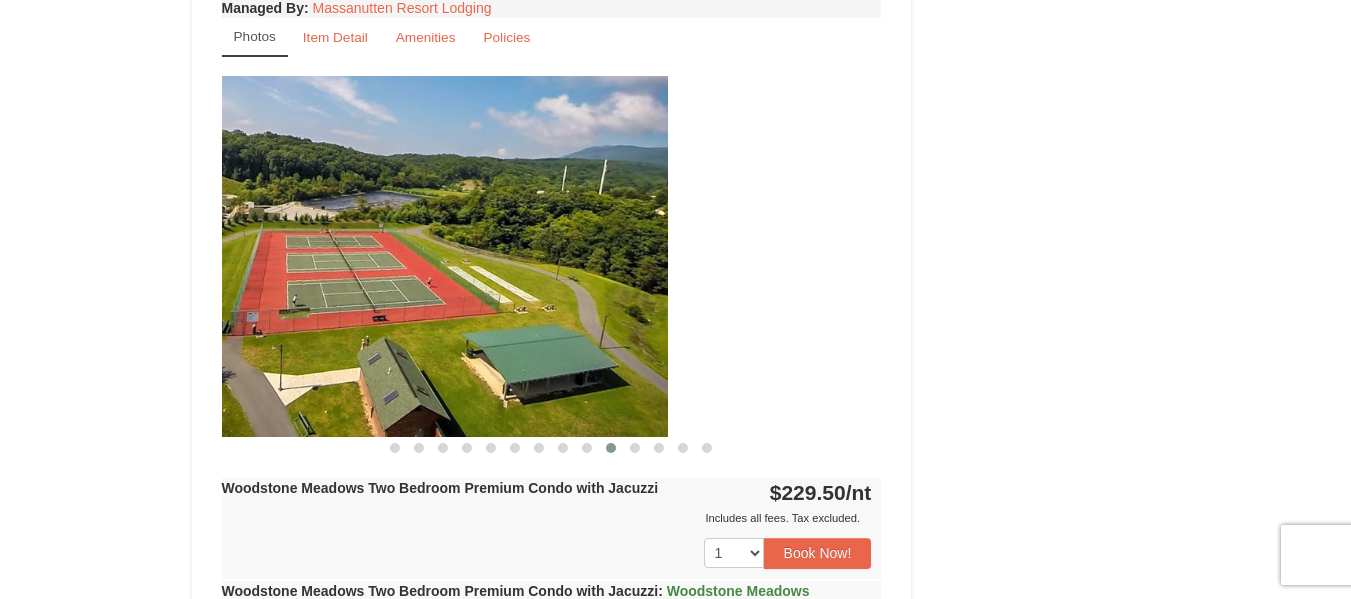 drag, startPoint x: 732, startPoint y: 298, endPoint x: 433, endPoint y: 285, distance: 299.28247 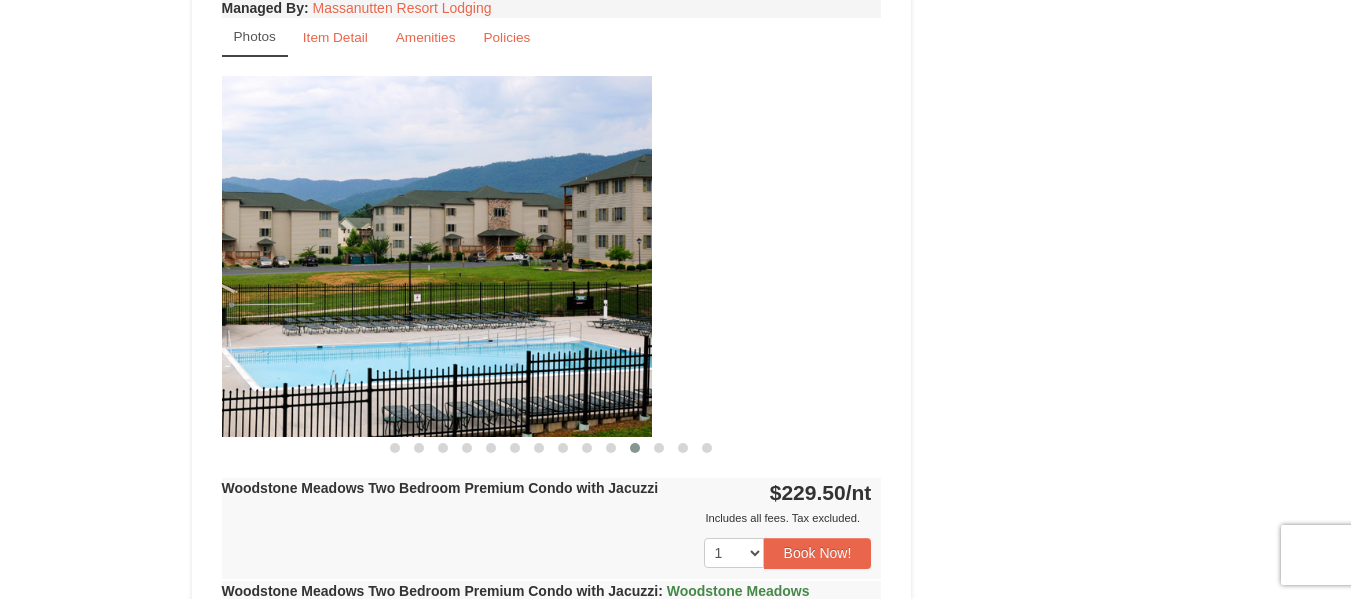 drag, startPoint x: 766, startPoint y: 318, endPoint x: 403, endPoint y: 288, distance: 364.23755 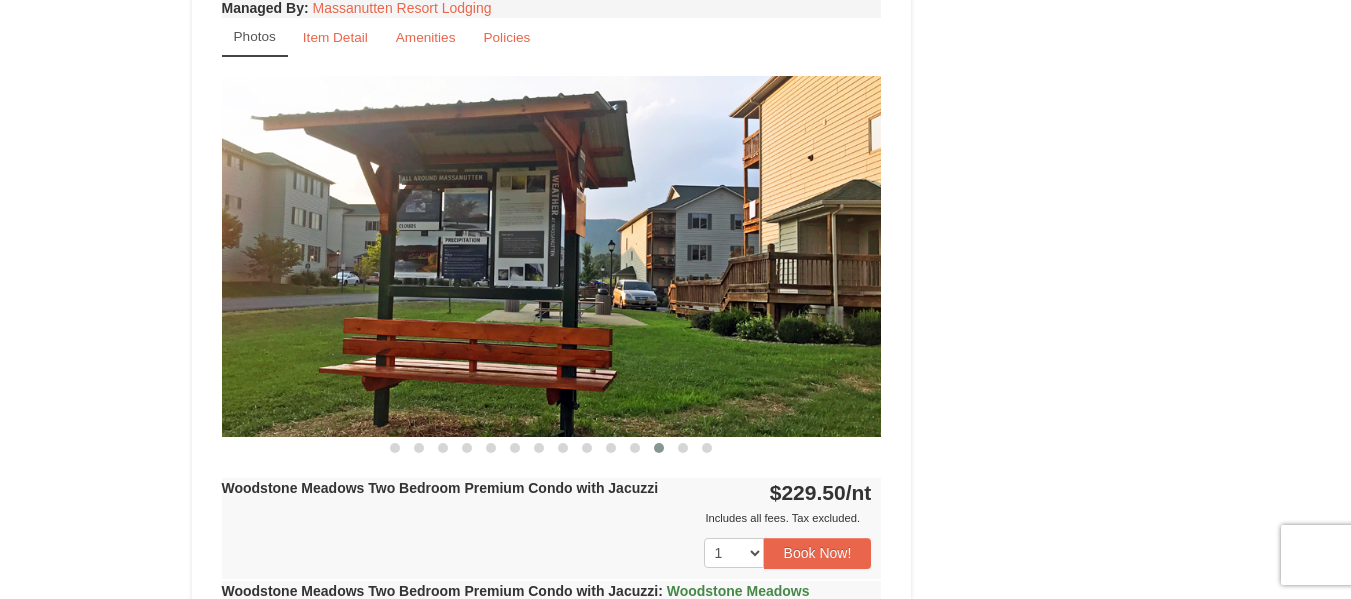 drag, startPoint x: 740, startPoint y: 341, endPoint x: 585, endPoint y: 321, distance: 156.285 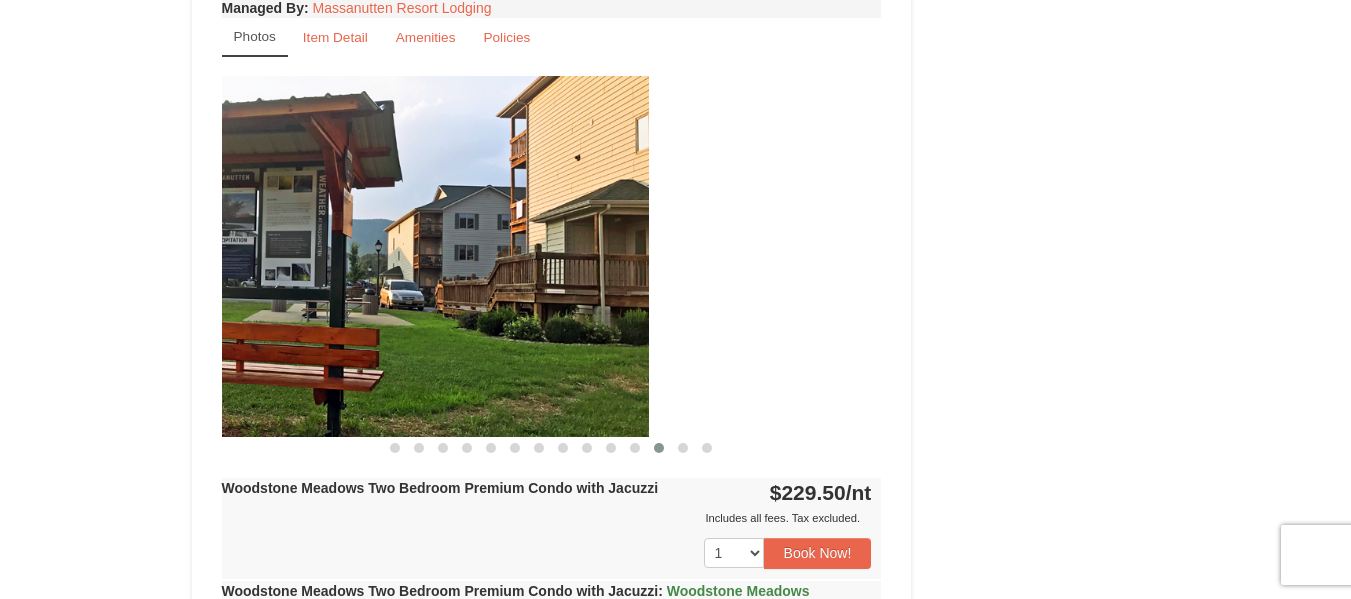 drag, startPoint x: 769, startPoint y: 252, endPoint x: 405, endPoint y: 295, distance: 366.53104 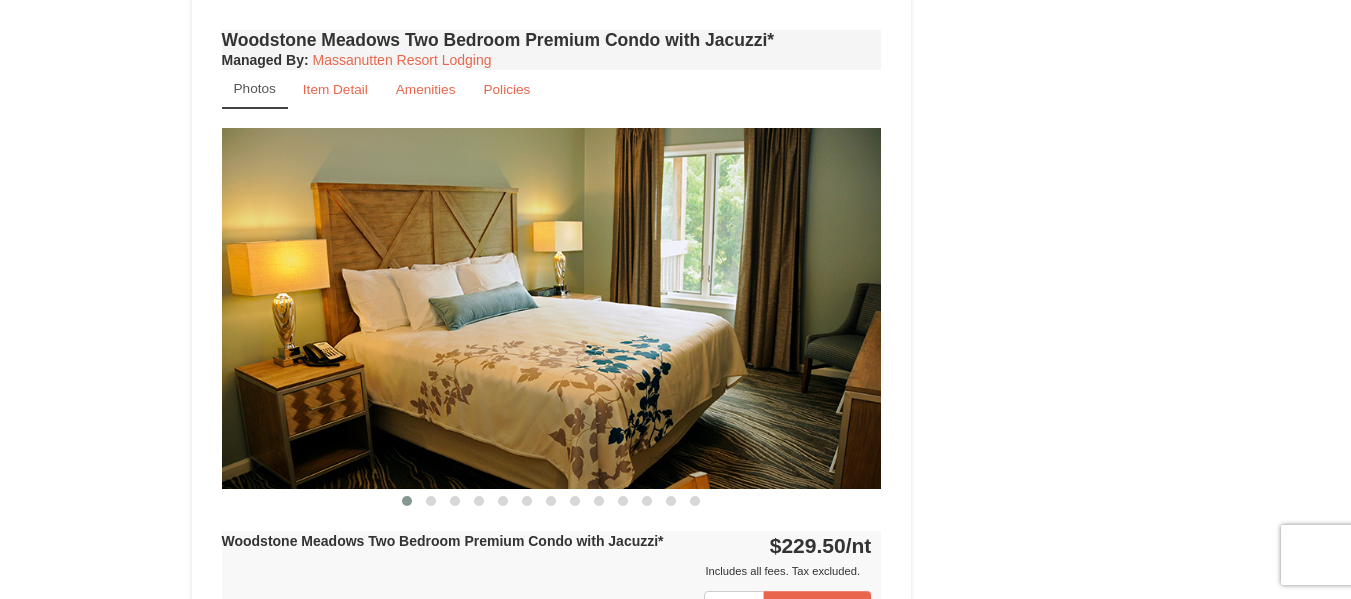 scroll, scrollTop: 4817, scrollLeft: 0, axis: vertical 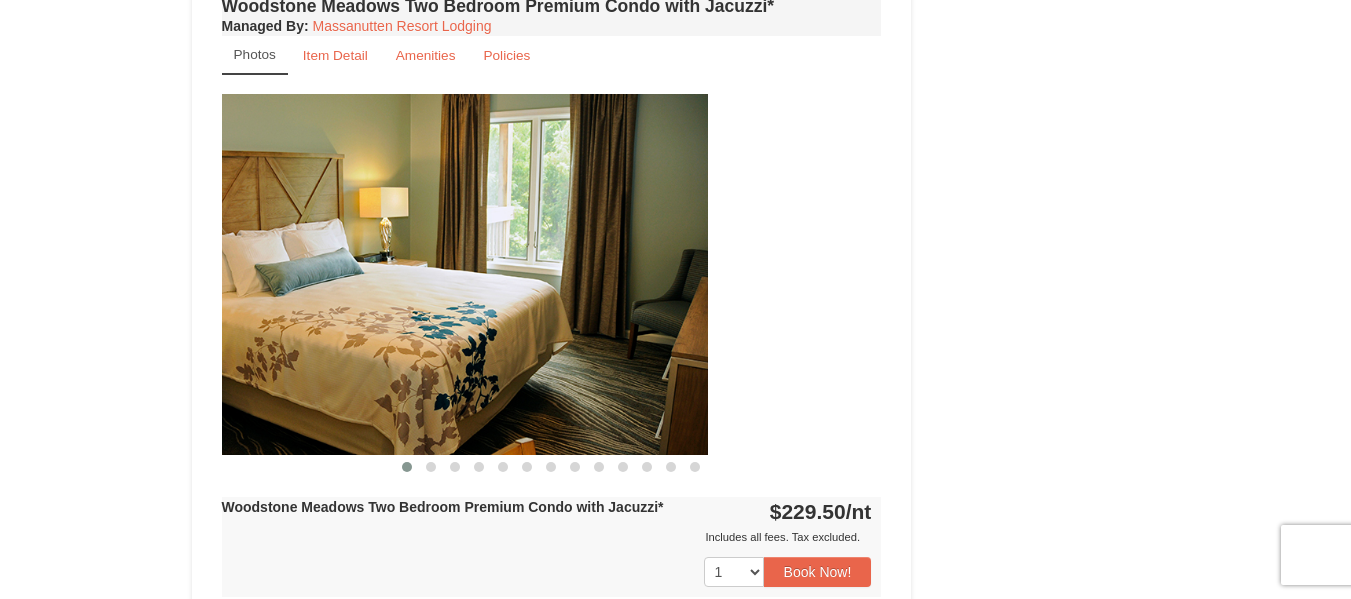 drag, startPoint x: 771, startPoint y: 324, endPoint x: 487, endPoint y: 307, distance: 284.50836 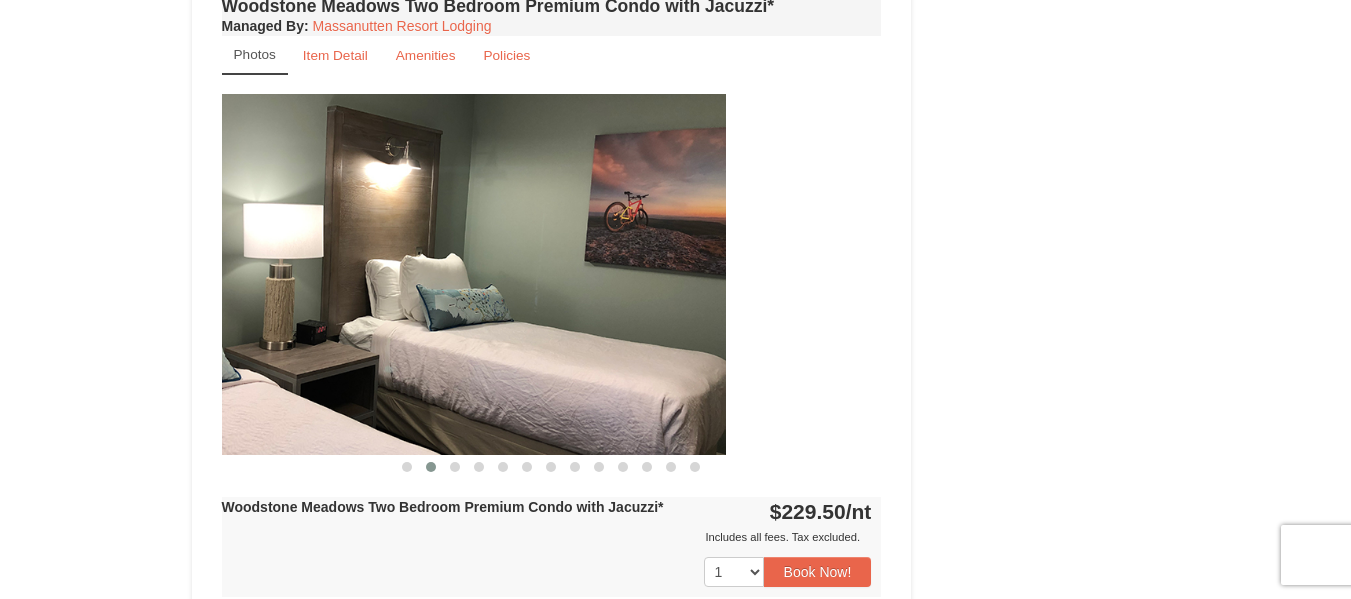 drag, startPoint x: 702, startPoint y: 310, endPoint x: 440, endPoint y: 319, distance: 262.15454 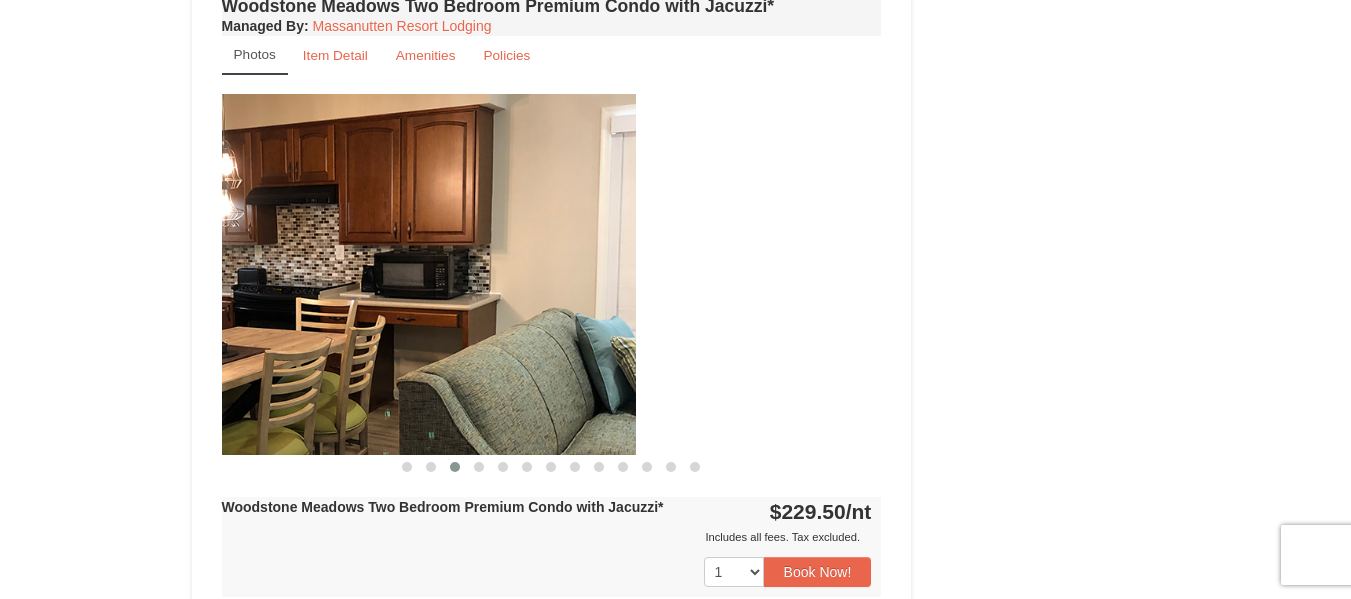 drag, startPoint x: 700, startPoint y: 311, endPoint x: 430, endPoint y: 304, distance: 270.09073 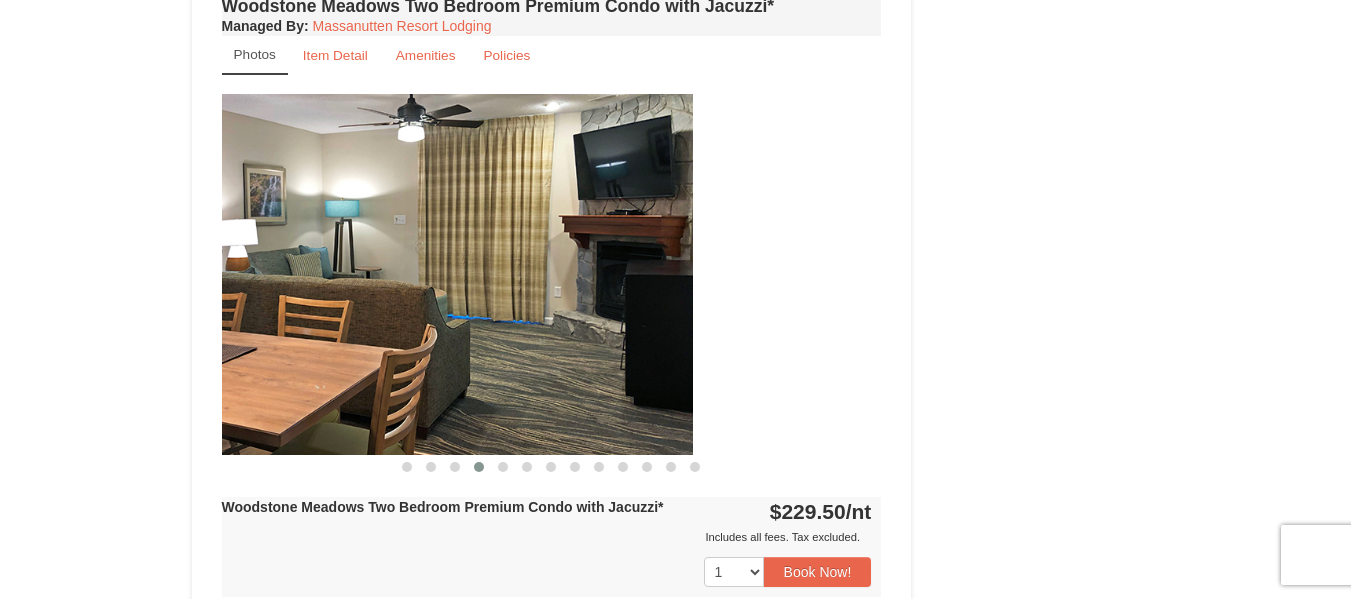 drag, startPoint x: 708, startPoint y: 333, endPoint x: 369, endPoint y: 306, distance: 340.07352 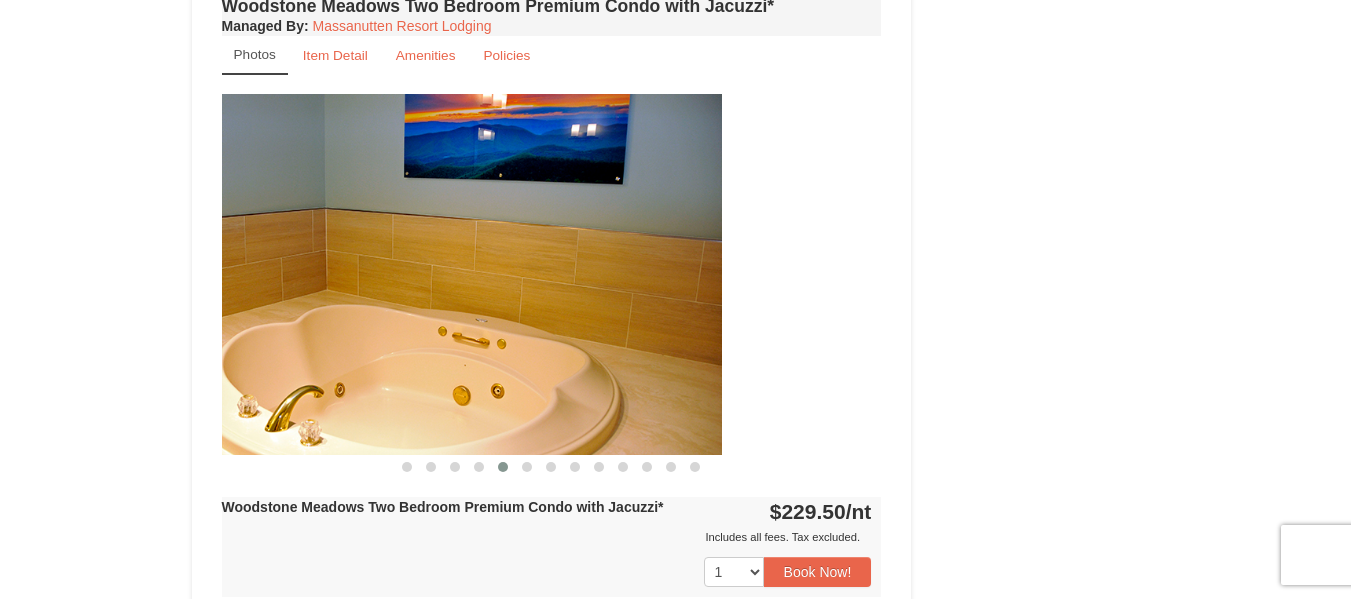 drag, startPoint x: 646, startPoint y: 305, endPoint x: 406, endPoint y: 300, distance: 240.05208 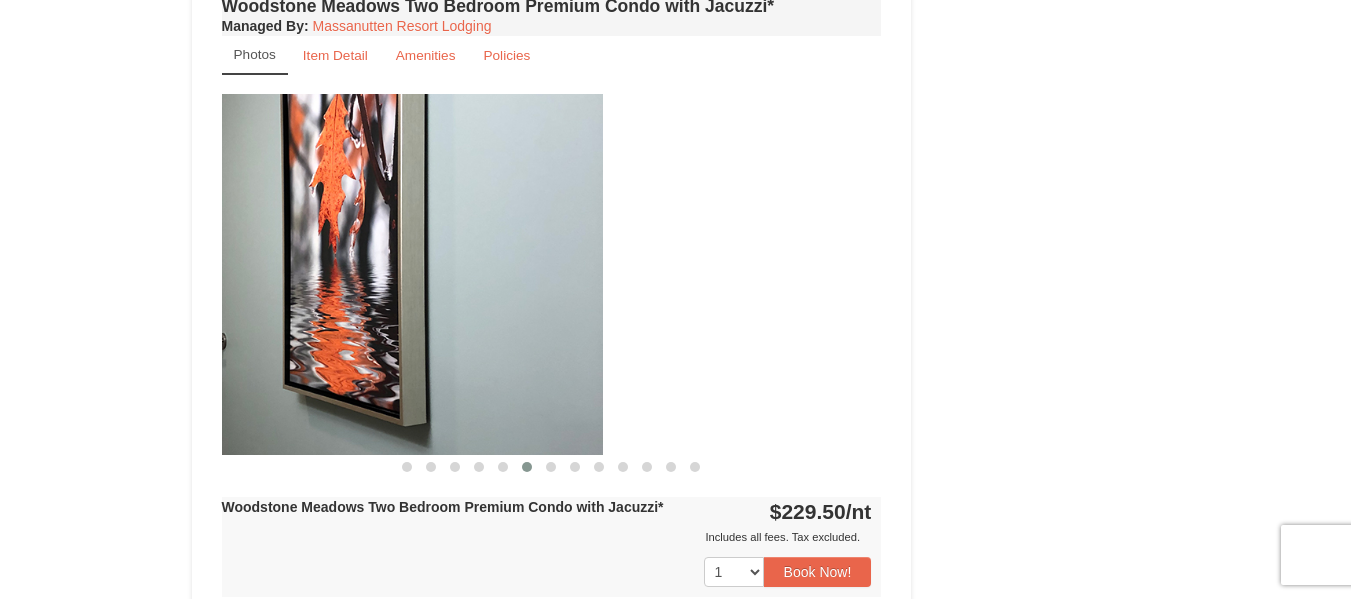 drag, startPoint x: 582, startPoint y: 330, endPoint x: 365, endPoint y: 314, distance: 217.58907 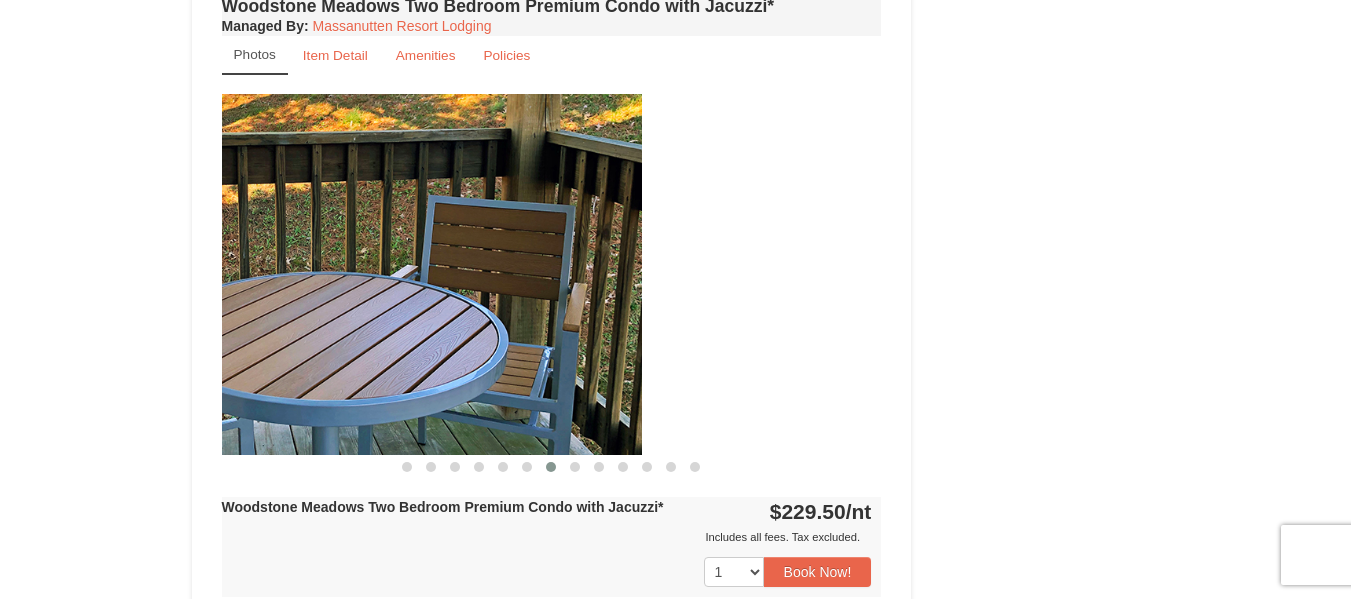 drag, startPoint x: 715, startPoint y: 347, endPoint x: 435, endPoint y: 322, distance: 281.11386 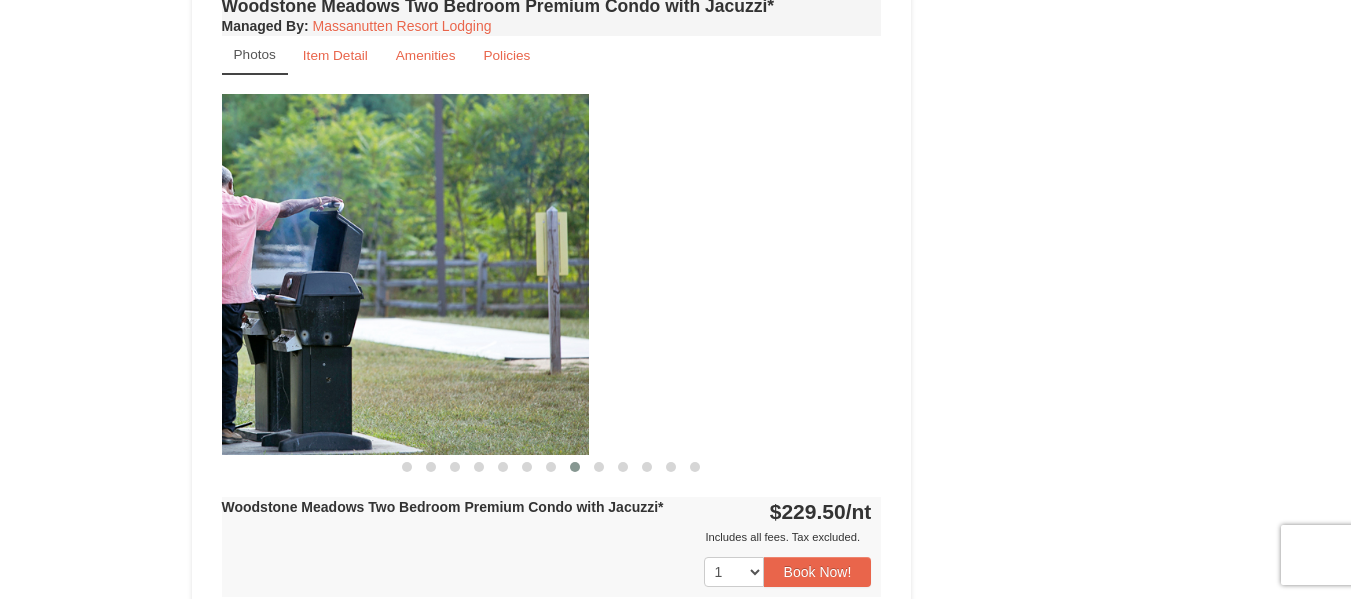 drag, startPoint x: 740, startPoint y: 327, endPoint x: 431, endPoint y: 299, distance: 310.26602 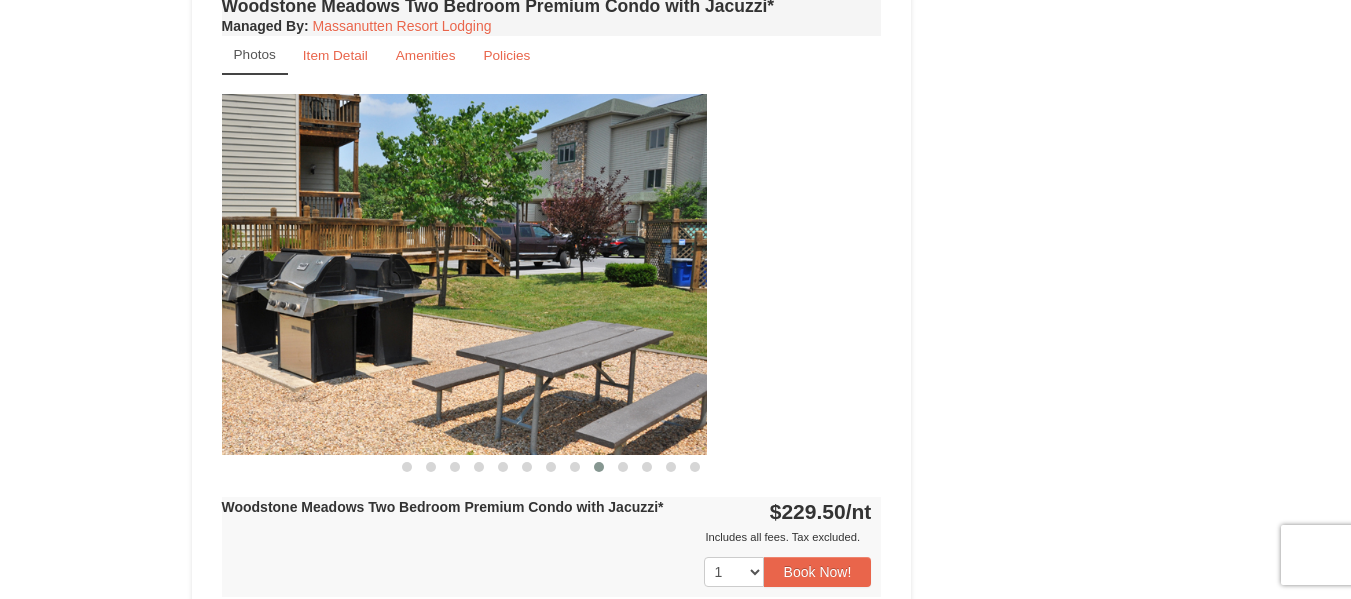 drag, startPoint x: 751, startPoint y: 308, endPoint x: 453, endPoint y: 292, distance: 298.42923 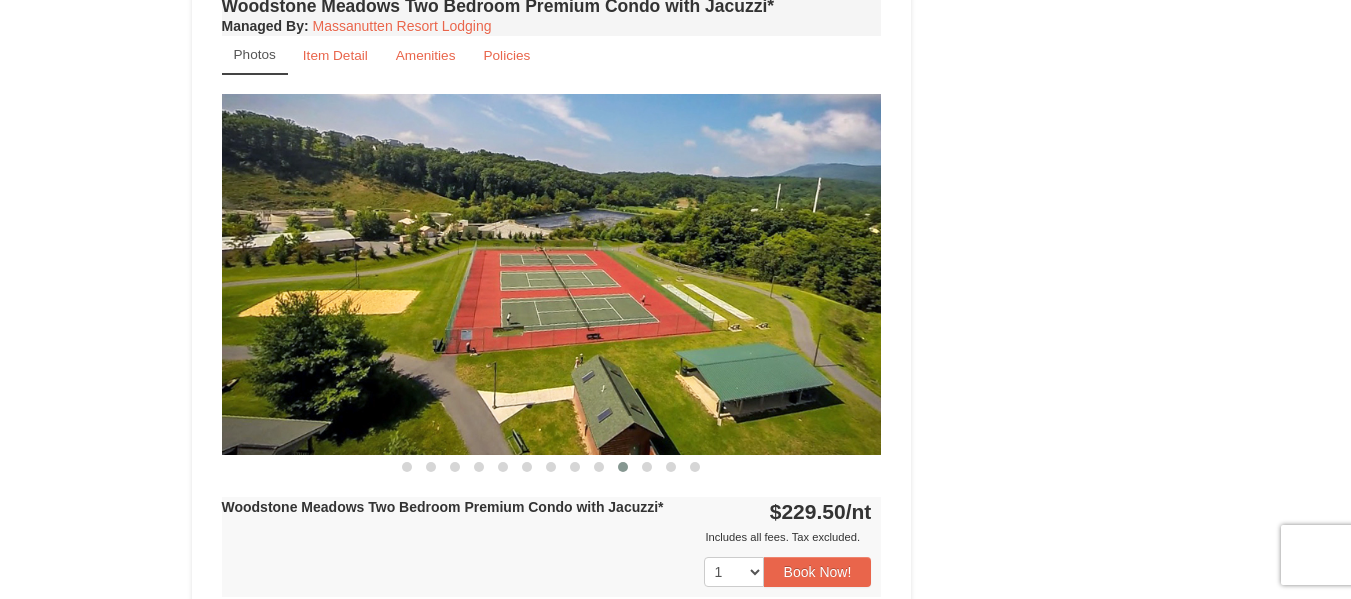 drag, startPoint x: 739, startPoint y: 314, endPoint x: 453, endPoint y: 291, distance: 286.92334 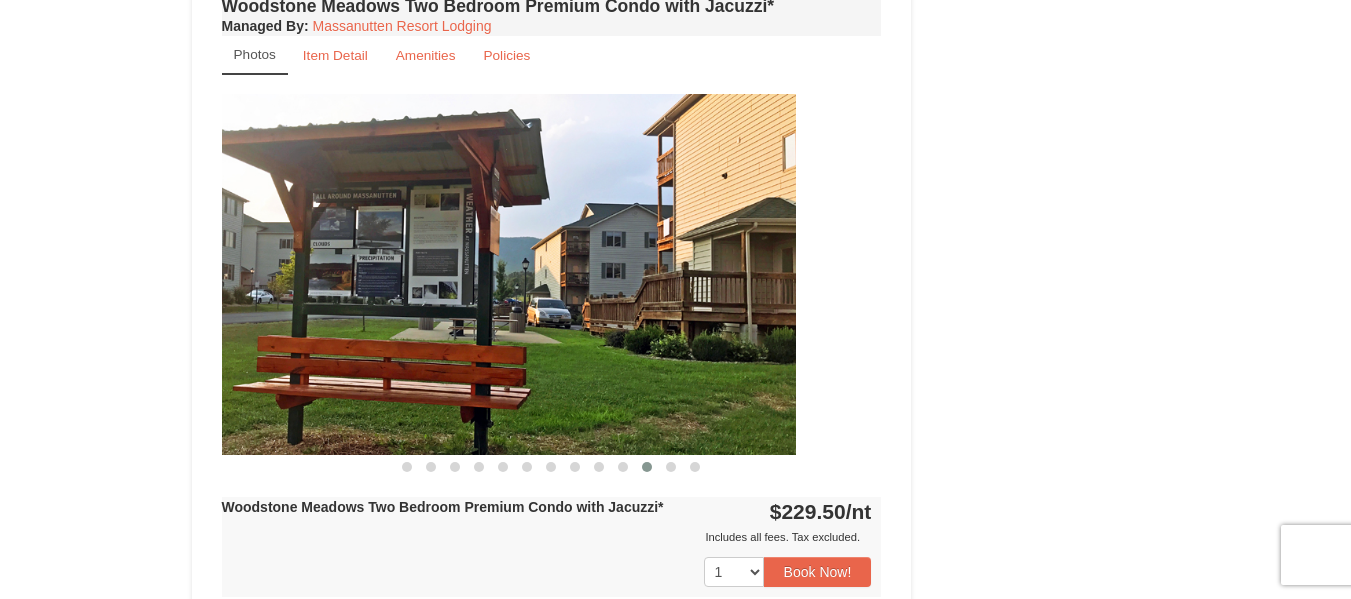 drag, startPoint x: 690, startPoint y: 310, endPoint x: 297, endPoint y: 274, distance: 394.64542 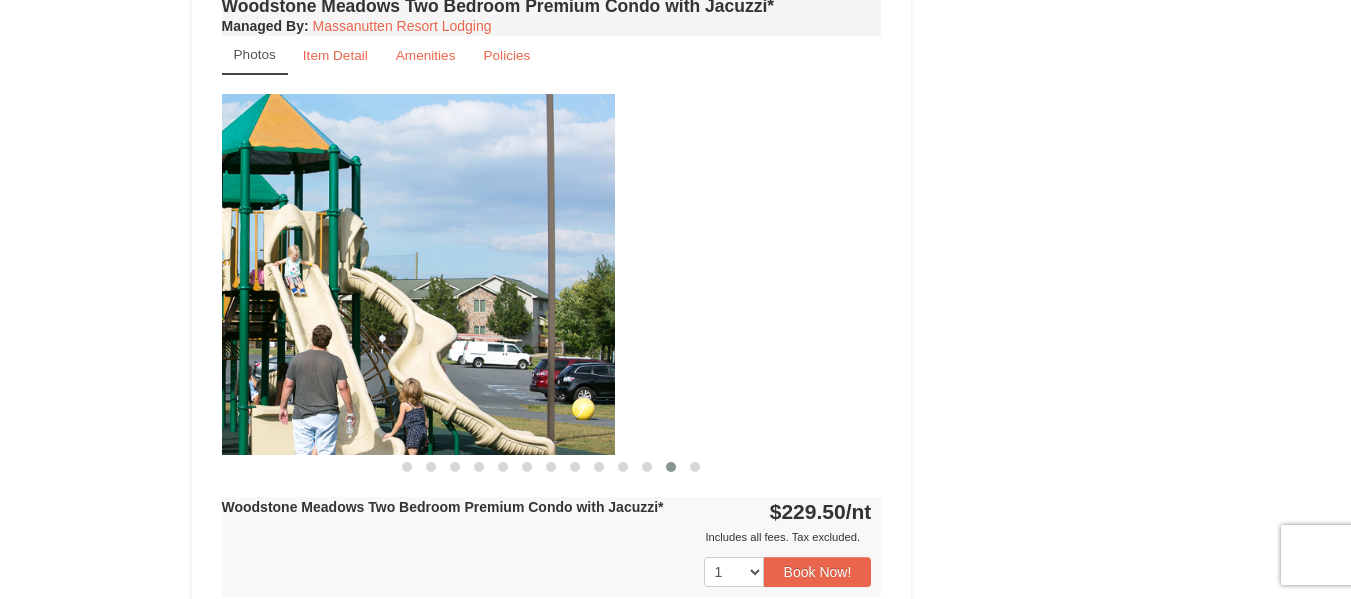 drag, startPoint x: 594, startPoint y: 307, endPoint x: 293, endPoint y: 276, distance: 302.59213 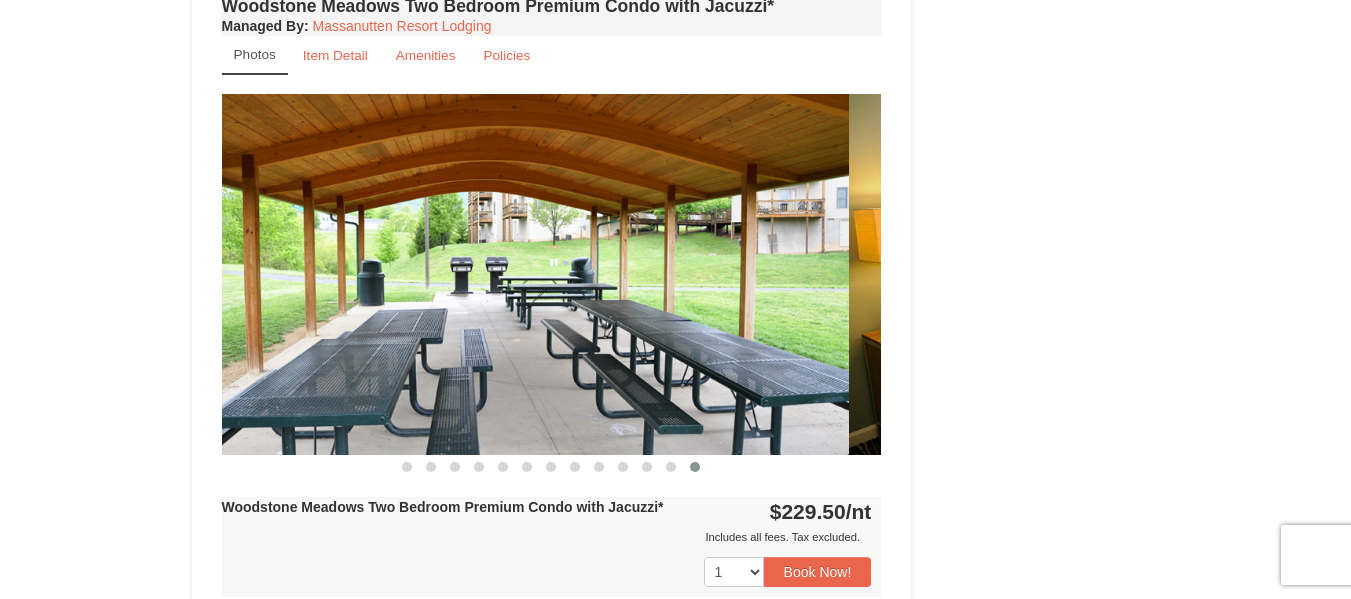 drag, startPoint x: 601, startPoint y: 341, endPoint x: 298, endPoint y: 289, distance: 307.42966 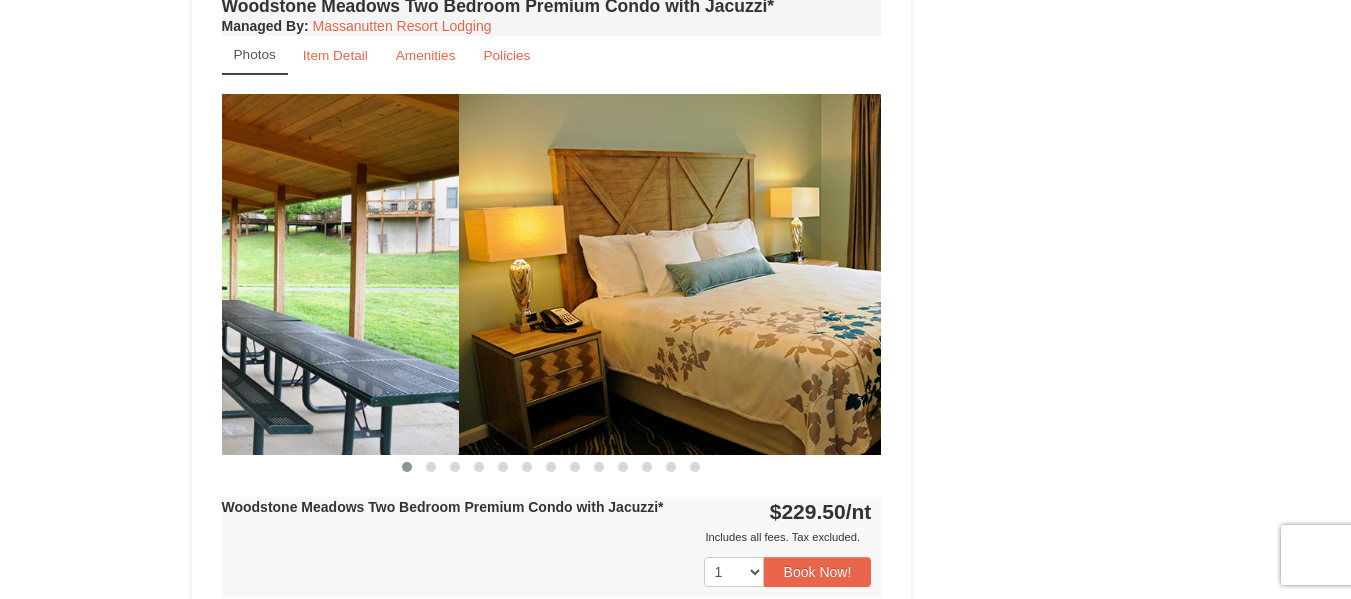 drag, startPoint x: 422, startPoint y: 280, endPoint x: 637, endPoint y: 341, distance: 223.48602 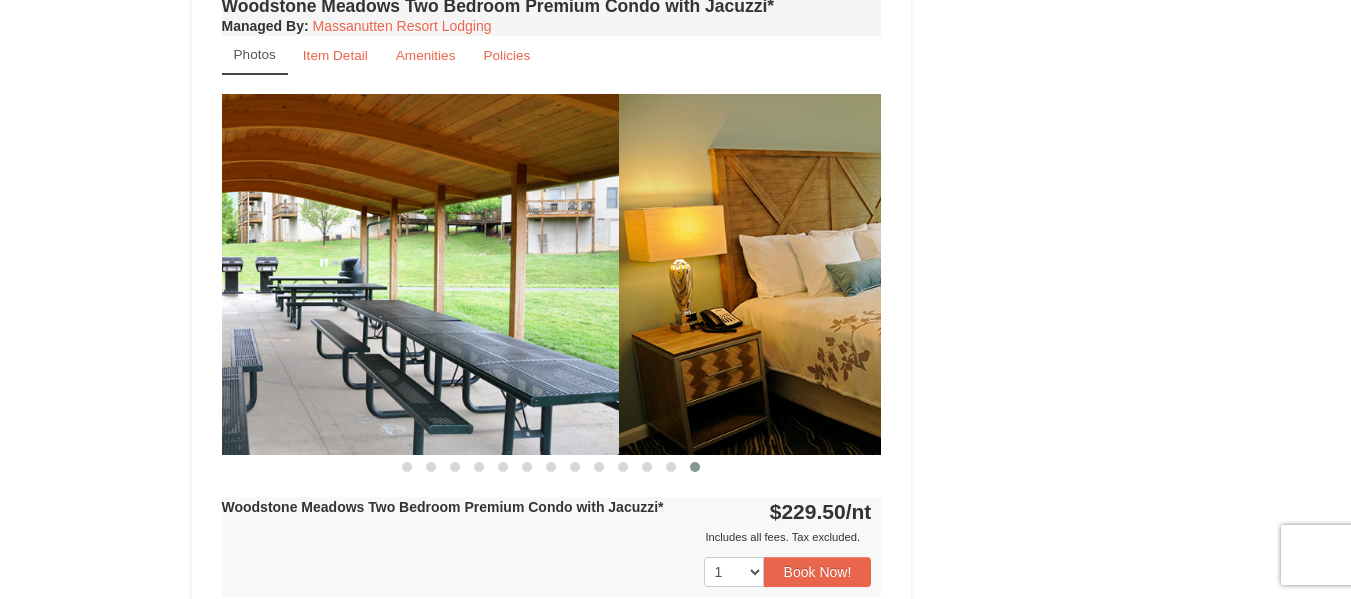 drag, startPoint x: 710, startPoint y: 268, endPoint x: 595, endPoint y: 281, distance: 115.73245 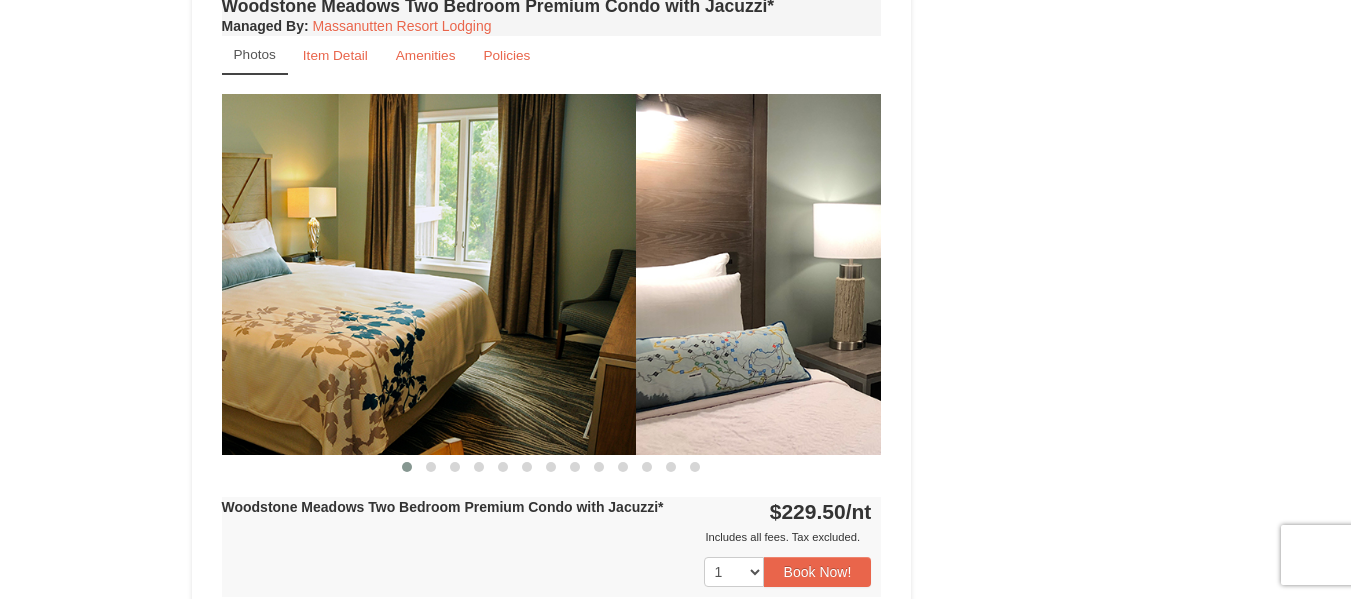 drag, startPoint x: 641, startPoint y: 232, endPoint x: 348, endPoint y: 193, distance: 295.58417 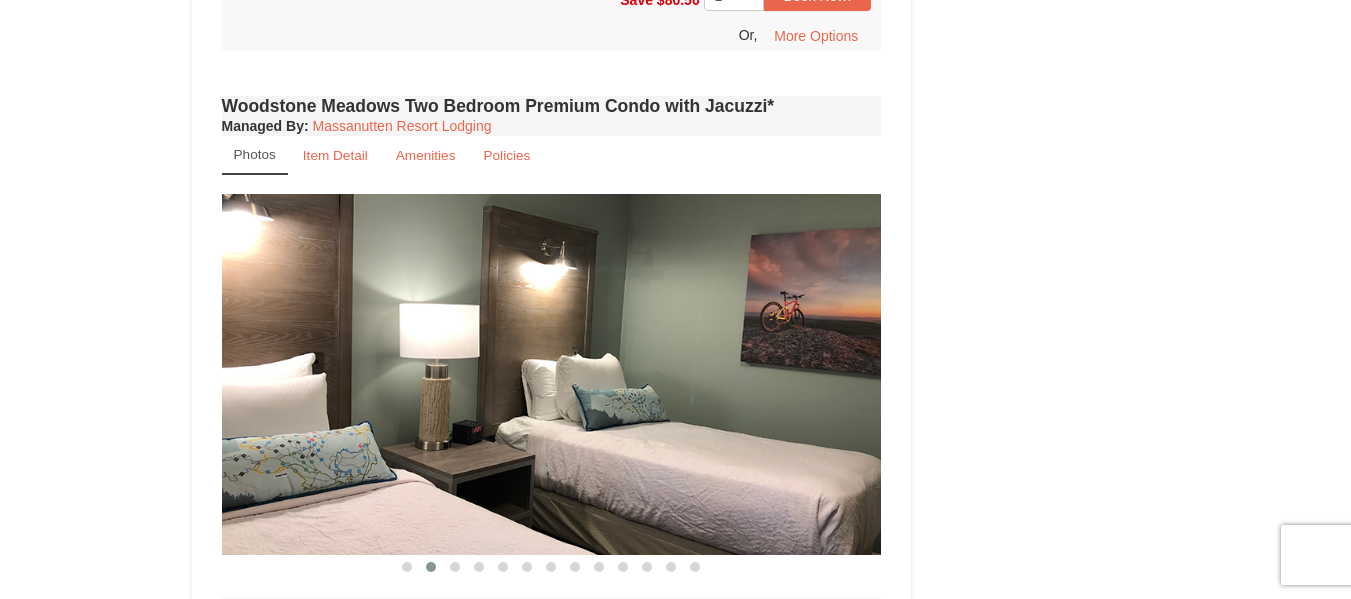 scroll, scrollTop: 4817, scrollLeft: 0, axis: vertical 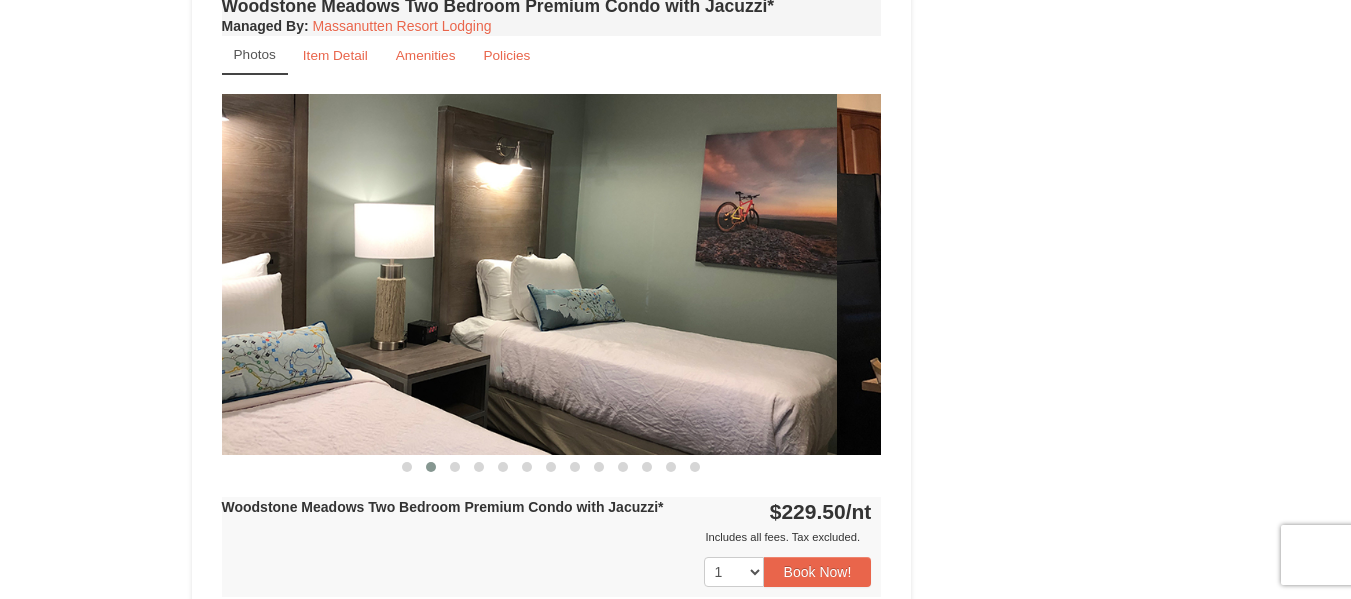 drag, startPoint x: 704, startPoint y: 207, endPoint x: 431, endPoint y: 186, distance: 273.8065 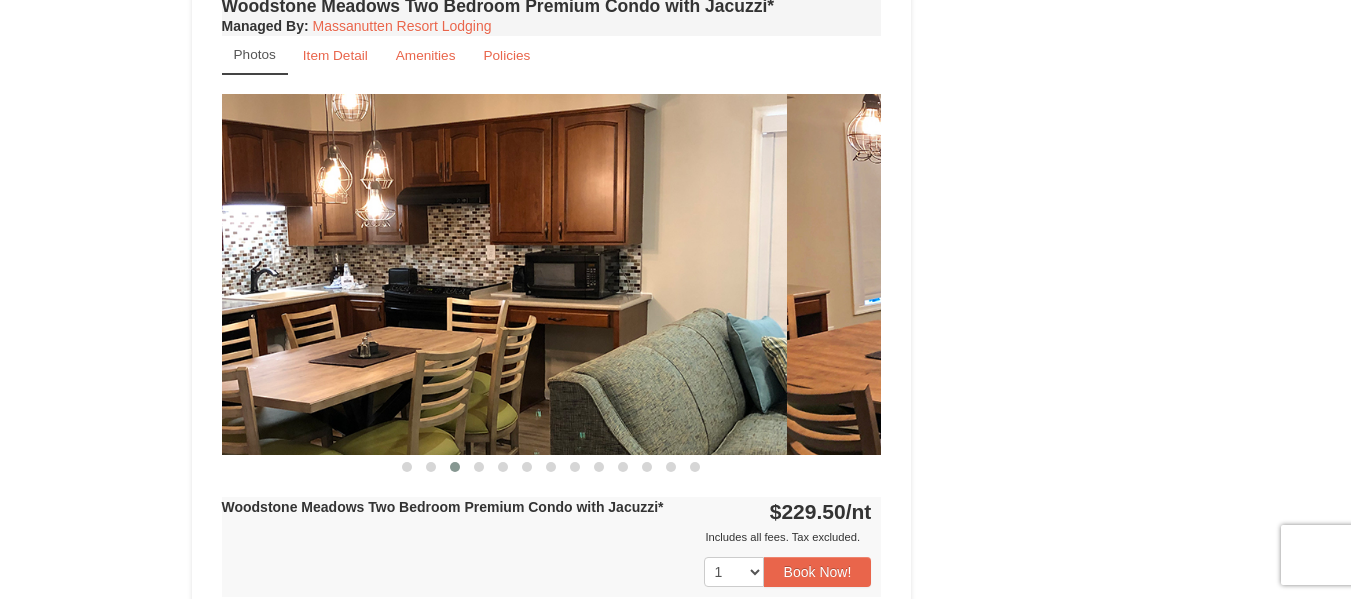 drag, startPoint x: 760, startPoint y: 266, endPoint x: 492, endPoint y: 241, distance: 269.1635 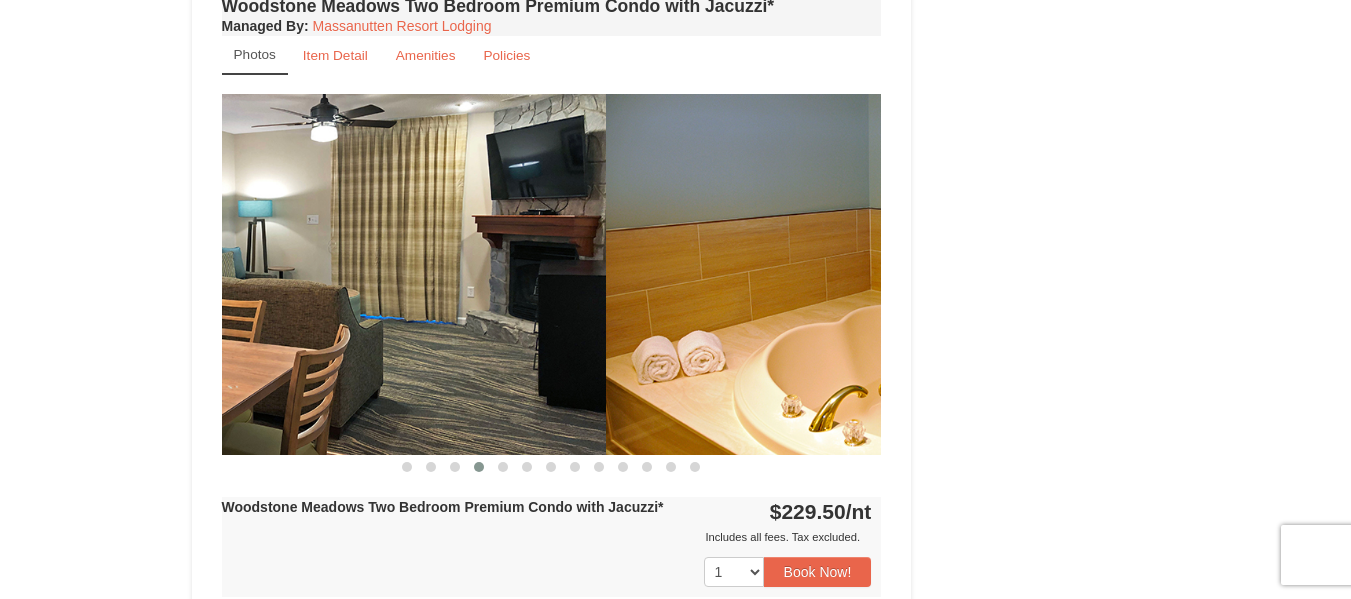 drag, startPoint x: 828, startPoint y: 284, endPoint x: 550, endPoint y: 282, distance: 278.0072 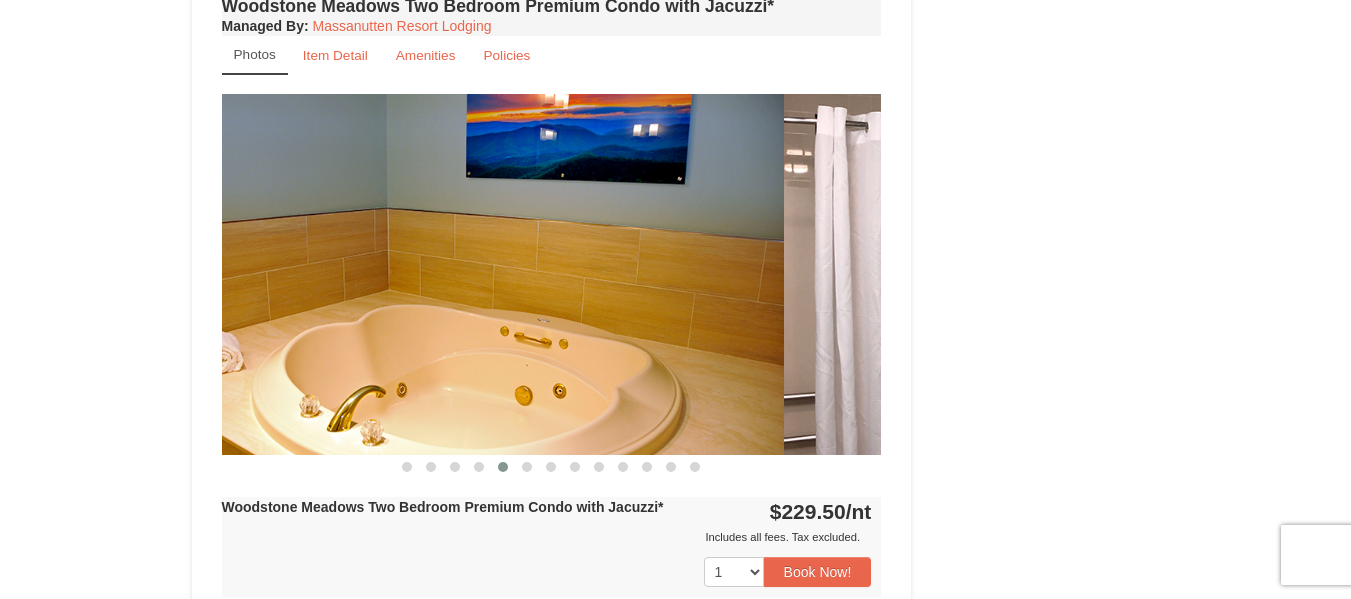 drag 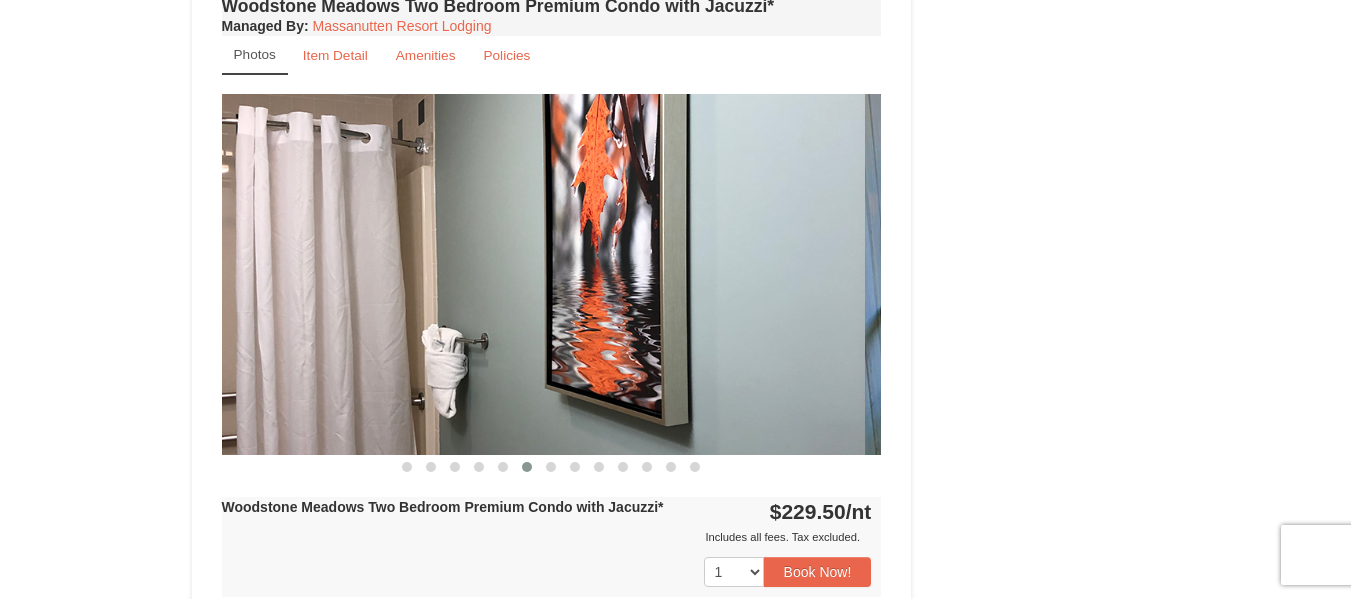 click at bounding box center [535, 274] 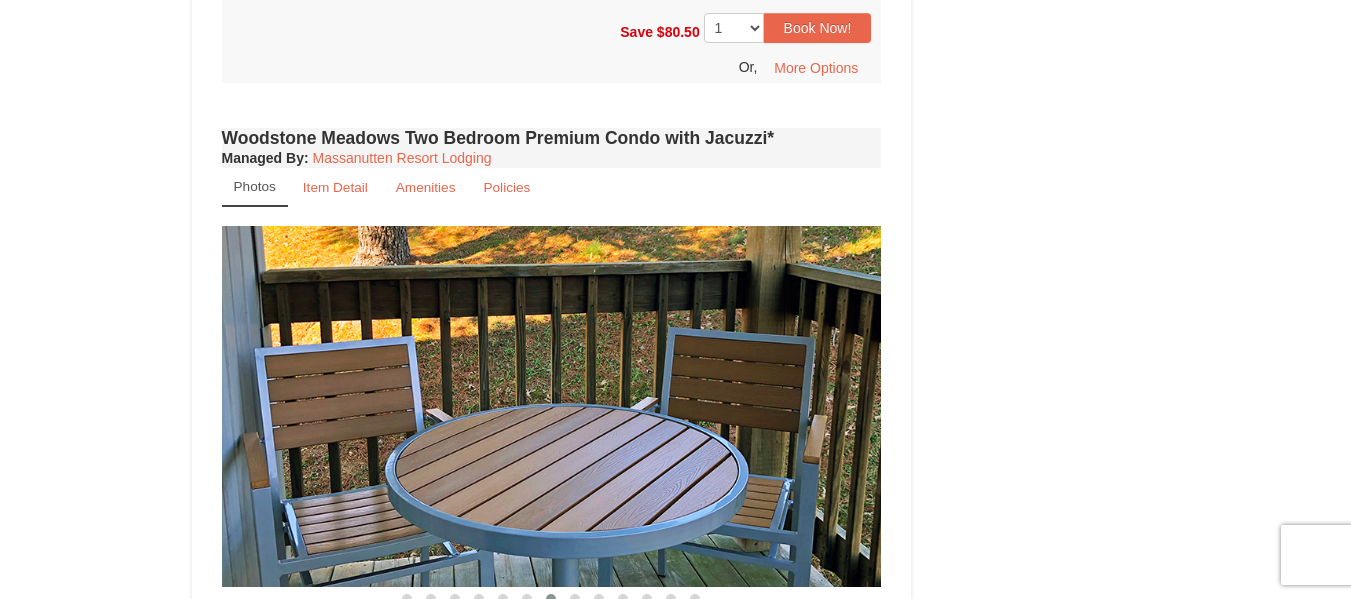 scroll, scrollTop: 4717, scrollLeft: 0, axis: vertical 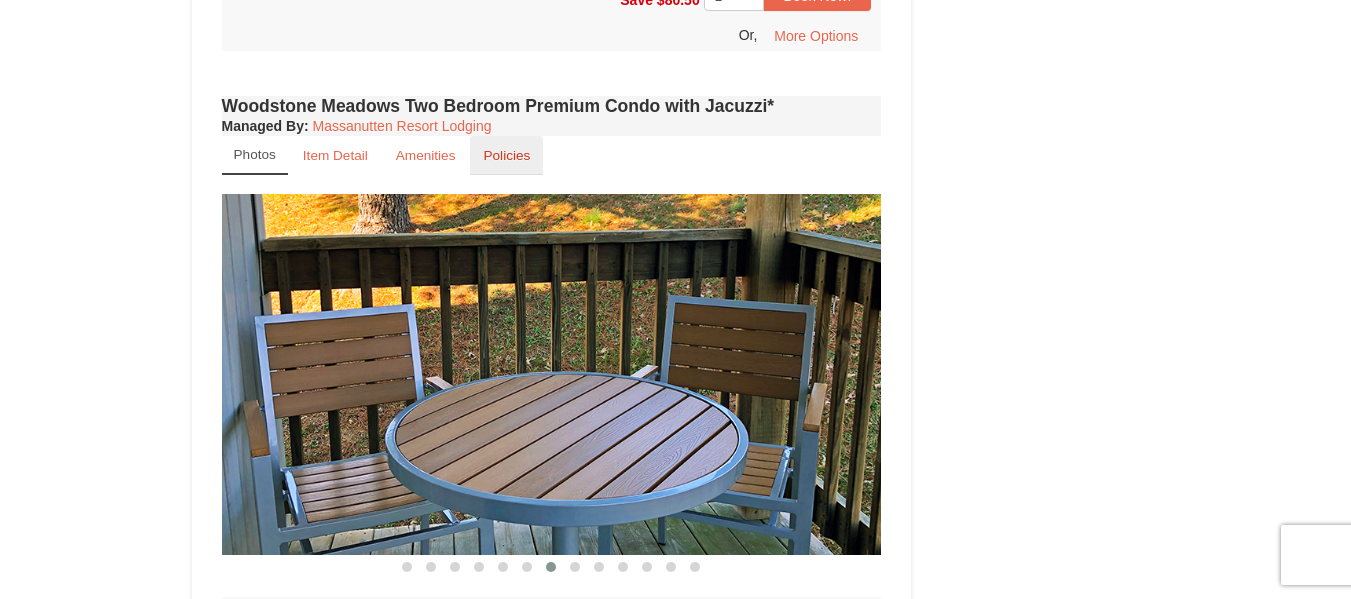 click on "Policies" at bounding box center [506, 155] 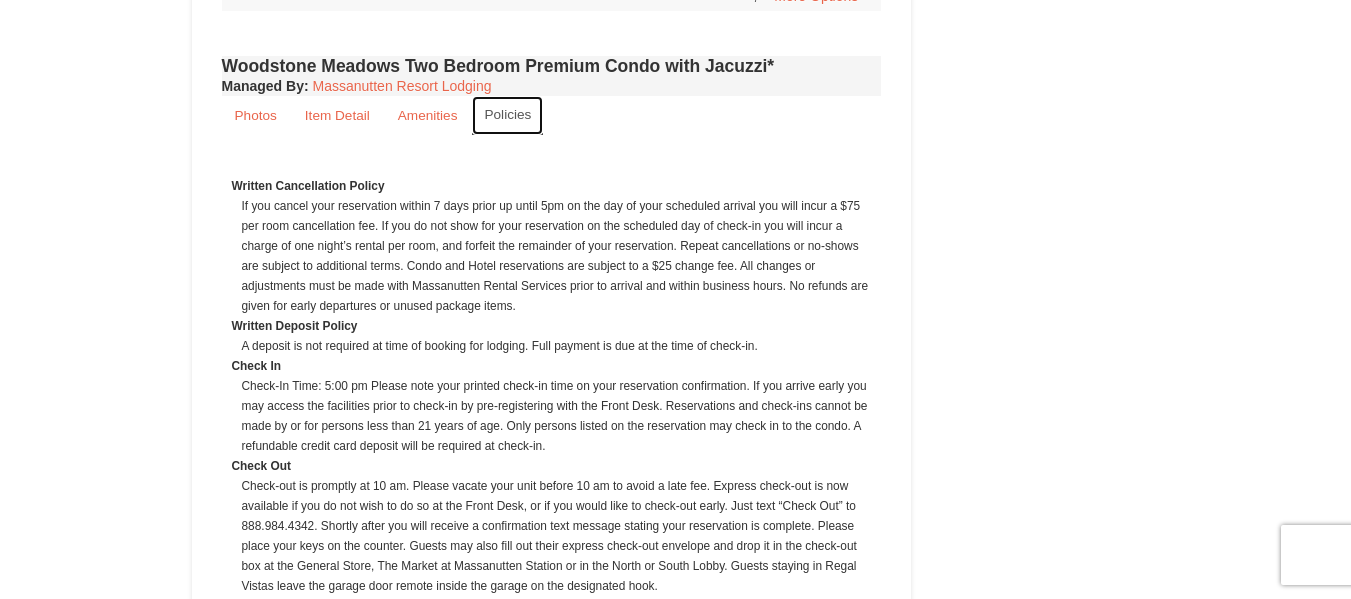 scroll, scrollTop: 4617, scrollLeft: 0, axis: vertical 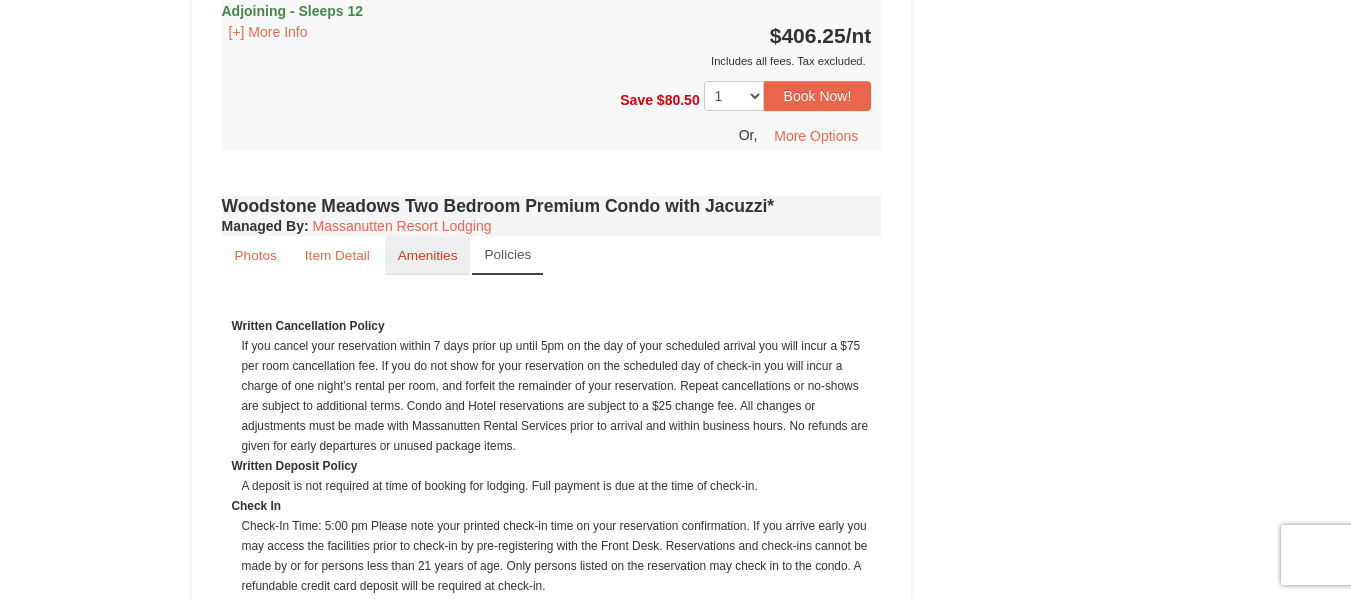 click on "Amenities" at bounding box center (428, 255) 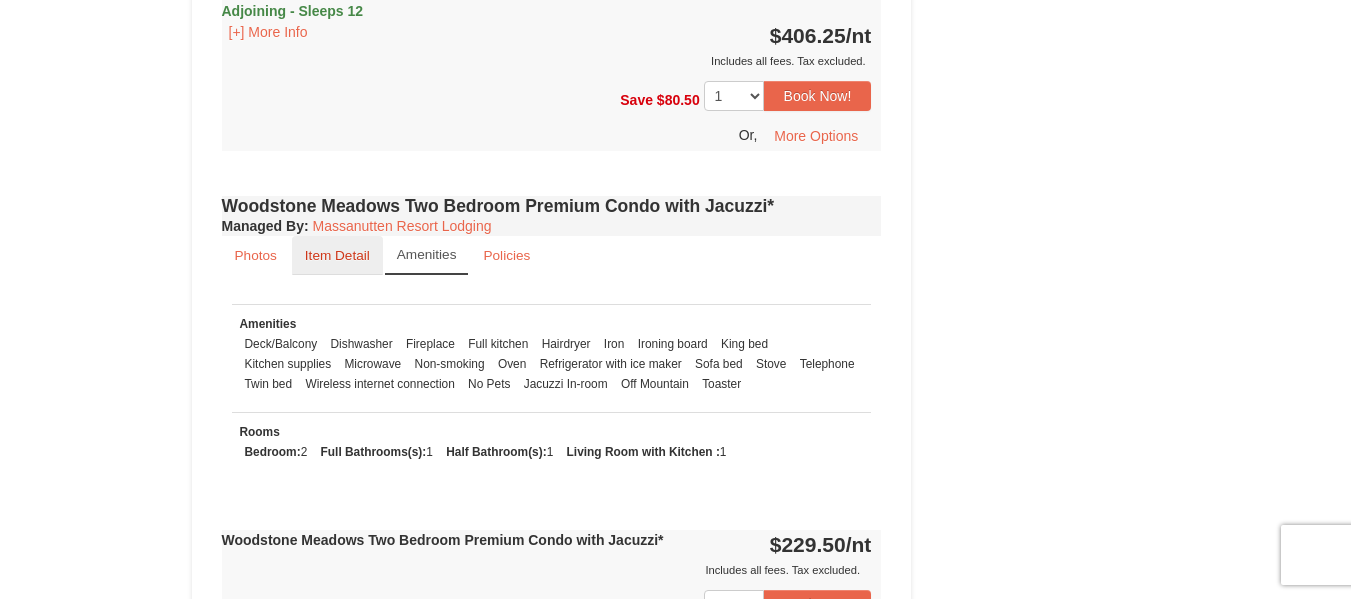 click on "Item Detail" at bounding box center (337, 255) 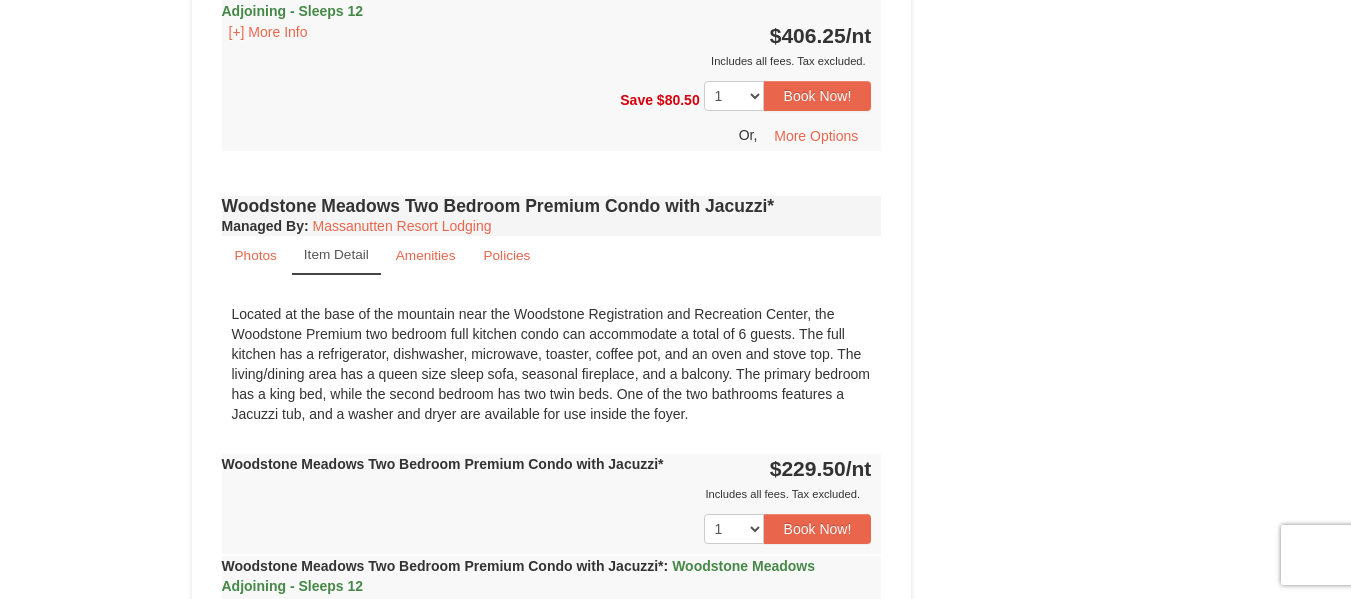 drag, startPoint x: 511, startPoint y: 190, endPoint x: 511, endPoint y: 202, distance: 12 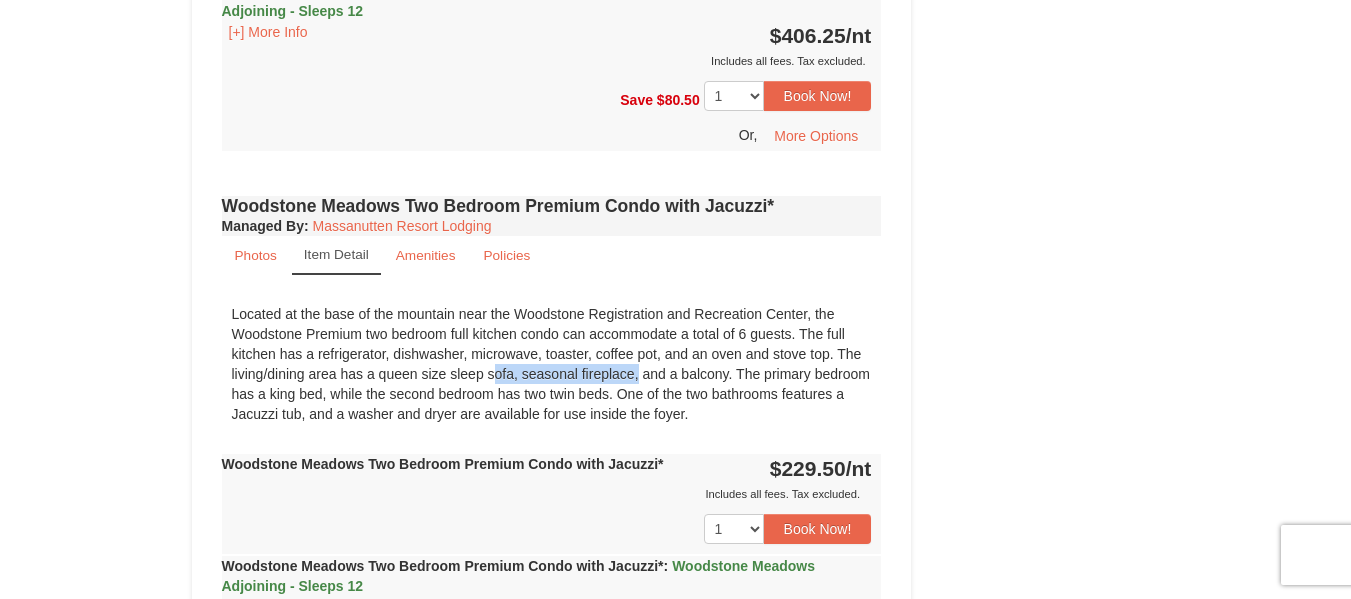 drag, startPoint x: 383, startPoint y: 373, endPoint x: 530, endPoint y: 378, distance: 147.085 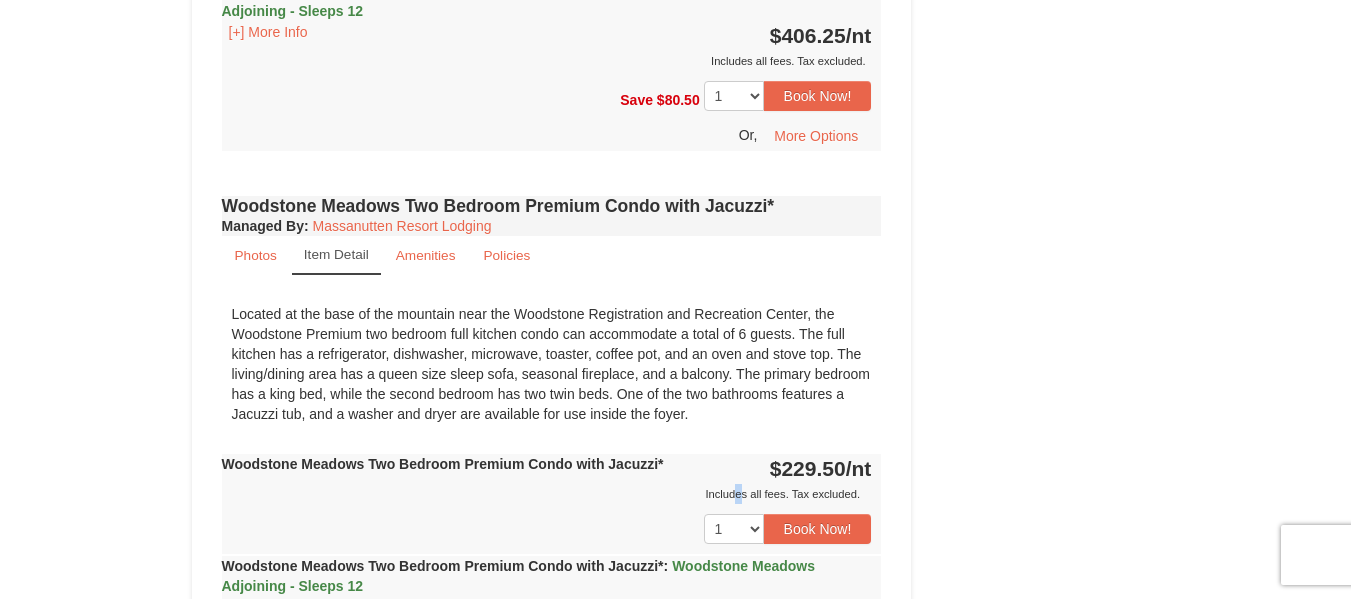 click on "Includes all fees. Tax excluded." at bounding box center (547, 494) 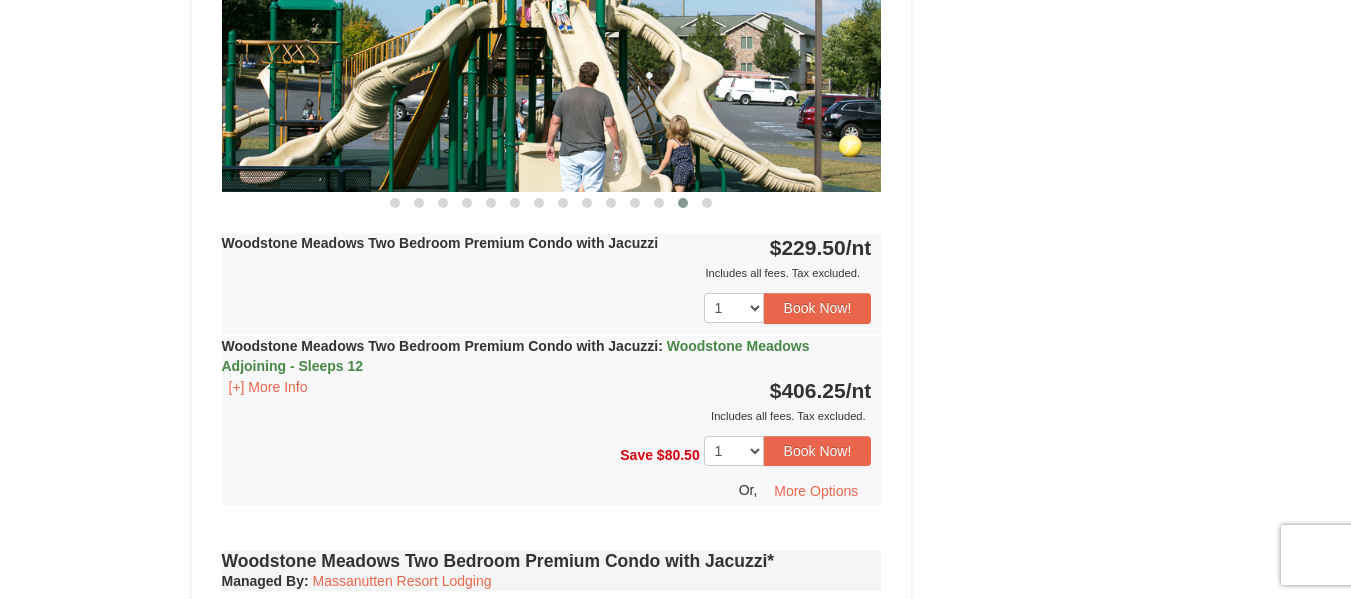 scroll, scrollTop: 4417, scrollLeft: 0, axis: vertical 